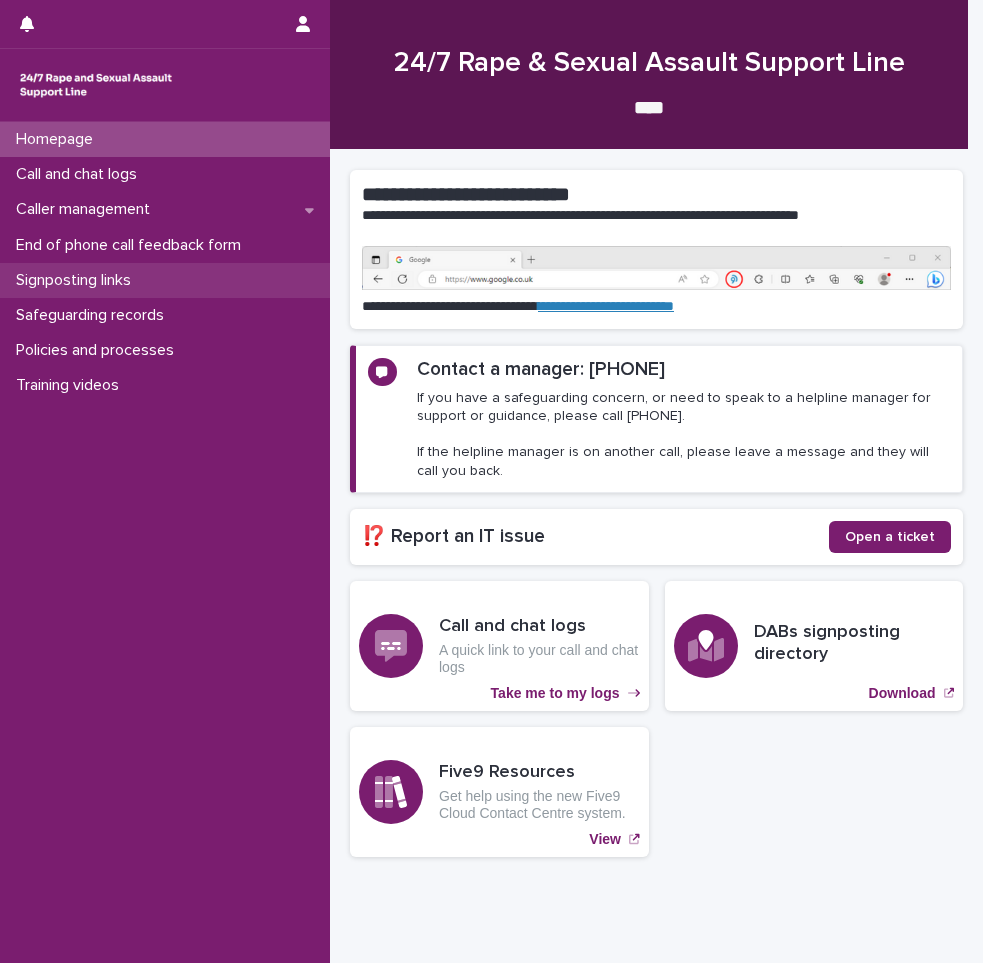 scroll, scrollTop: 0, scrollLeft: 0, axis: both 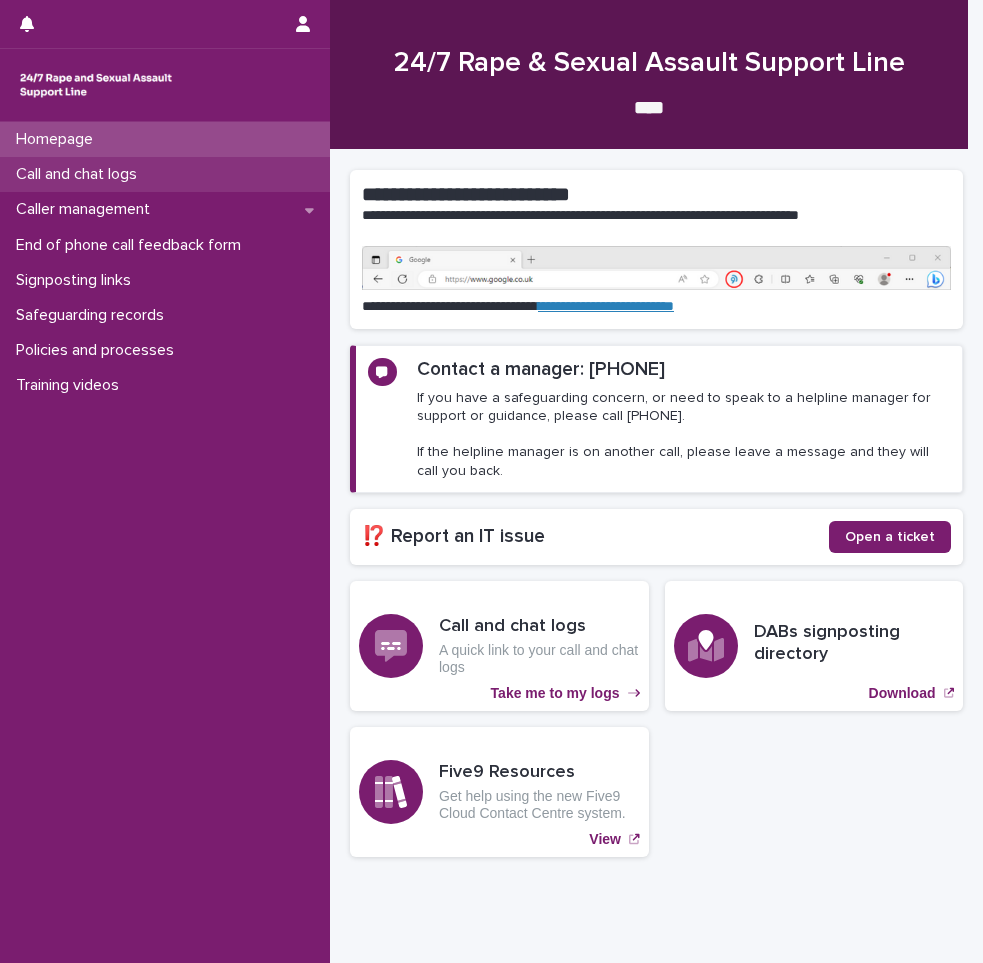 click on "Call and chat logs" at bounding box center [165, 174] 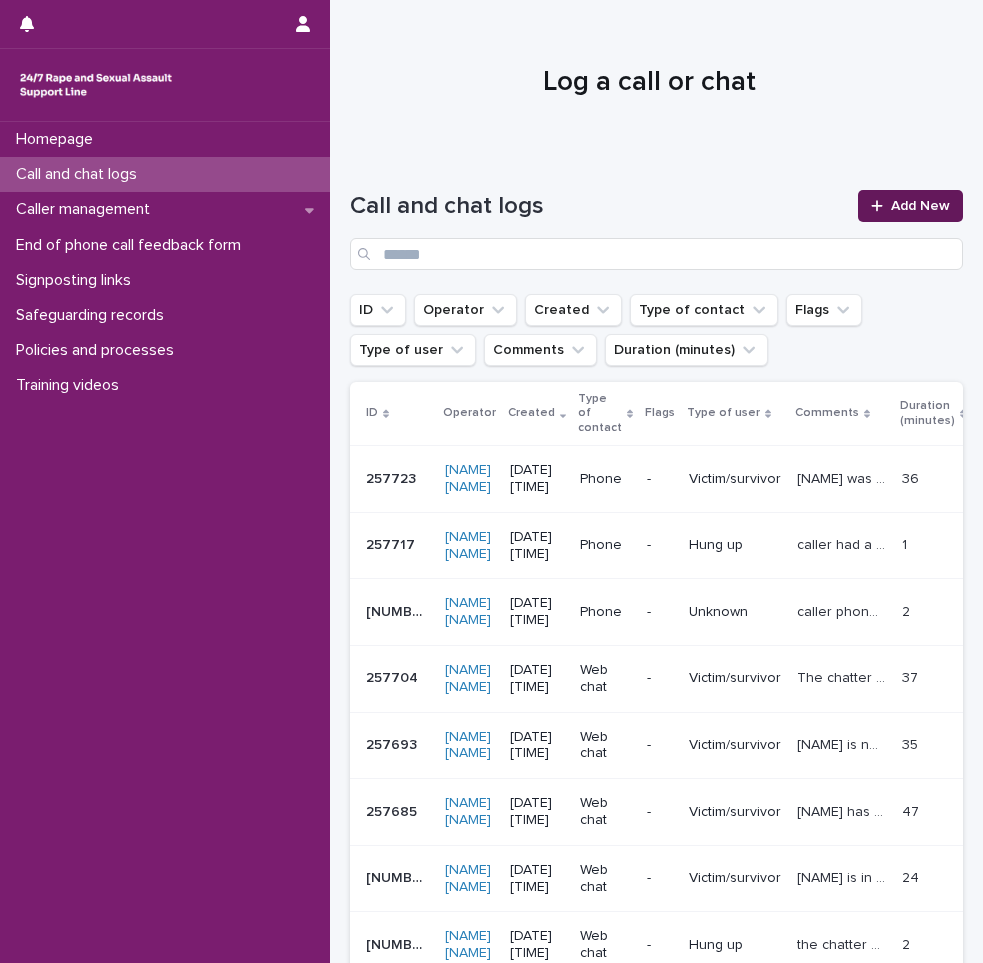 click on "Add New" at bounding box center [920, 206] 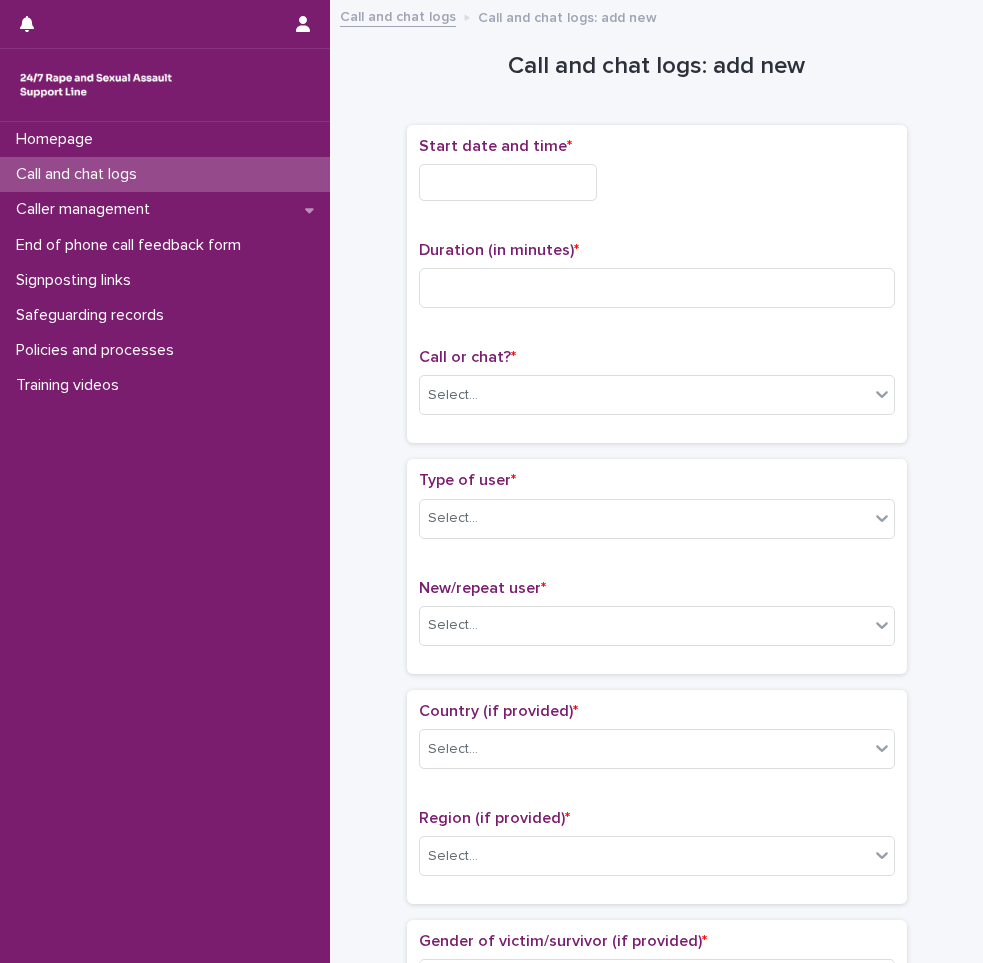 click at bounding box center (508, 182) 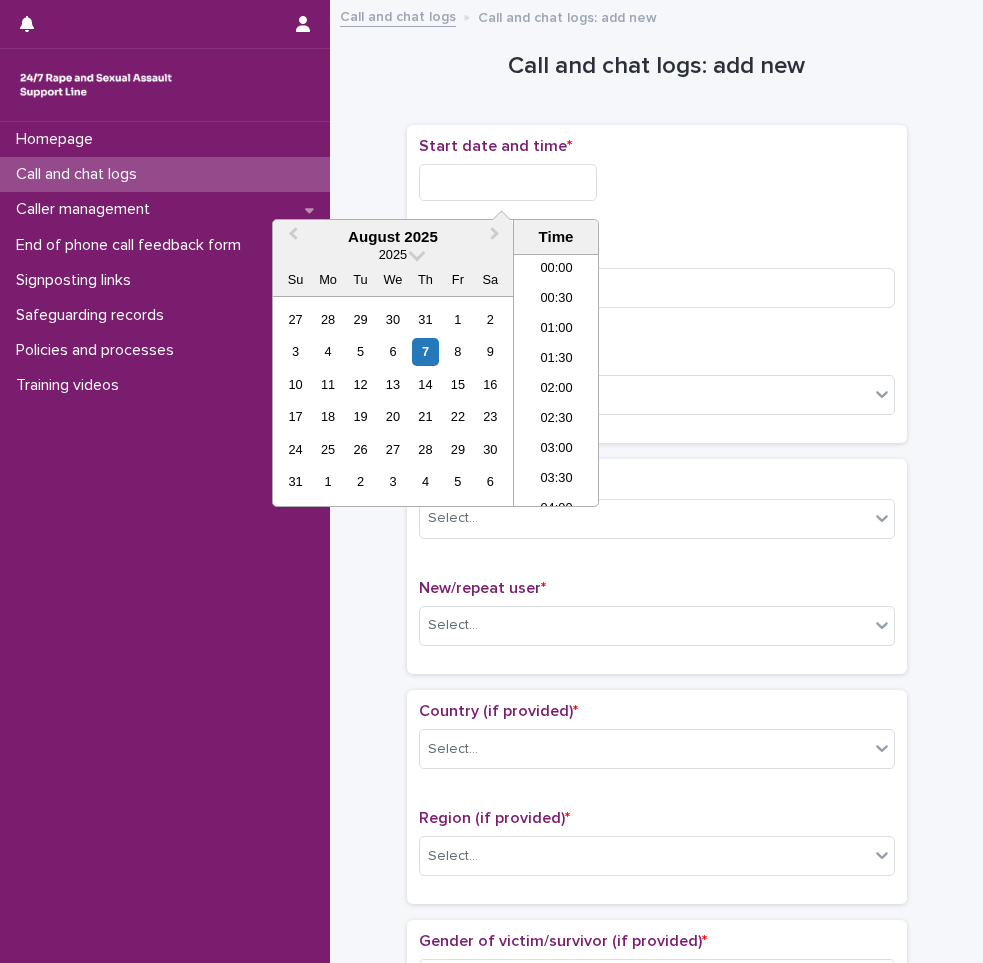 scroll, scrollTop: 1189, scrollLeft: 0, axis: vertical 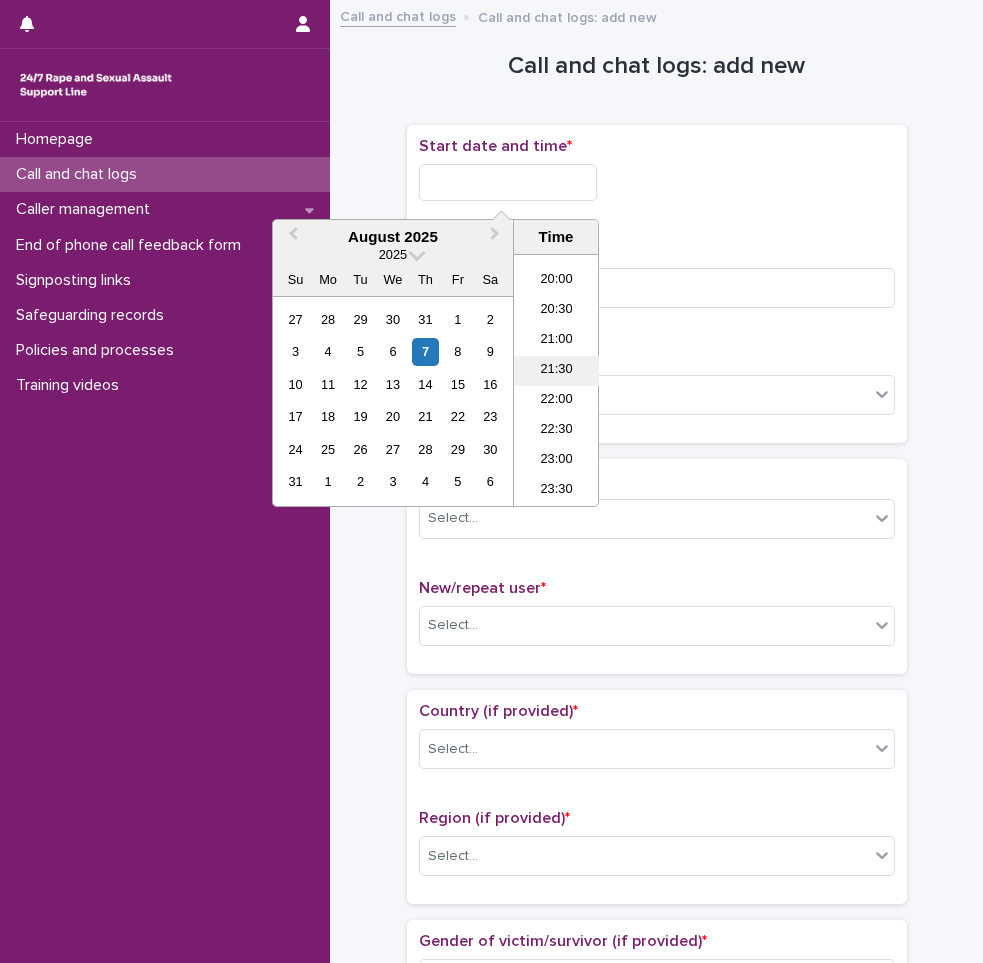 click on "21:30" at bounding box center [556, 371] 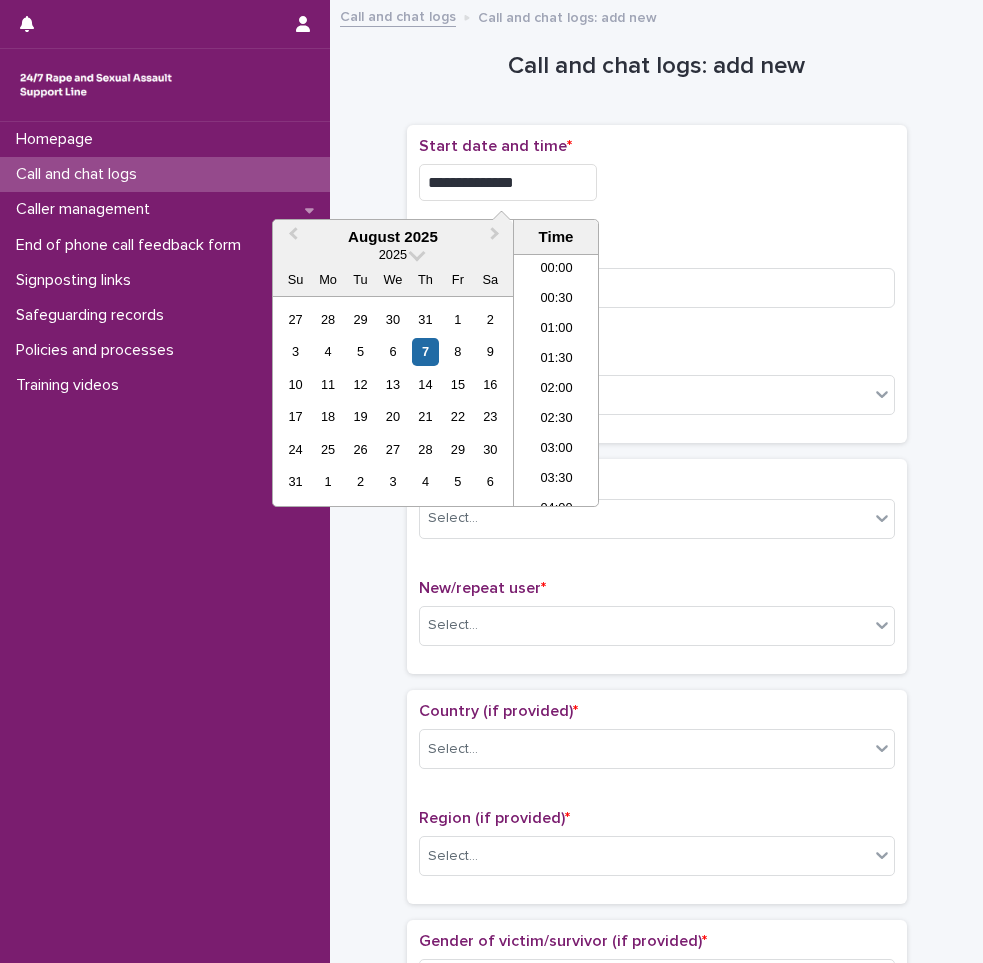 click on "**********" at bounding box center [508, 182] 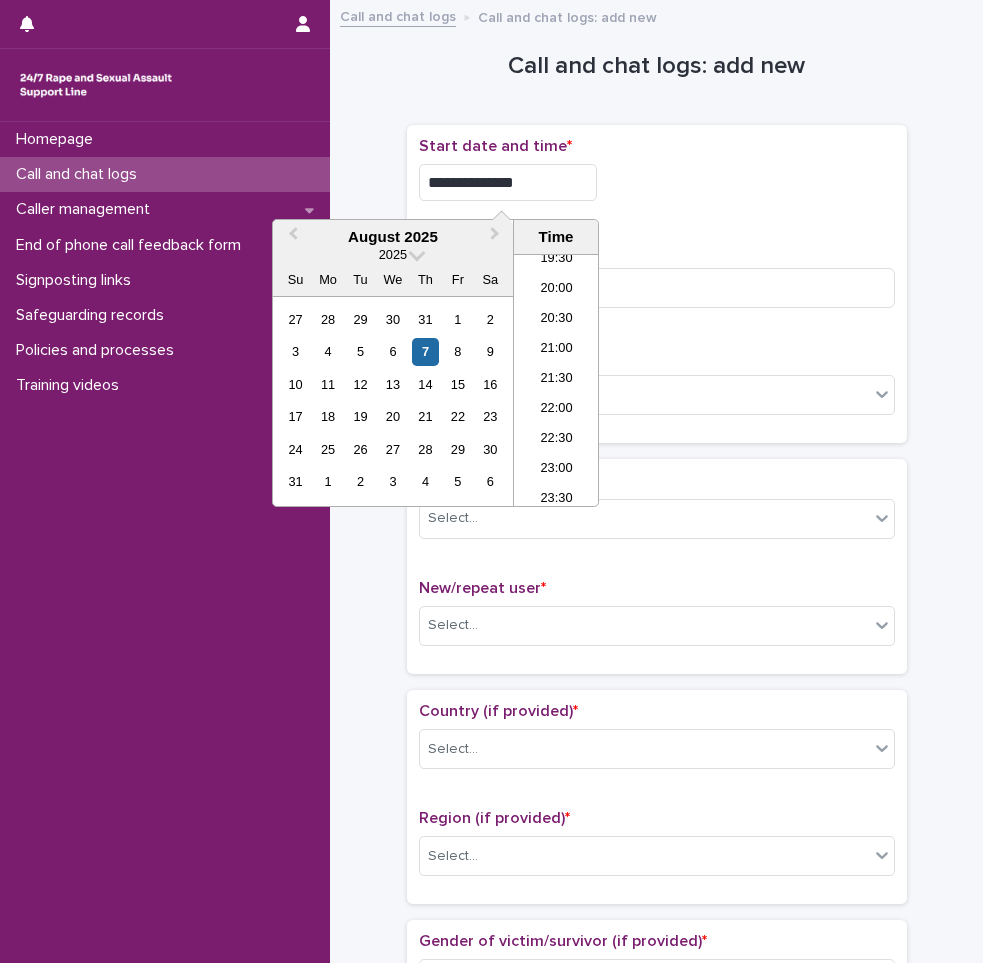 type on "**********" 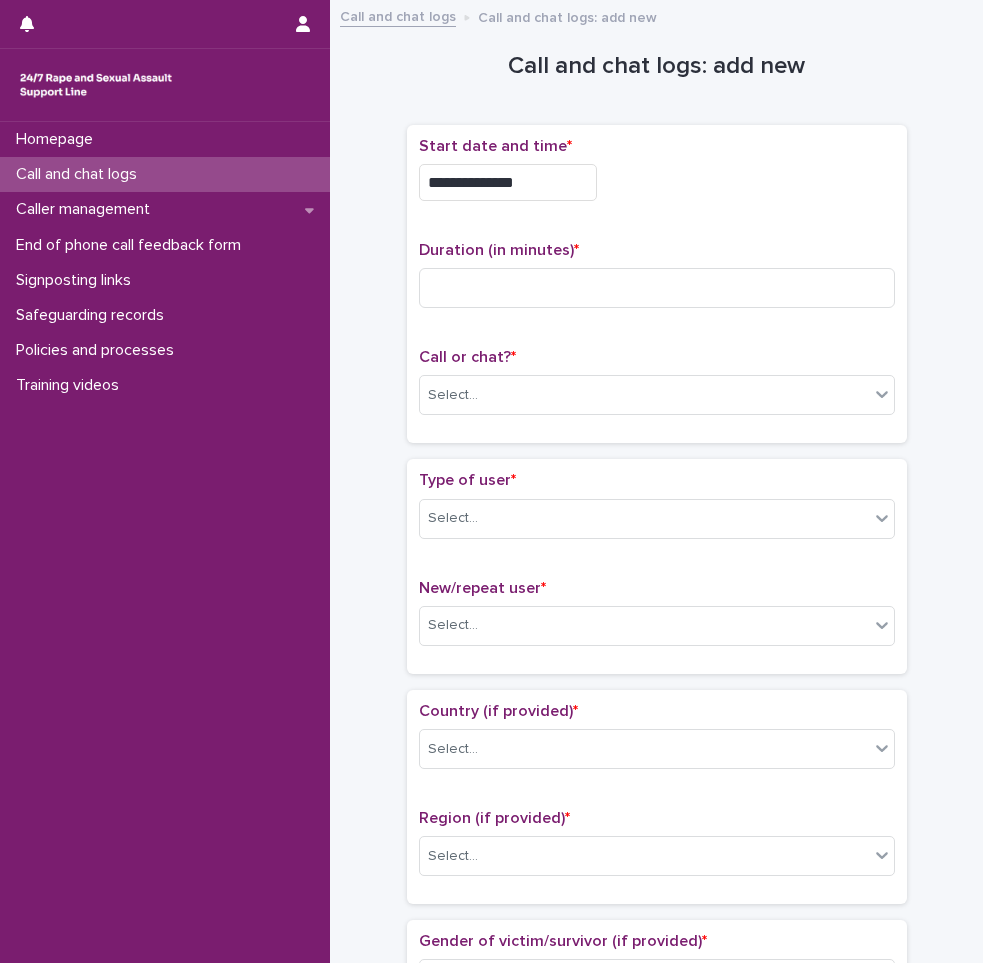 click on "**********" at bounding box center [657, 284] 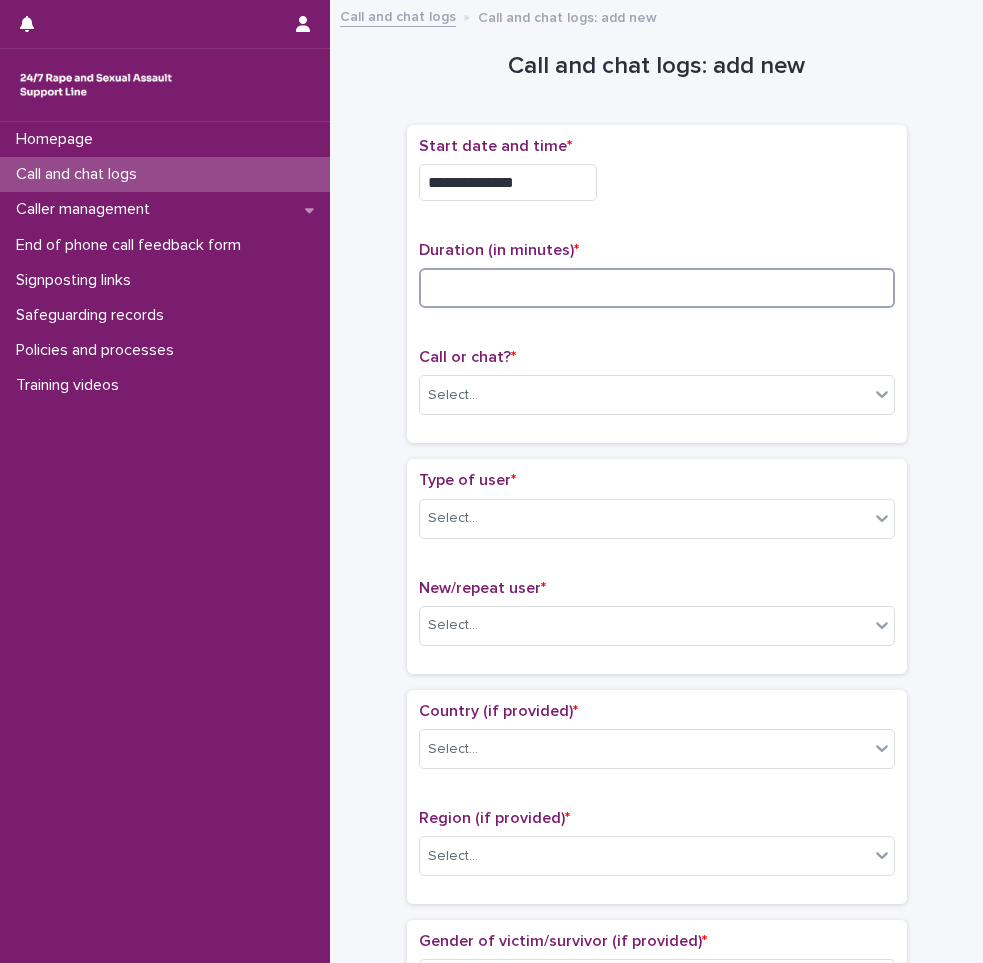 click at bounding box center [657, 288] 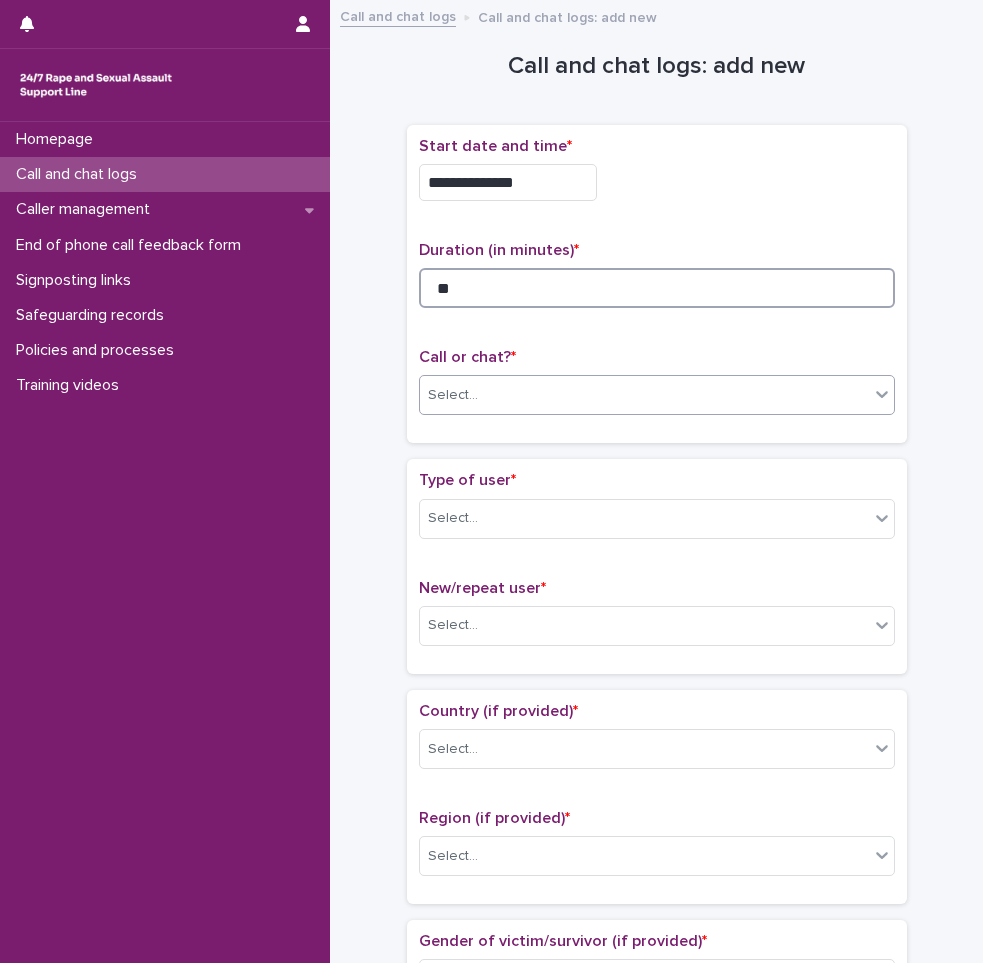 type on "**" 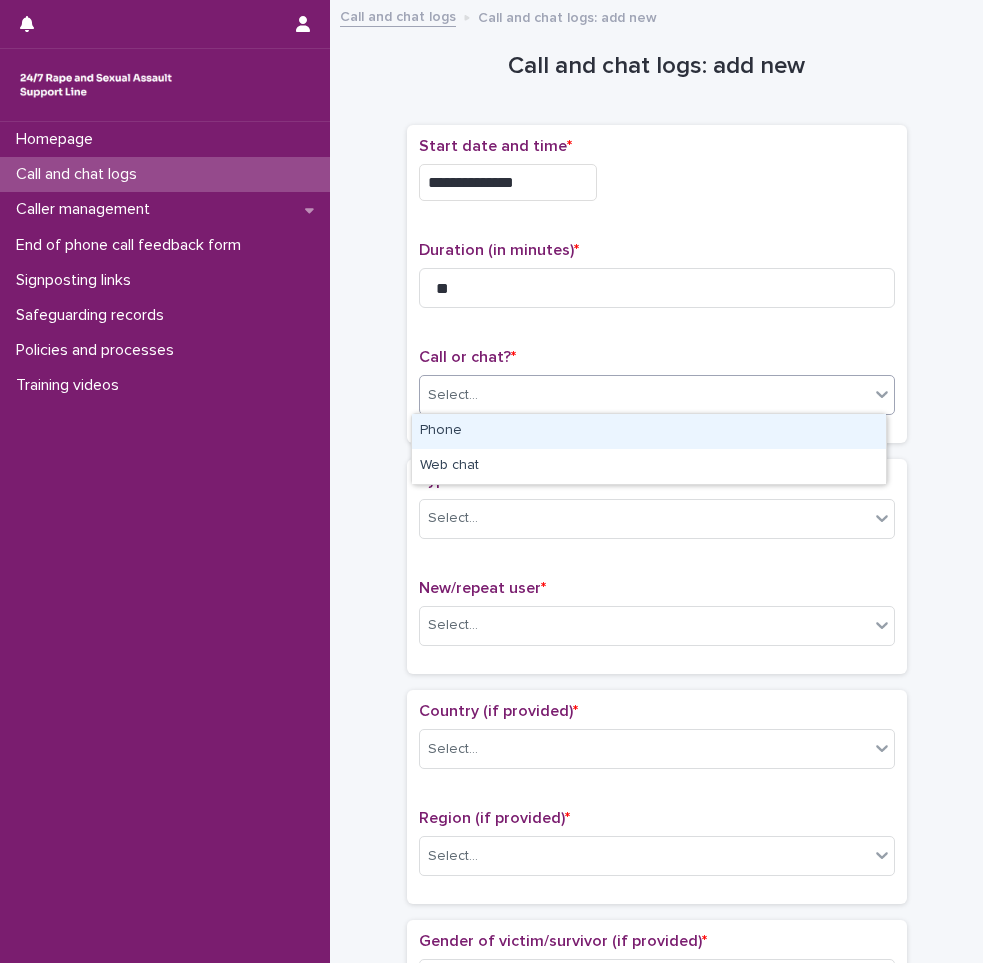 click on "Select..." at bounding box center [644, 395] 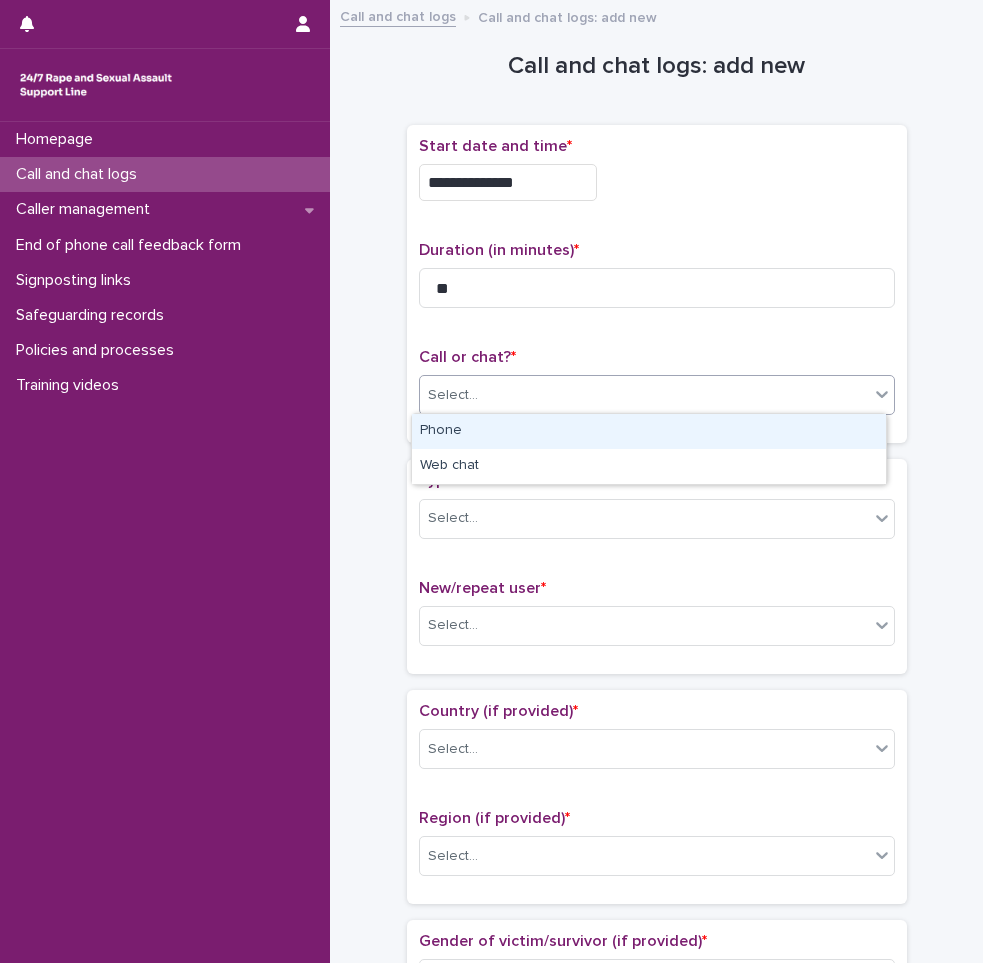 click on "Phone" at bounding box center [649, 431] 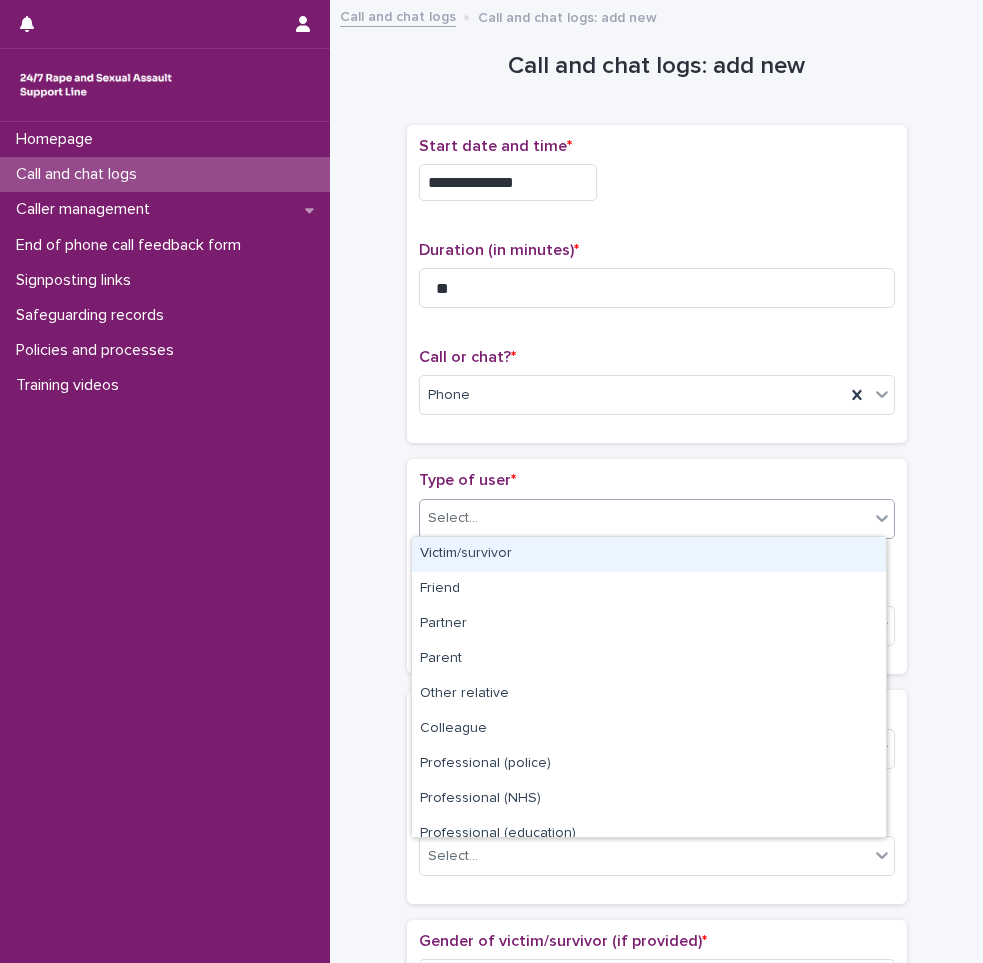 click on "Select..." at bounding box center (644, 518) 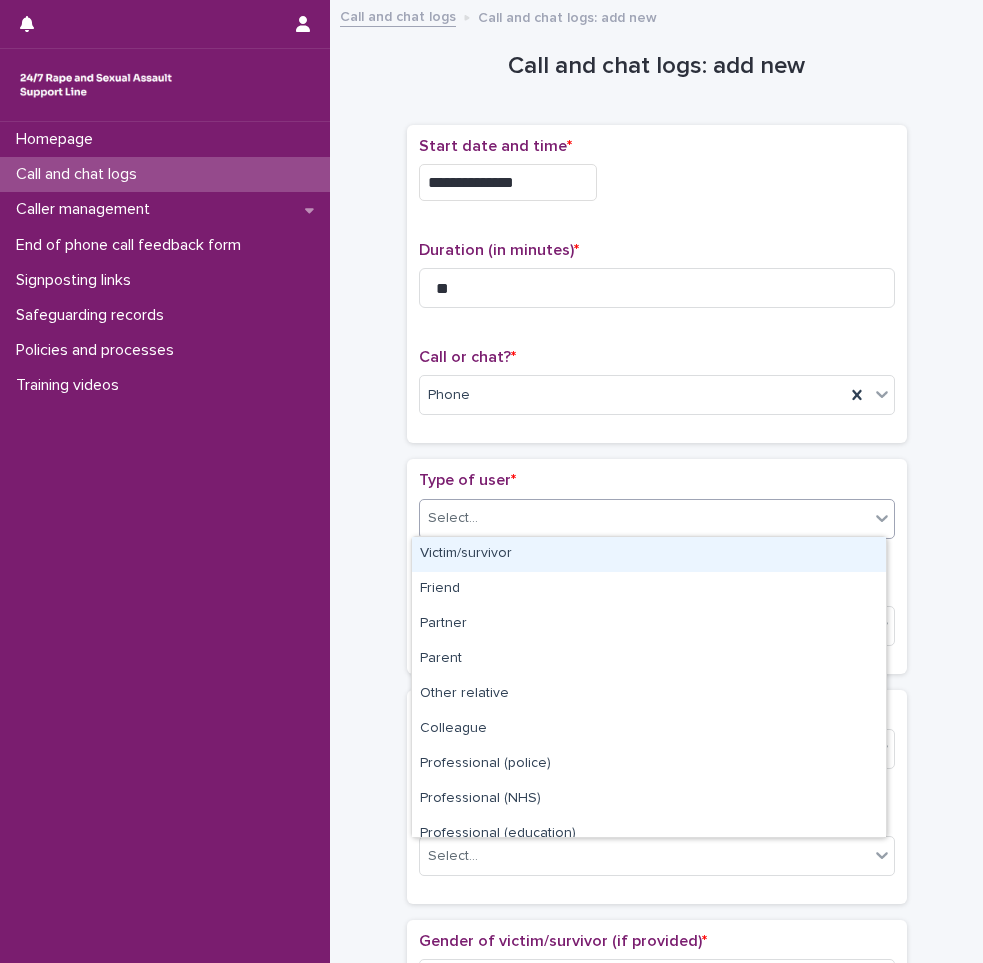click on "Victim/survivor" at bounding box center (649, 554) 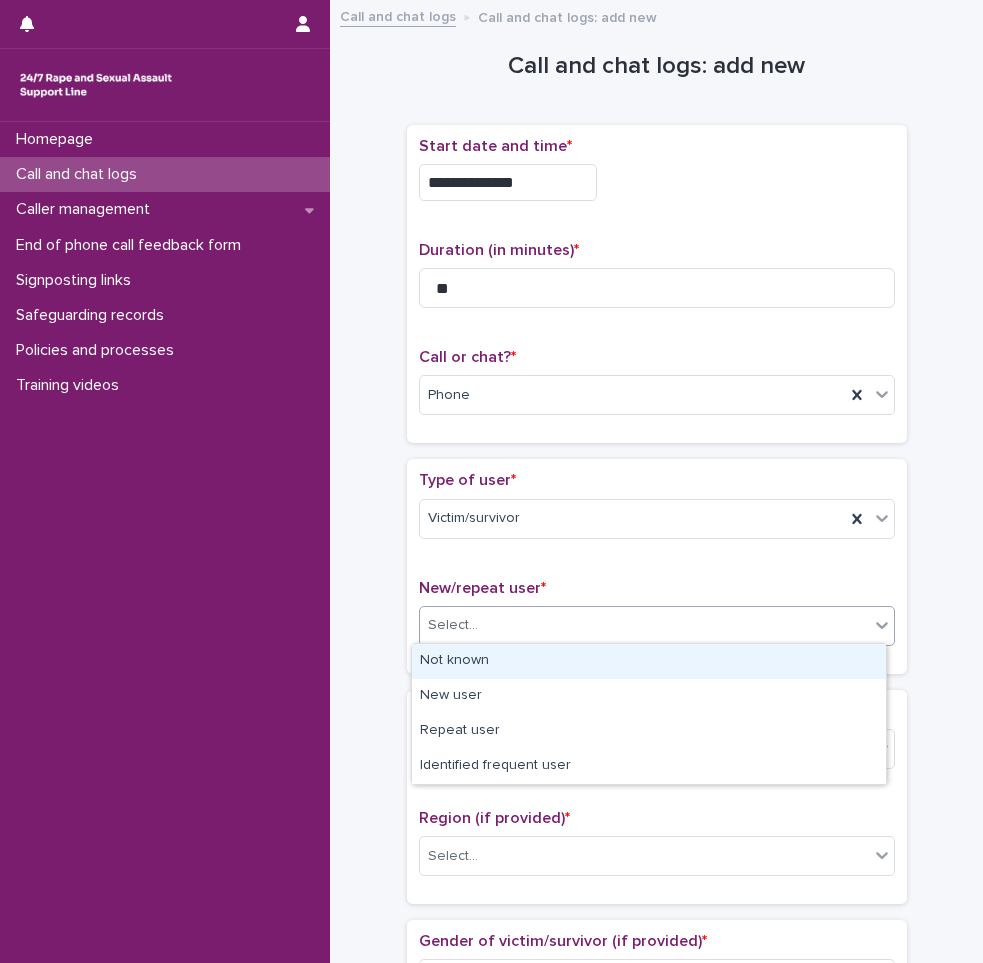 click on "Select..." at bounding box center [644, 625] 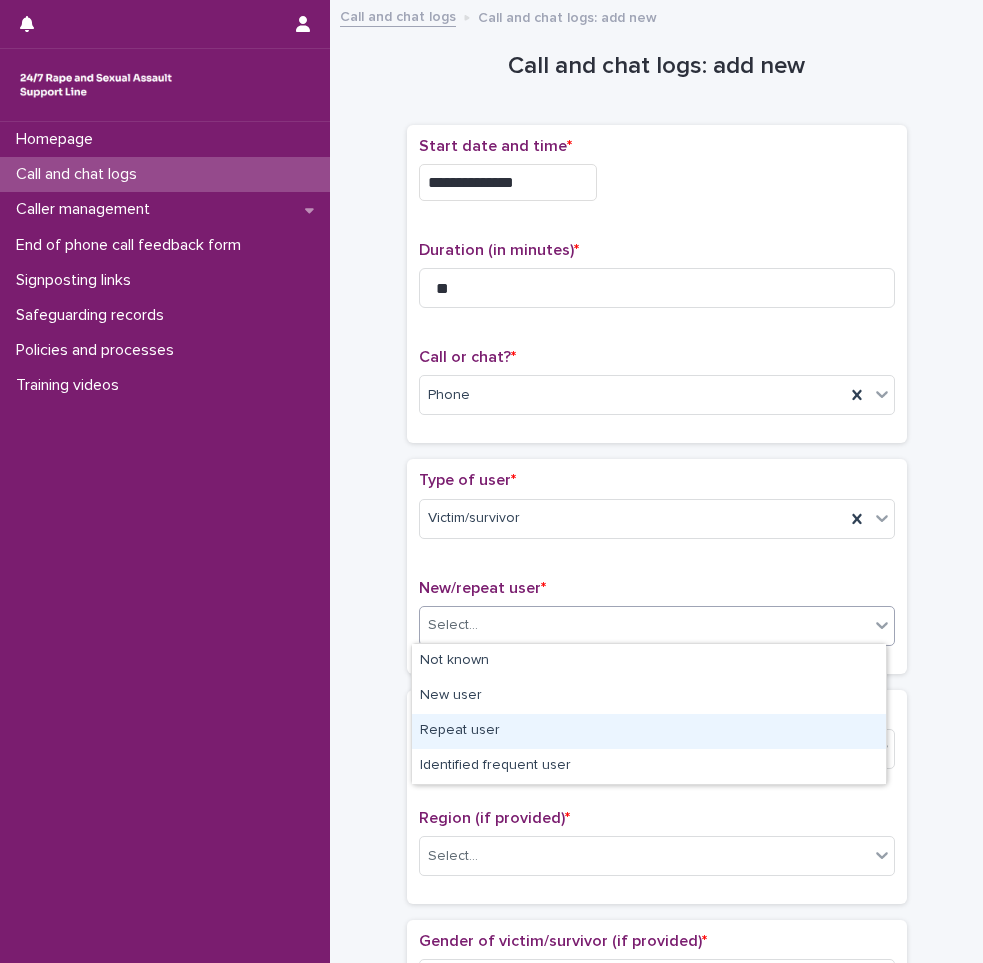 click on "Repeat user" at bounding box center (649, 731) 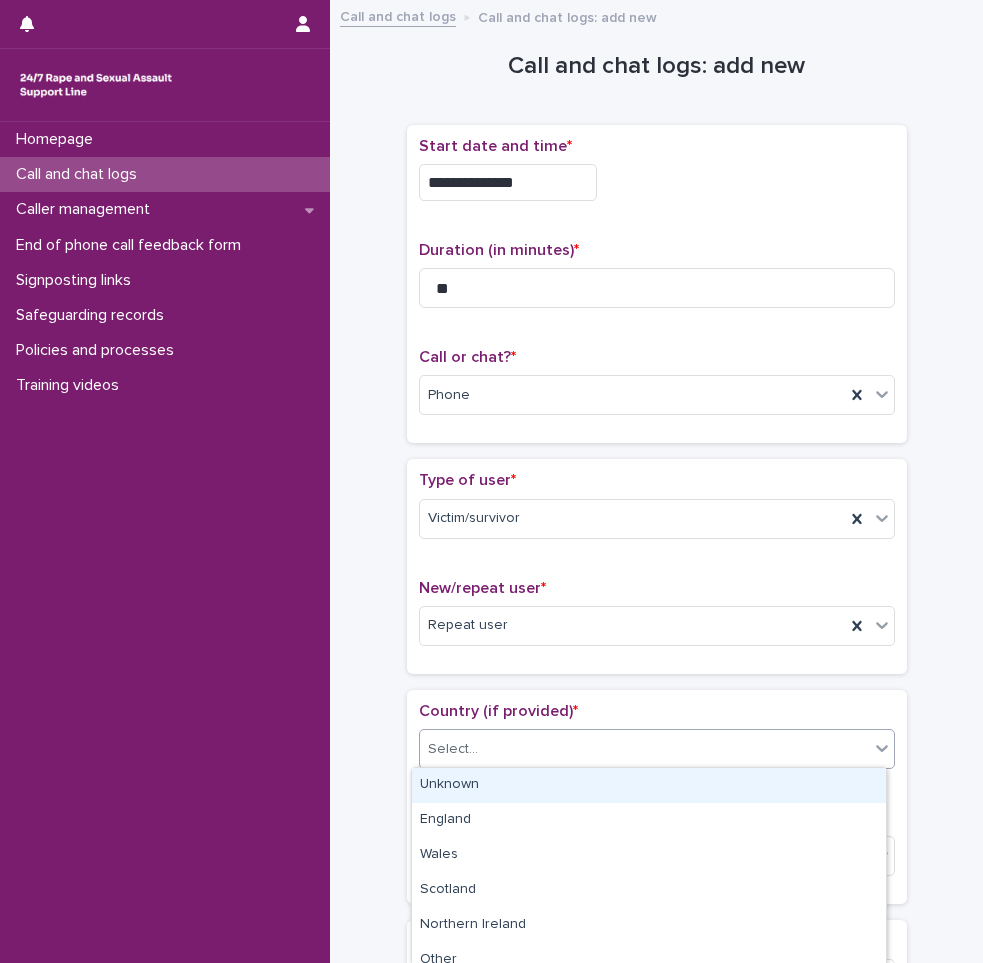 click on "Select..." at bounding box center (644, 749) 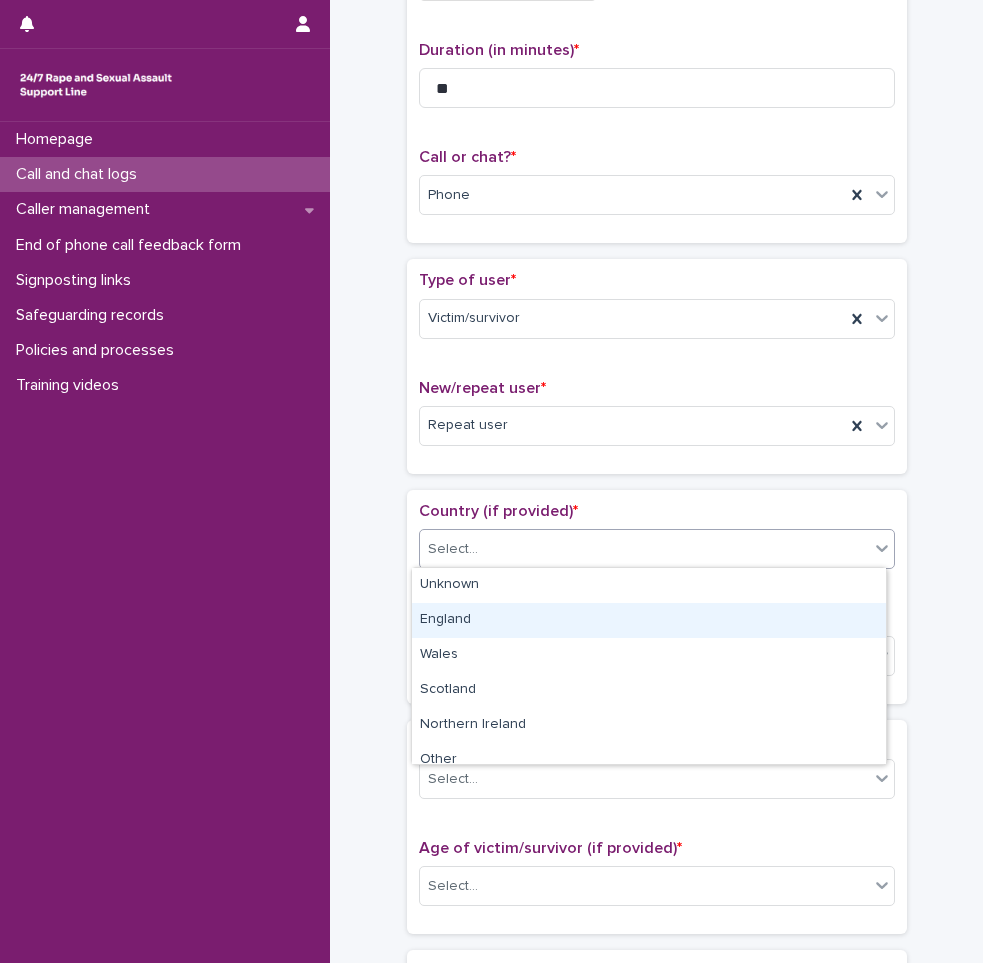 scroll, scrollTop: 300, scrollLeft: 0, axis: vertical 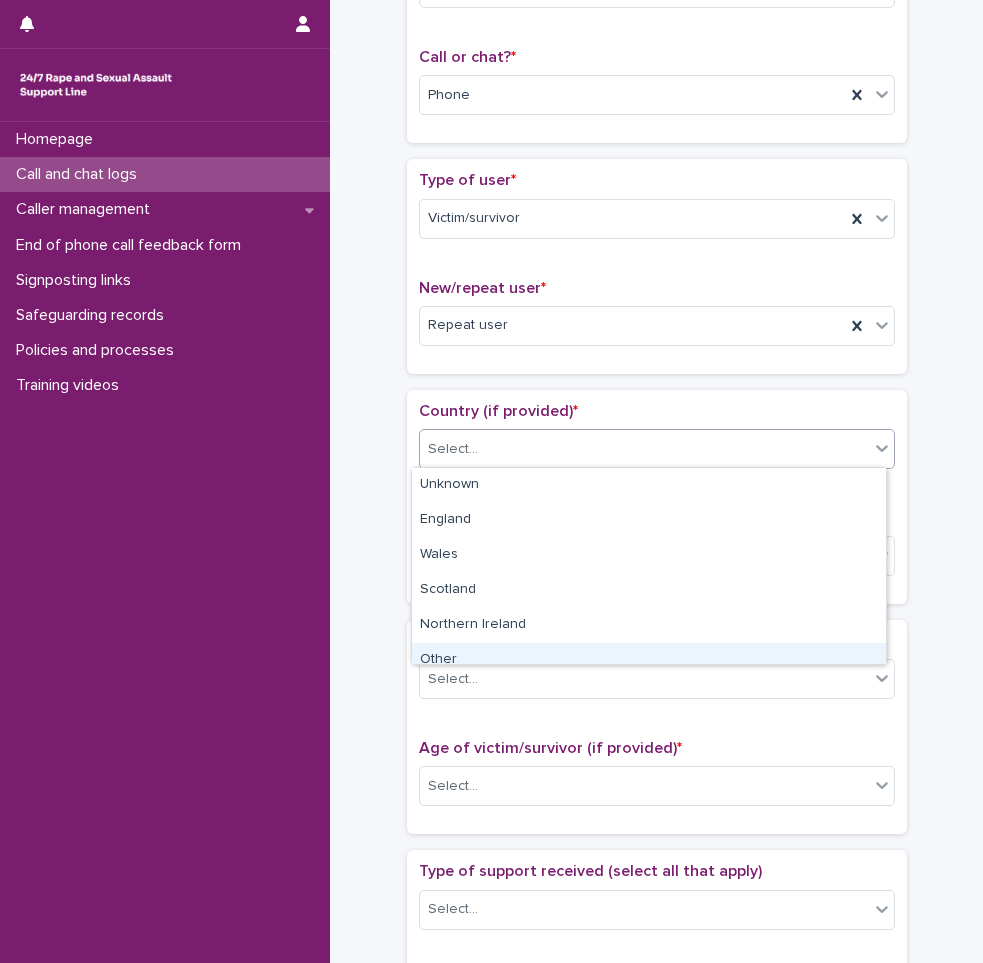 click on "Other" at bounding box center (649, 660) 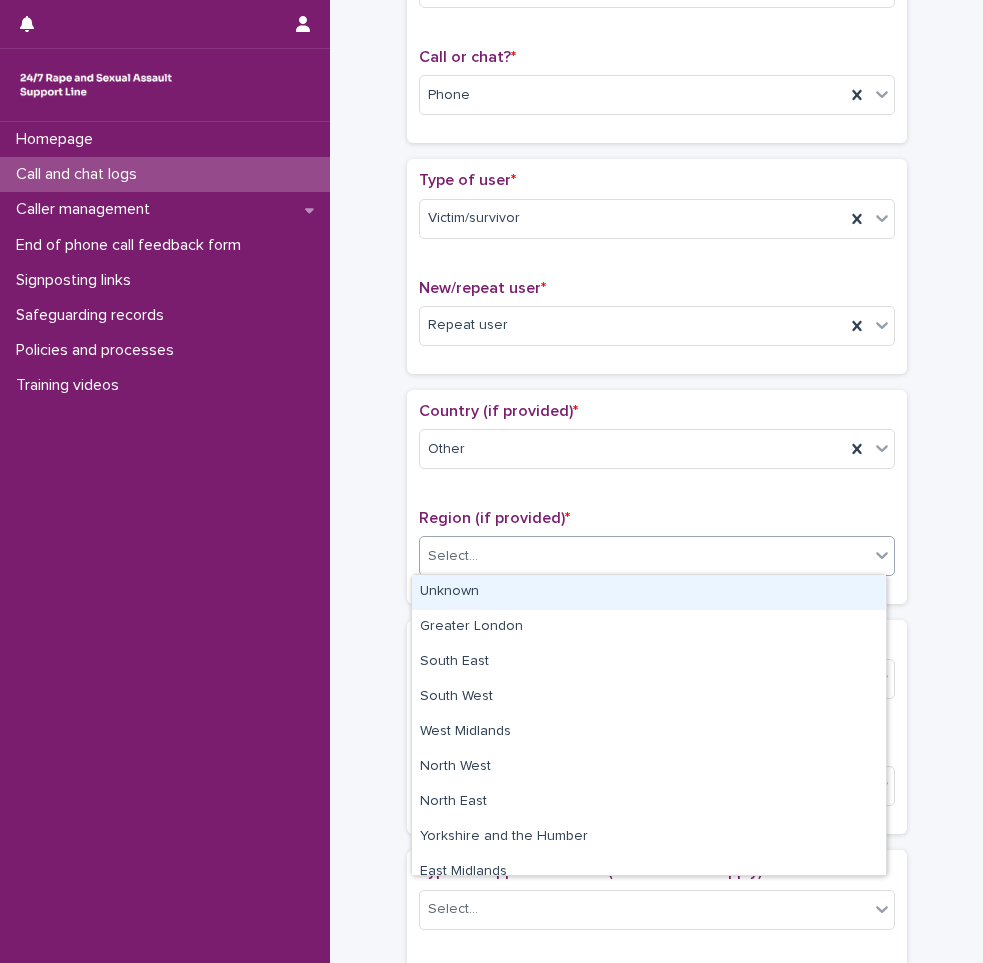 click on "Select..." at bounding box center [644, 556] 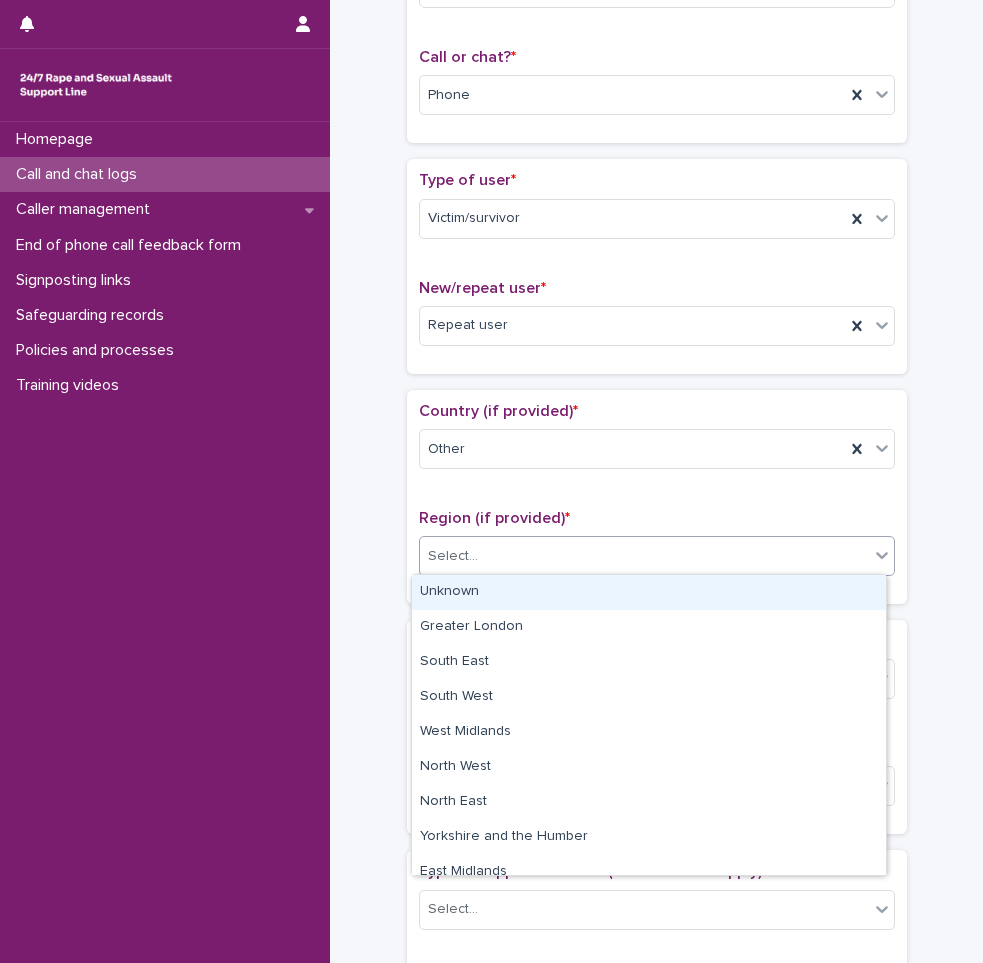 click on "Unknown" at bounding box center [649, 592] 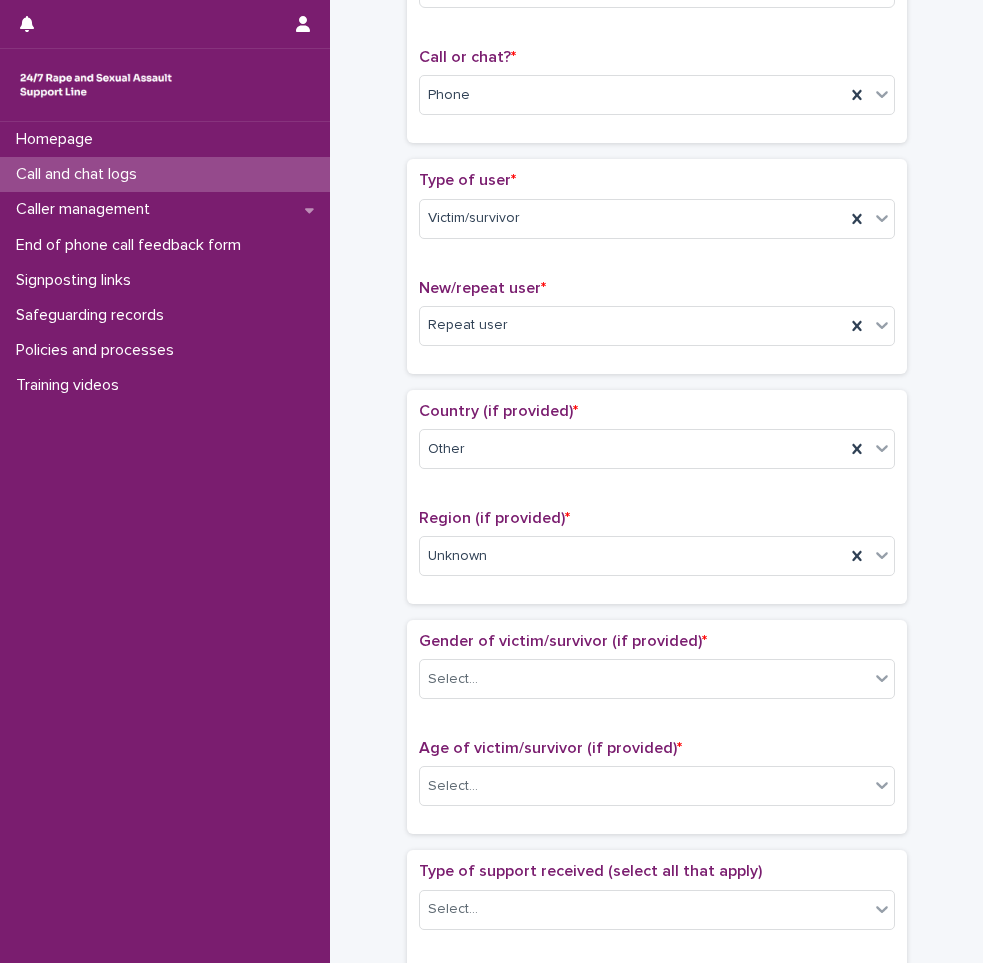 click on "**********" at bounding box center [656, 735] 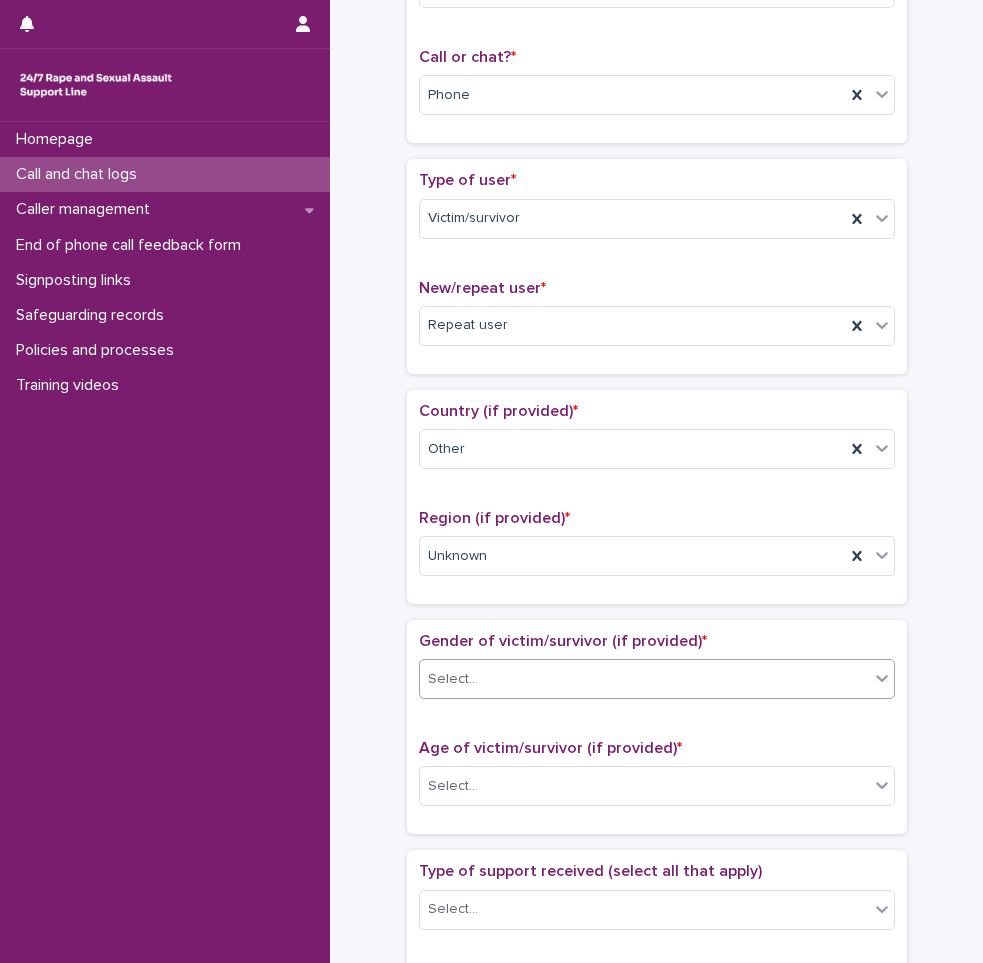click on "Select..." at bounding box center (644, 679) 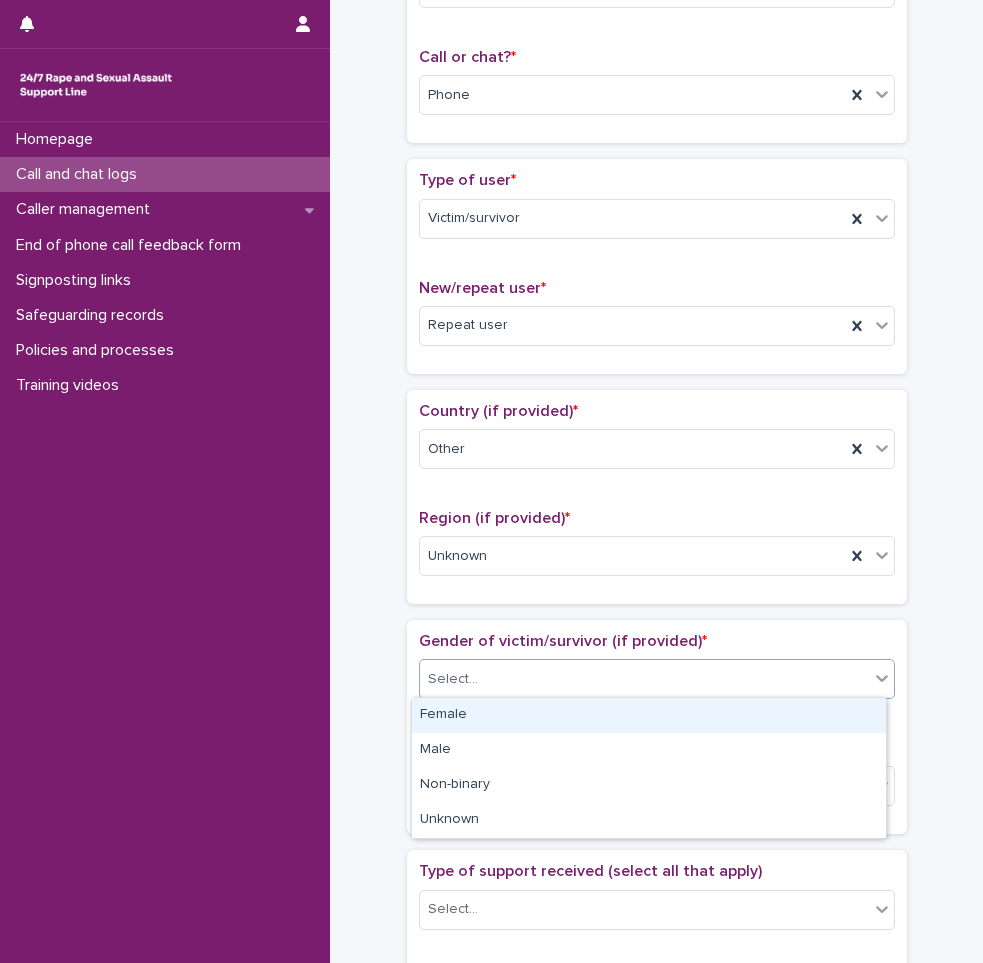 click on "Female" at bounding box center [649, 715] 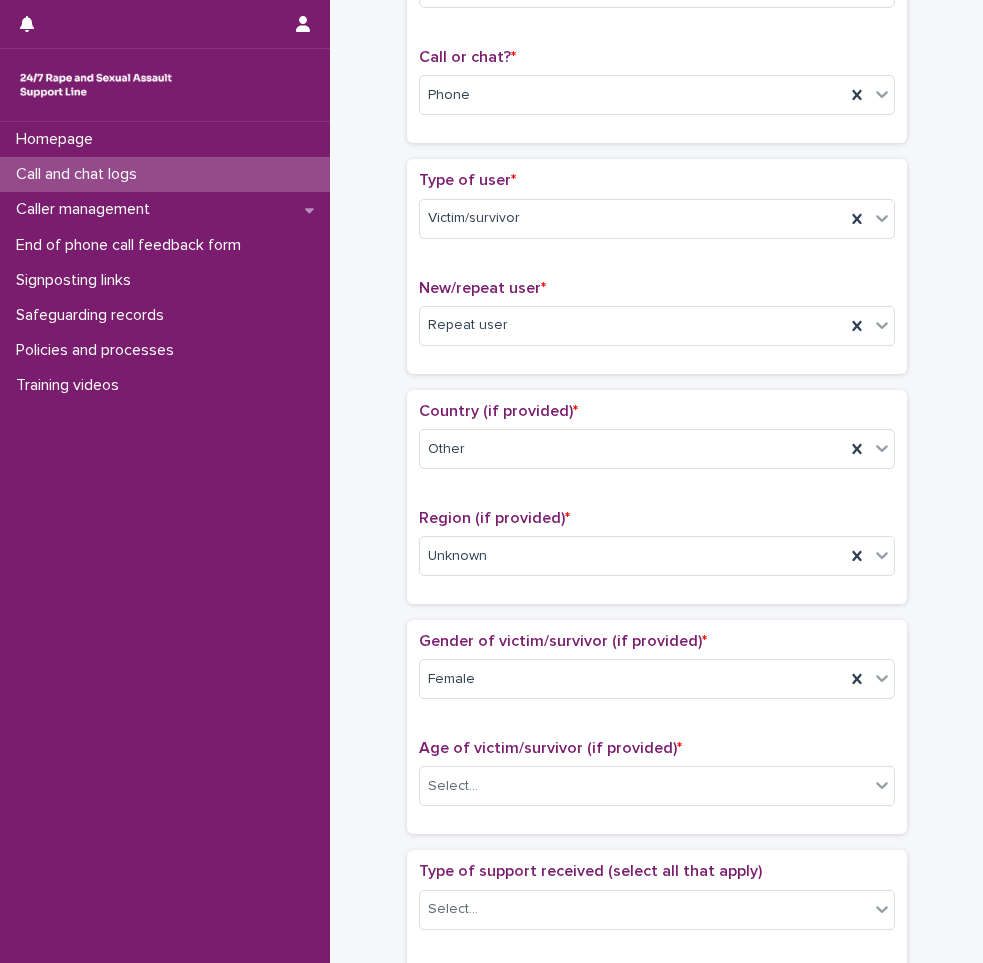 click on "**********" at bounding box center (656, 735) 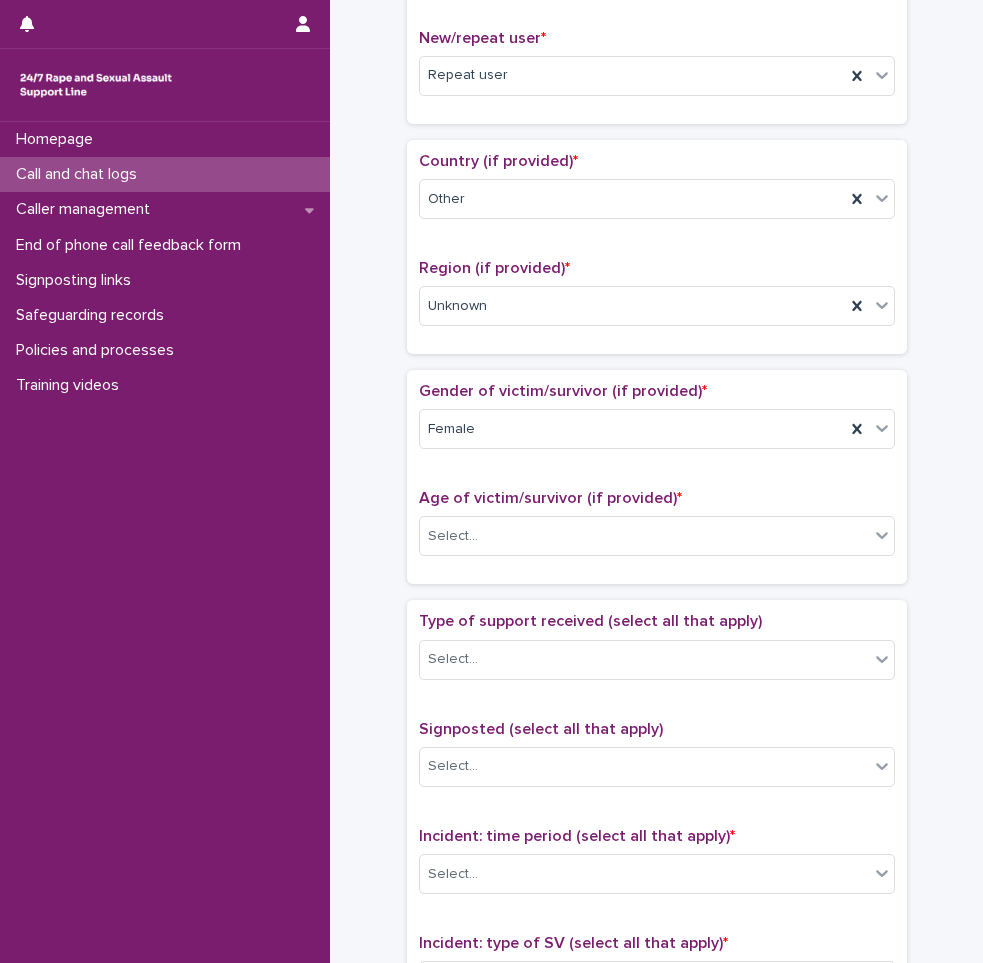 scroll, scrollTop: 600, scrollLeft: 0, axis: vertical 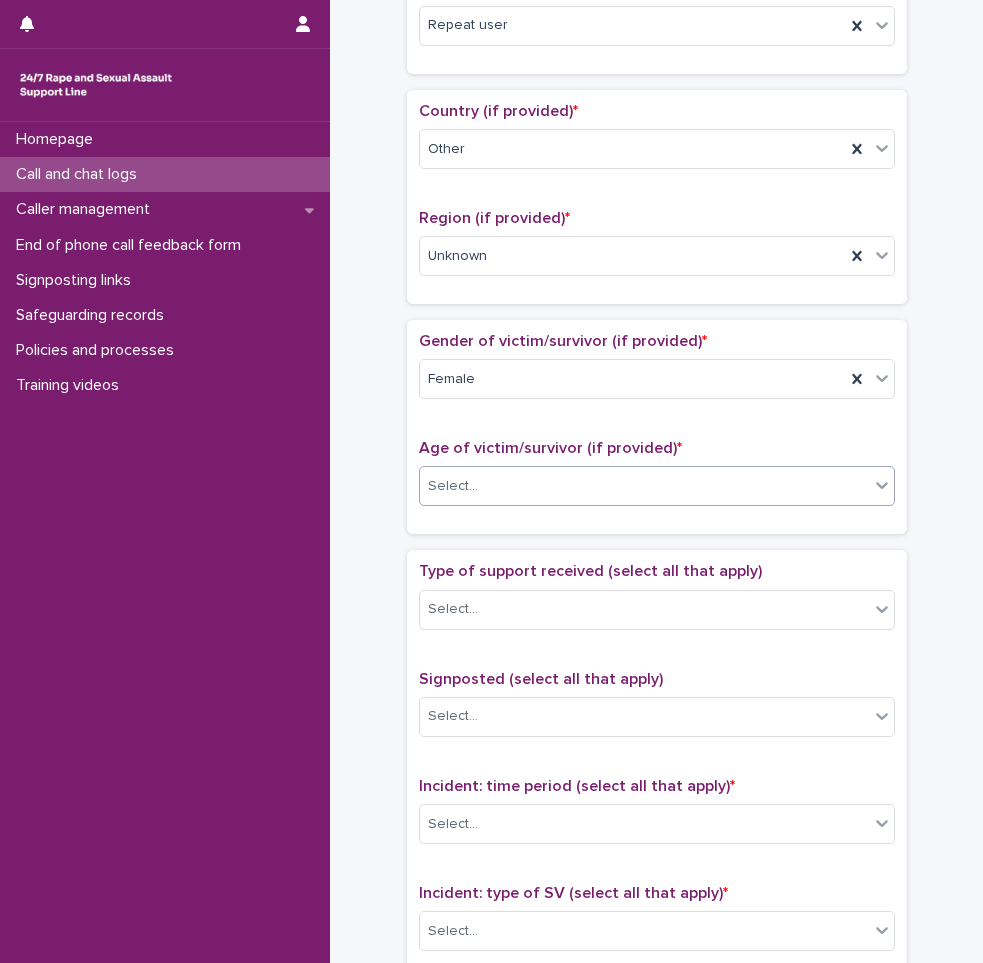 click on "Select..." at bounding box center (644, 486) 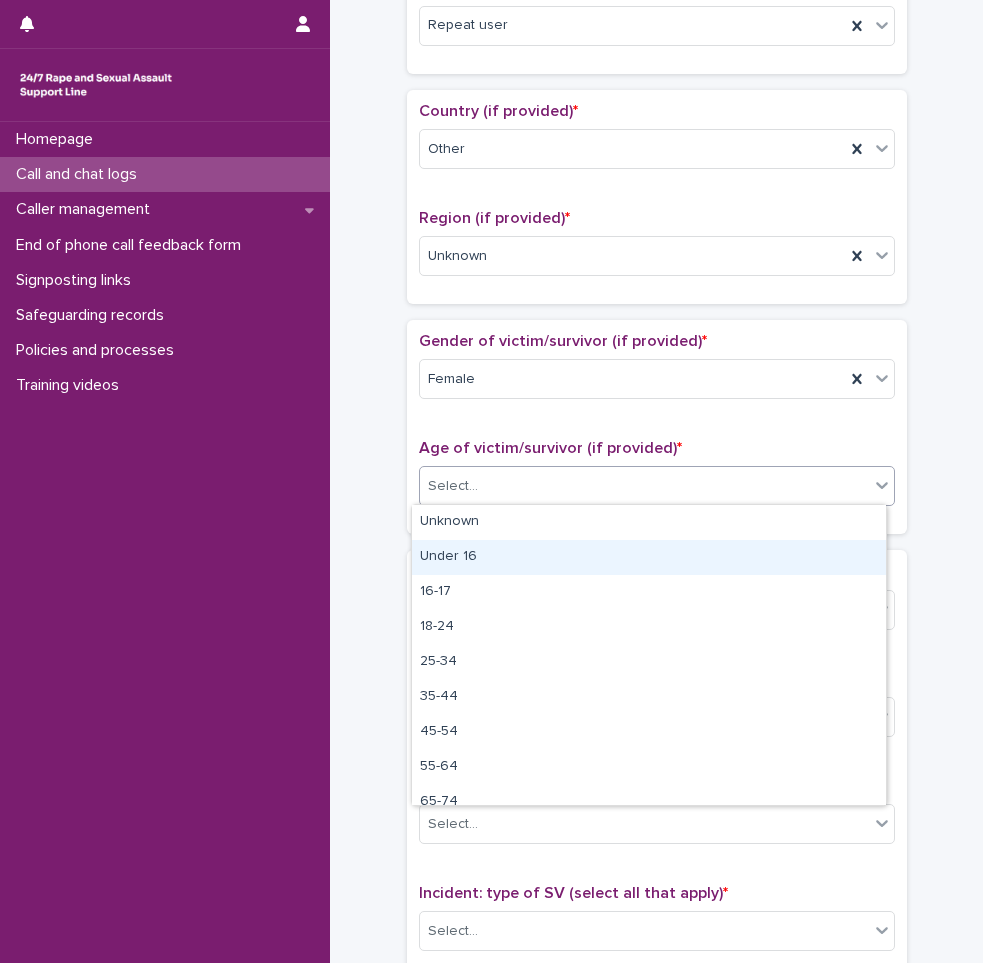 click on "**********" at bounding box center [656, 435] 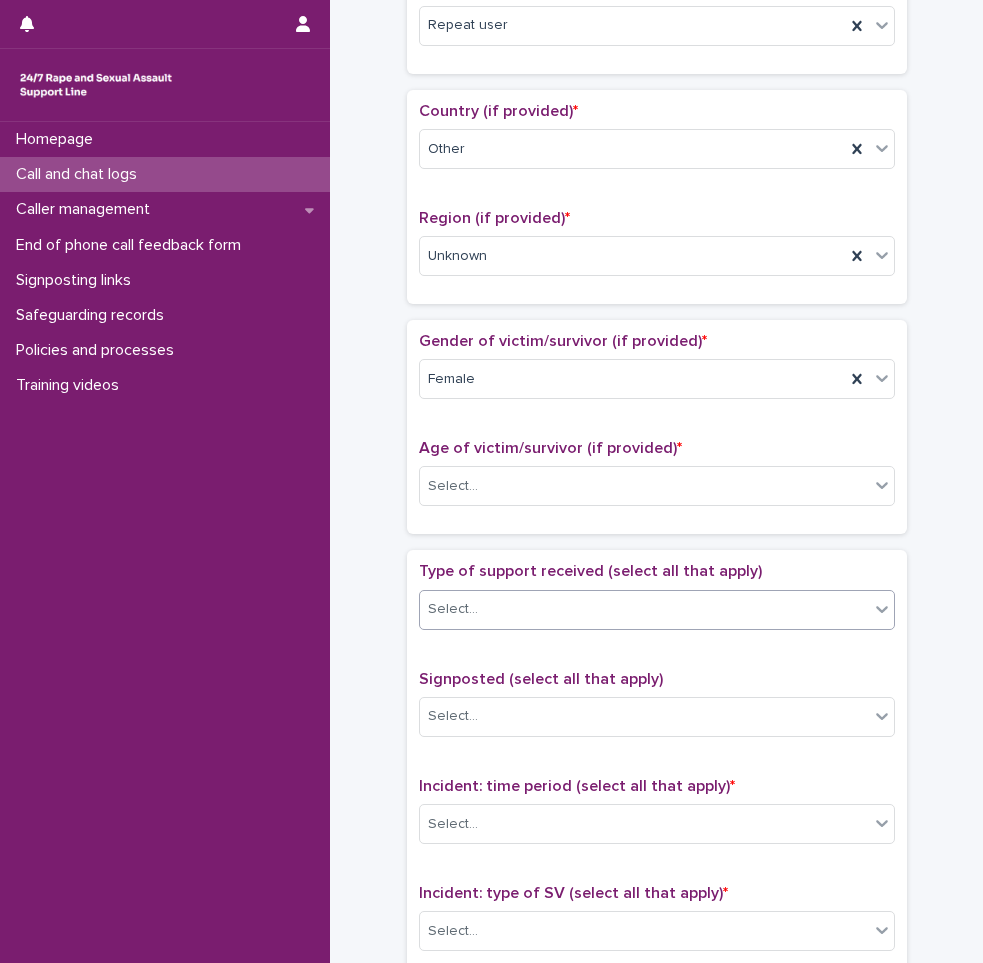 click on "Select..." at bounding box center [644, 609] 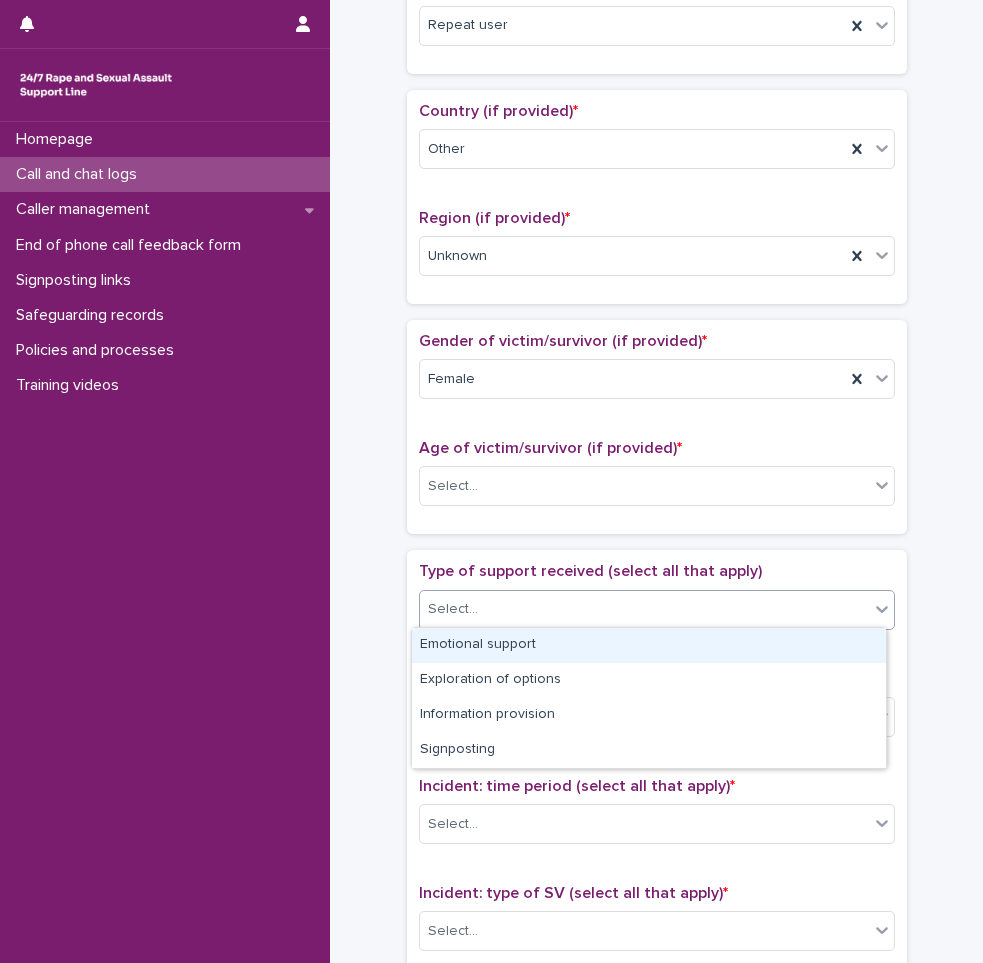 click on "Emotional support" at bounding box center (649, 645) 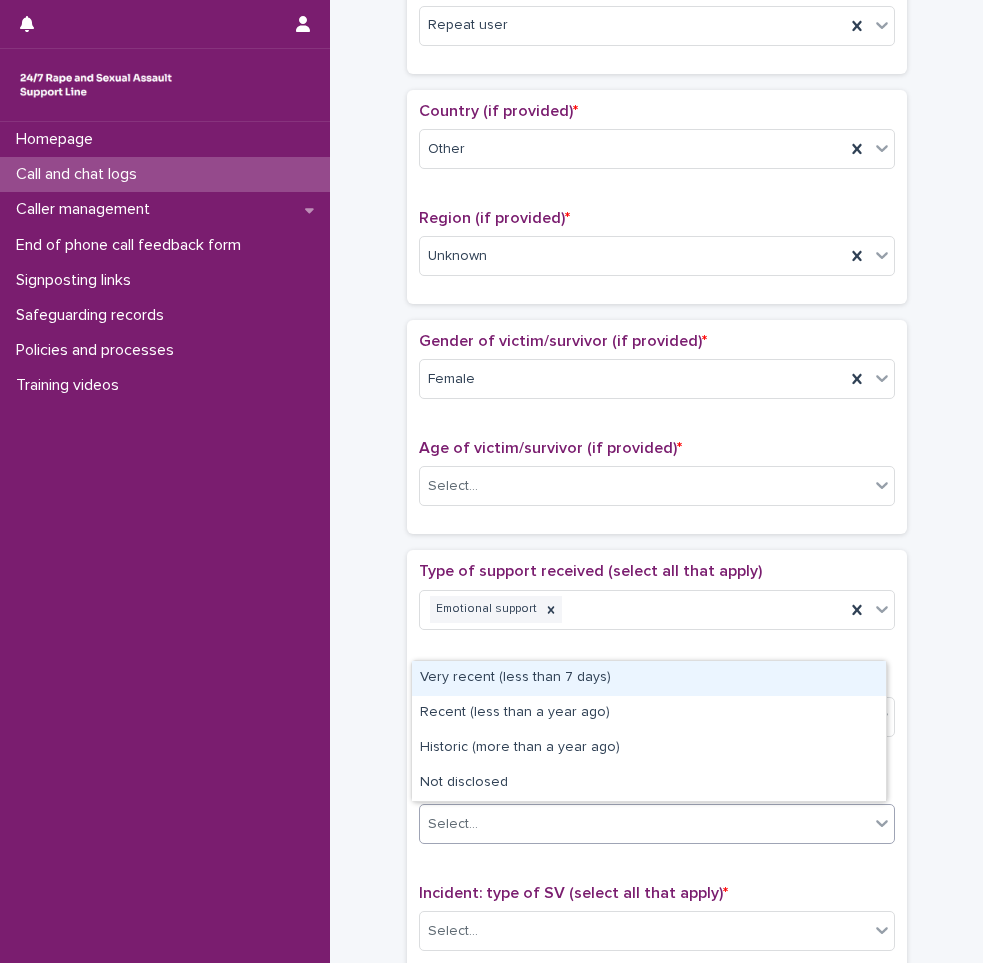 click on "Select..." at bounding box center (453, 824) 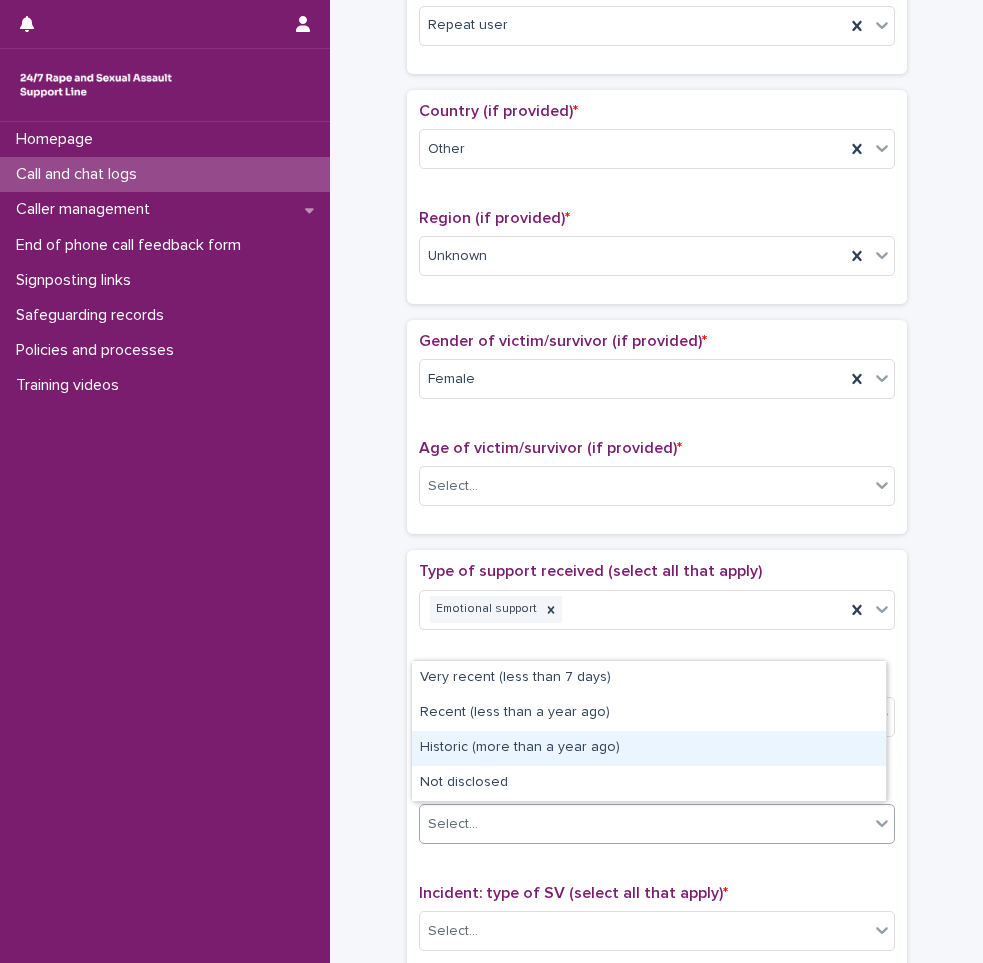 click on "Historic (more than a year ago)" at bounding box center (649, 748) 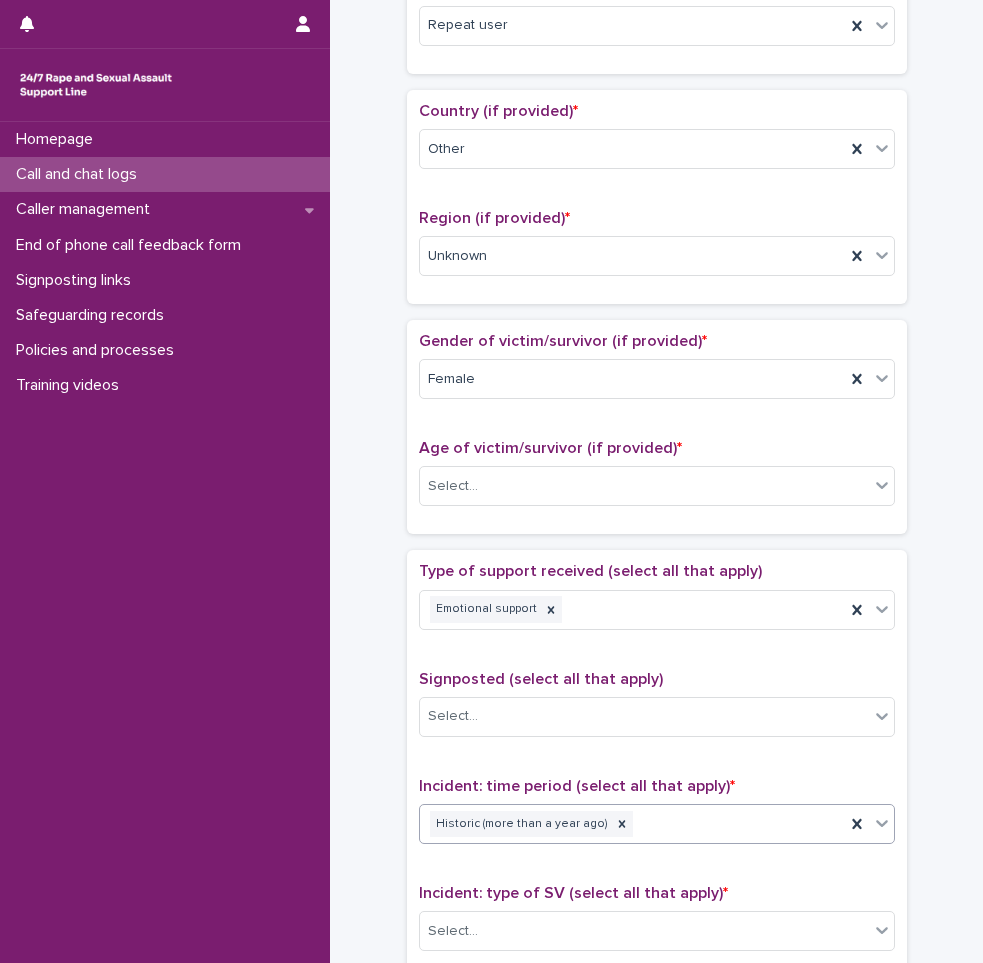 click on "**********" at bounding box center (656, 435) 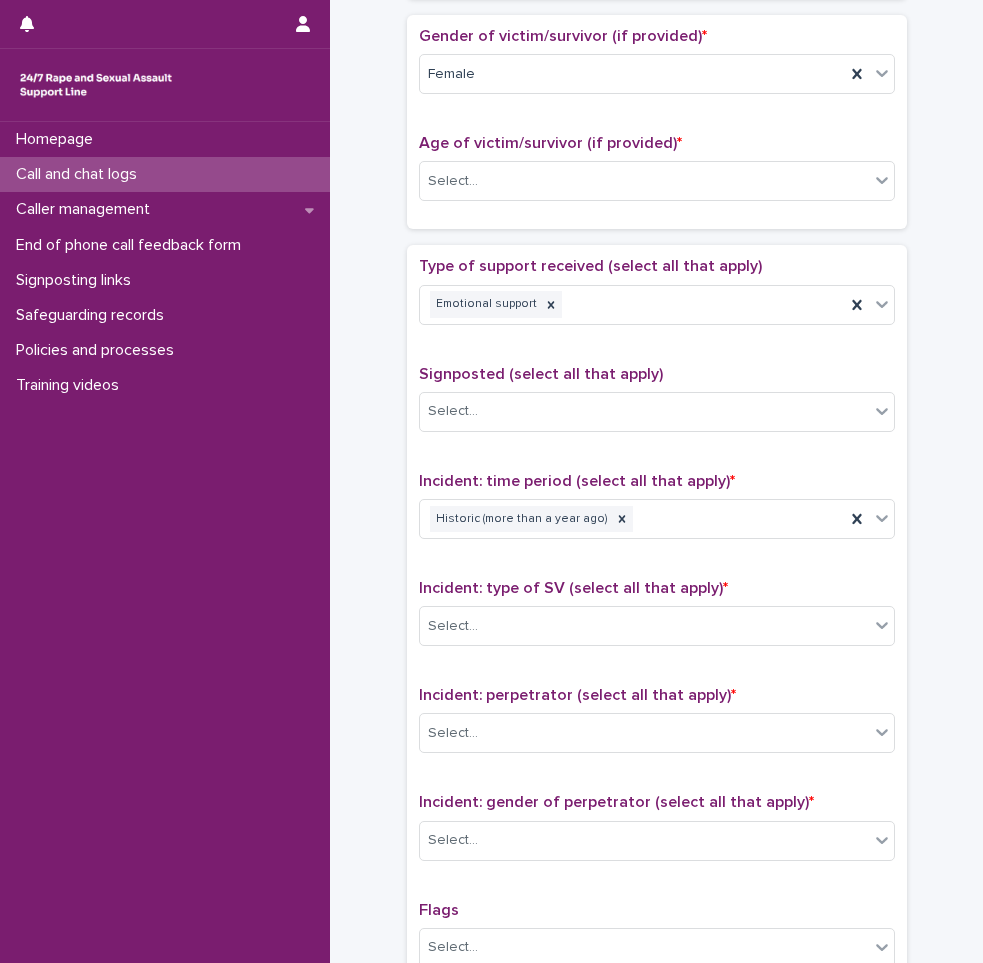 scroll, scrollTop: 1000, scrollLeft: 0, axis: vertical 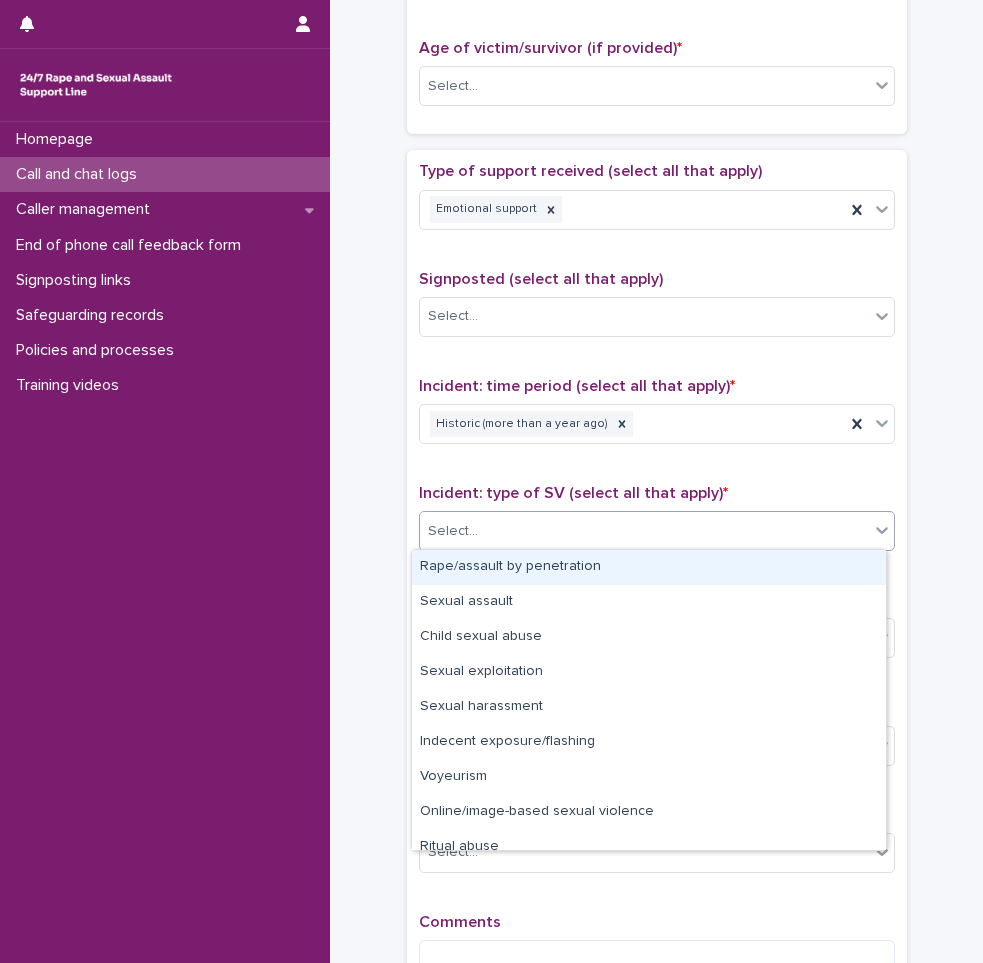 click on "Select..." at bounding box center [644, 531] 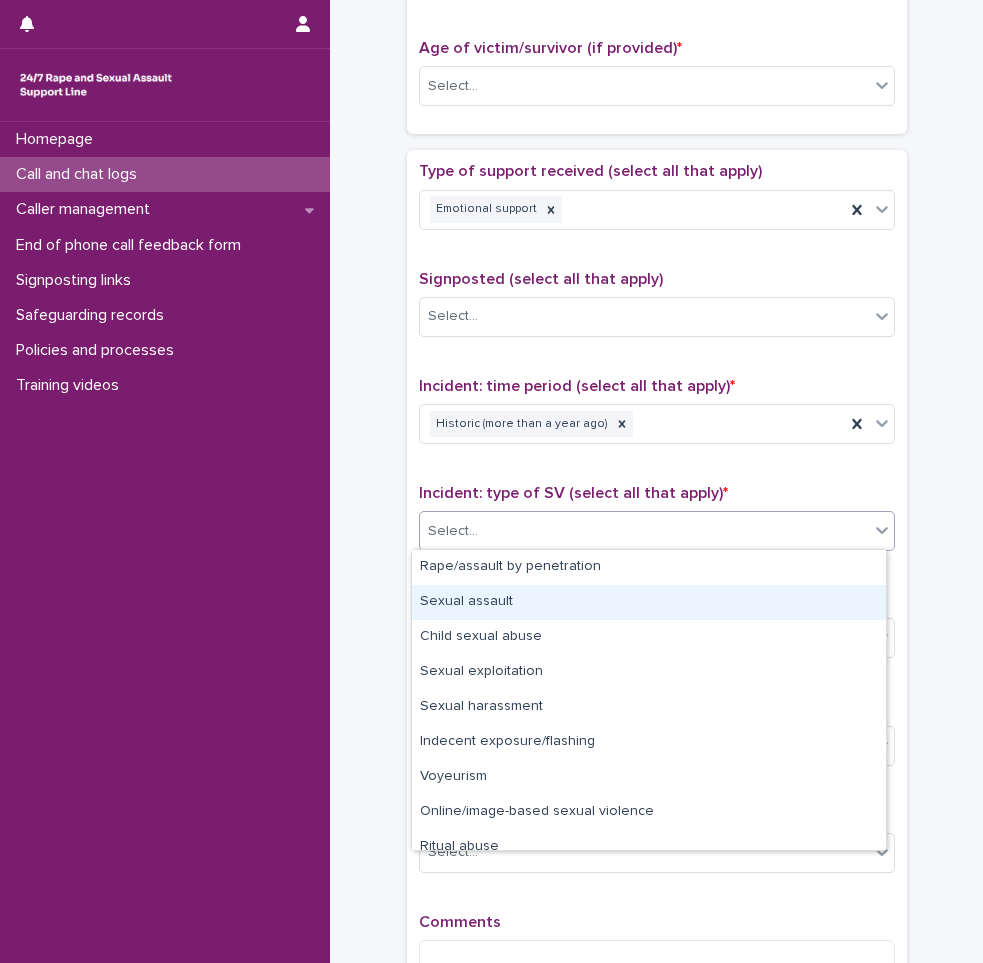 click on "Sexual assault" at bounding box center [649, 602] 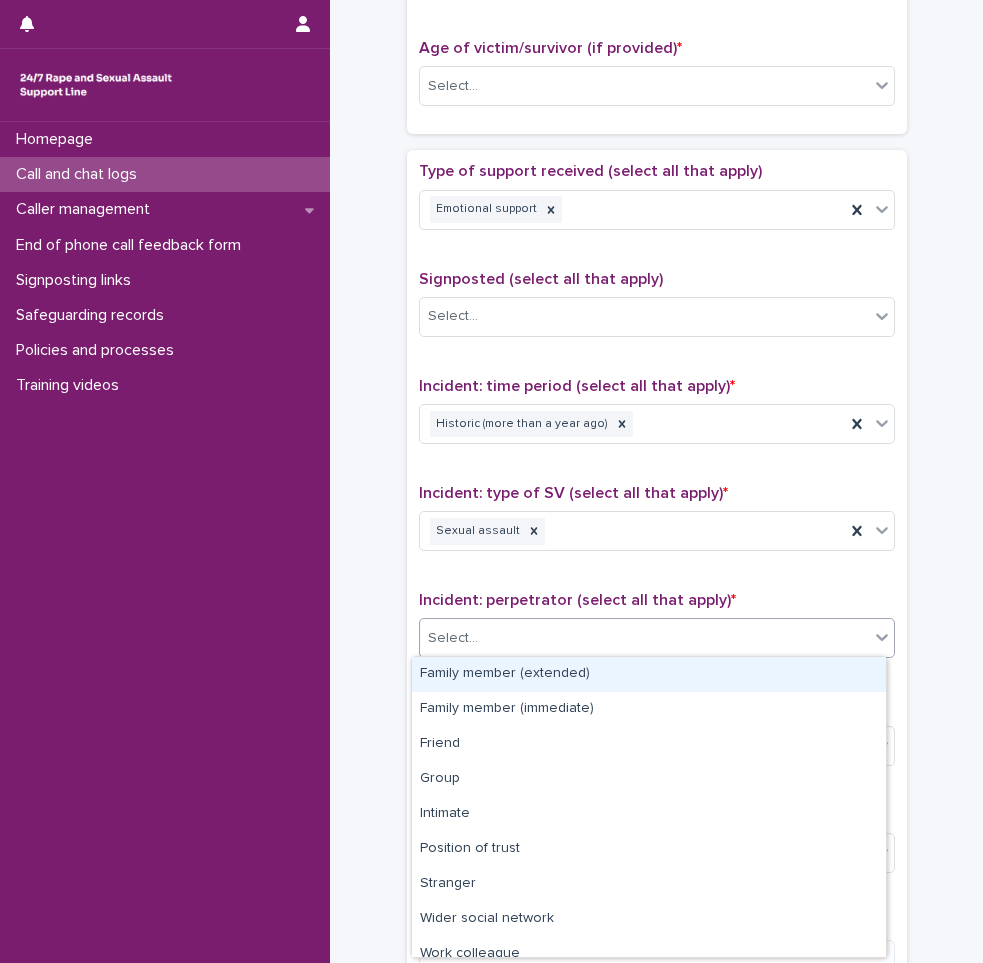 click on "Select..." at bounding box center (644, 638) 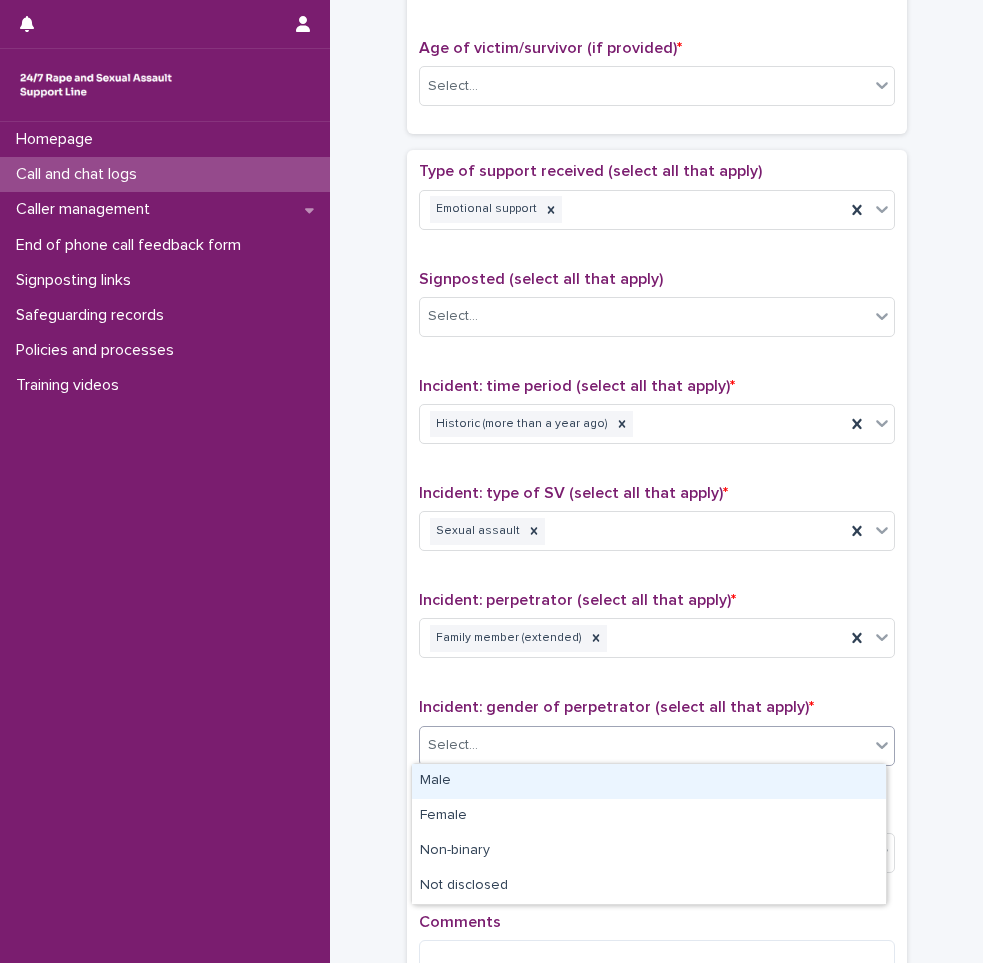 click on "Select..." at bounding box center (644, 745) 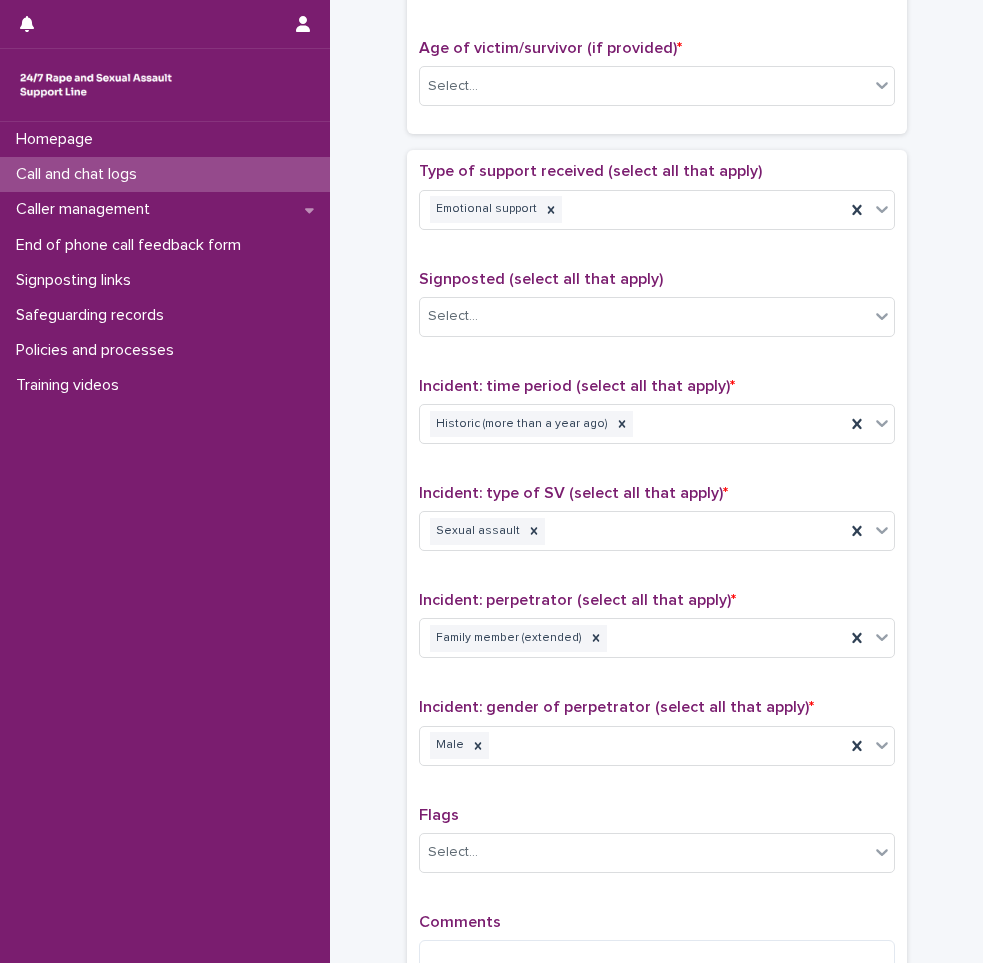 click on "Type of support received (select all that apply) Emotional support Signposted (select all that apply) Select... Incident: time period (select all that apply) * Historic (more than a year ago) Incident: type of SV (select all that apply) * Sexual assault Incident: perpetrator (select all that apply) * Family member (extended) Incident: gender of perpetrator (select all that apply) * Male Flags Select... Comments" at bounding box center [657, 580] 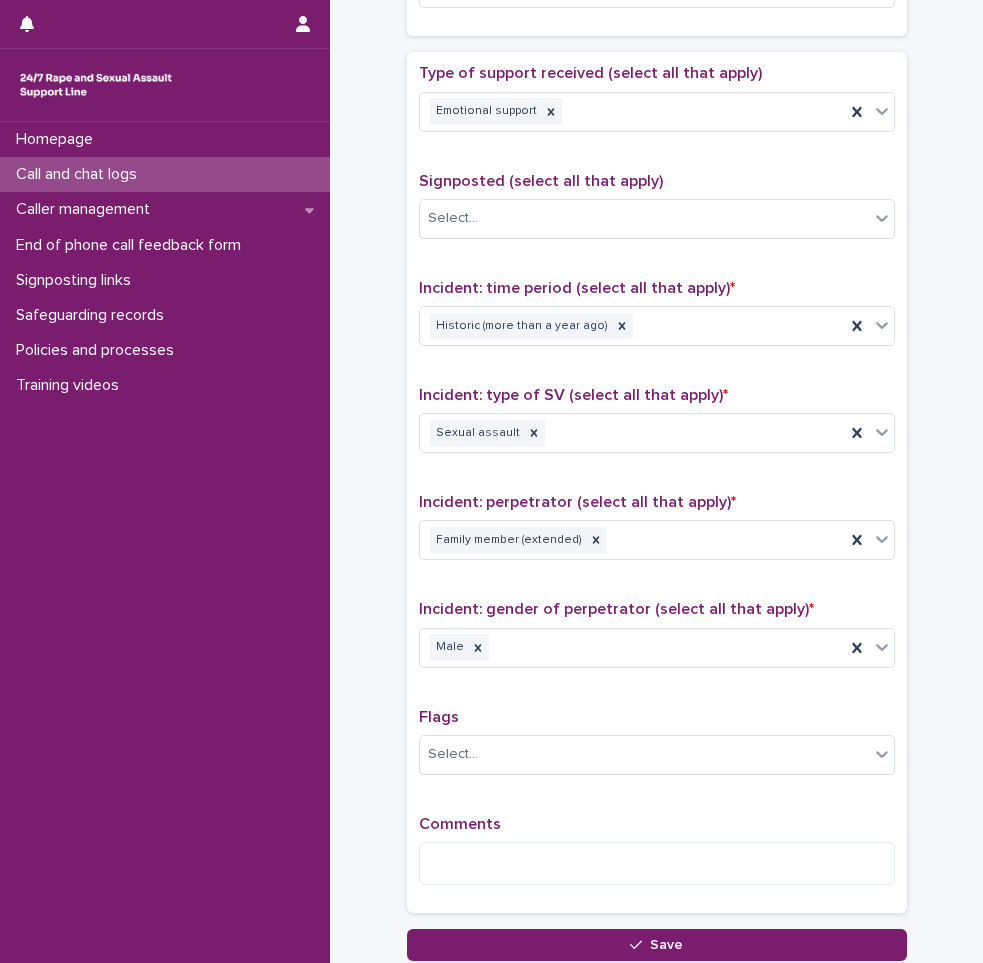 scroll, scrollTop: 1250, scrollLeft: 0, axis: vertical 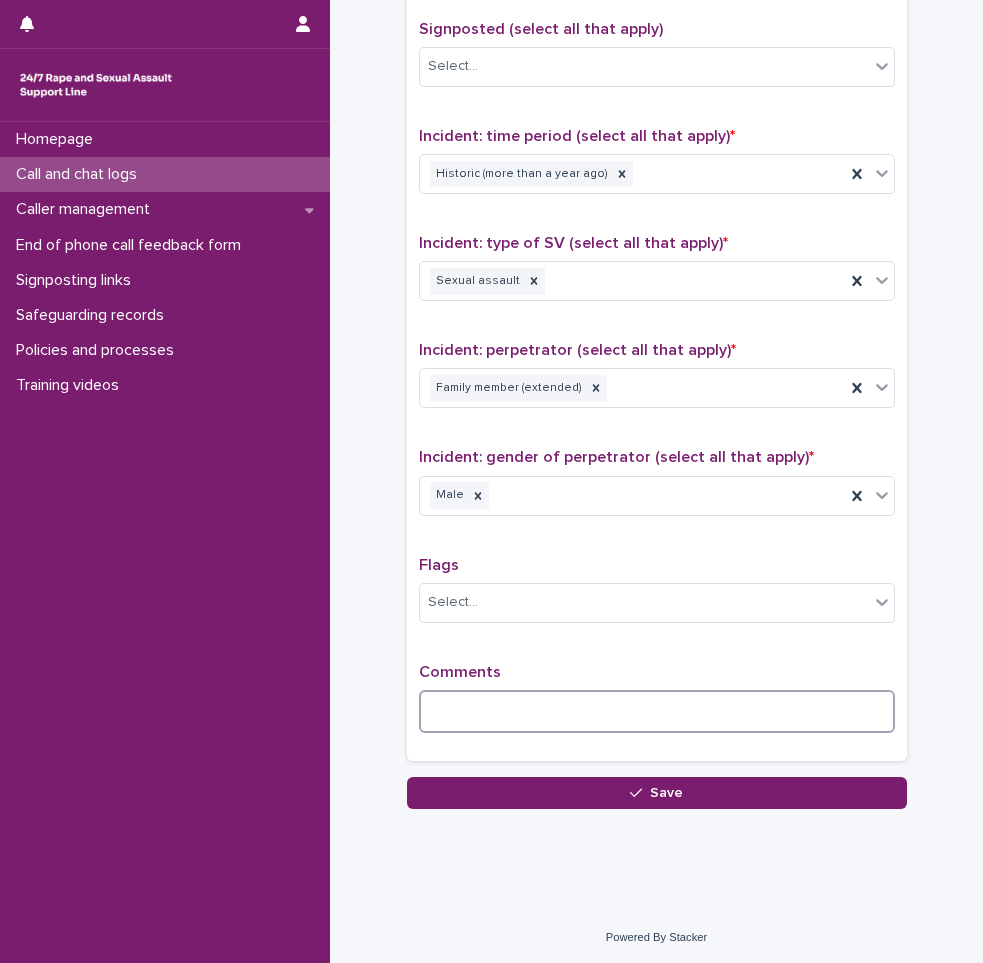 click at bounding box center (657, 711) 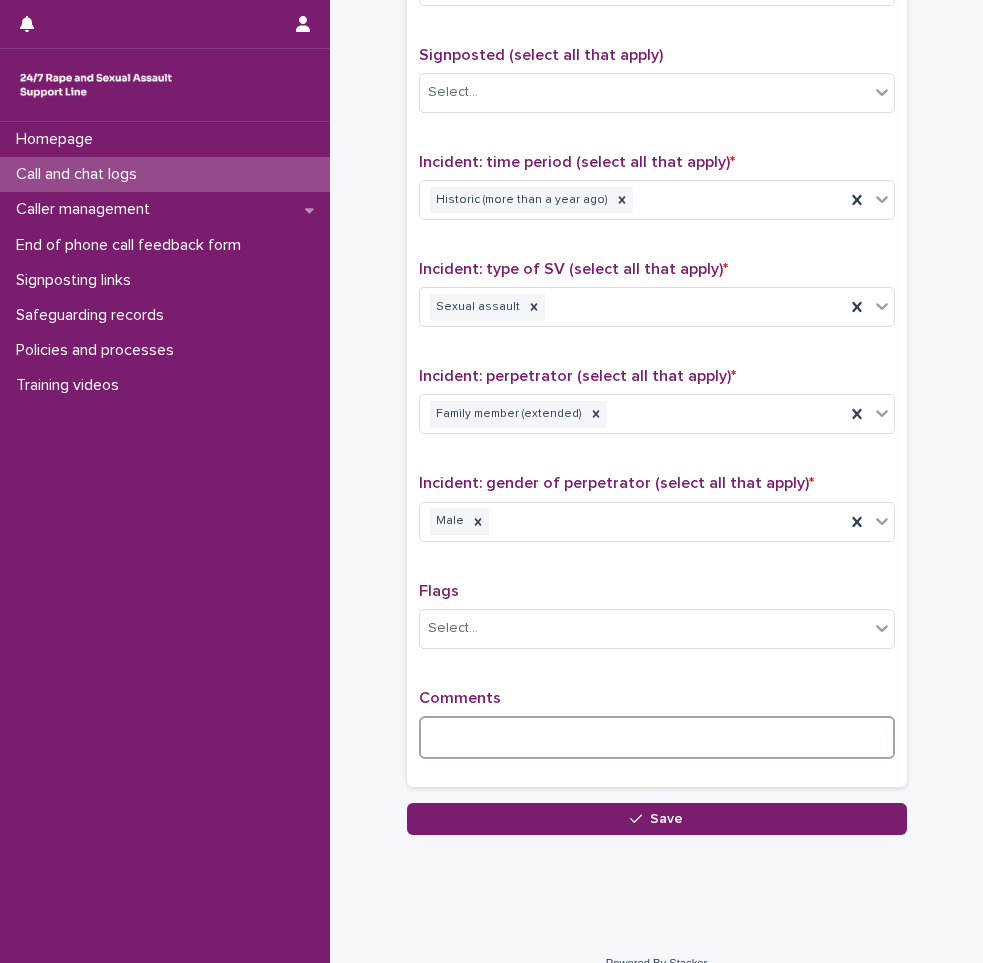 scroll, scrollTop: 1250, scrollLeft: 0, axis: vertical 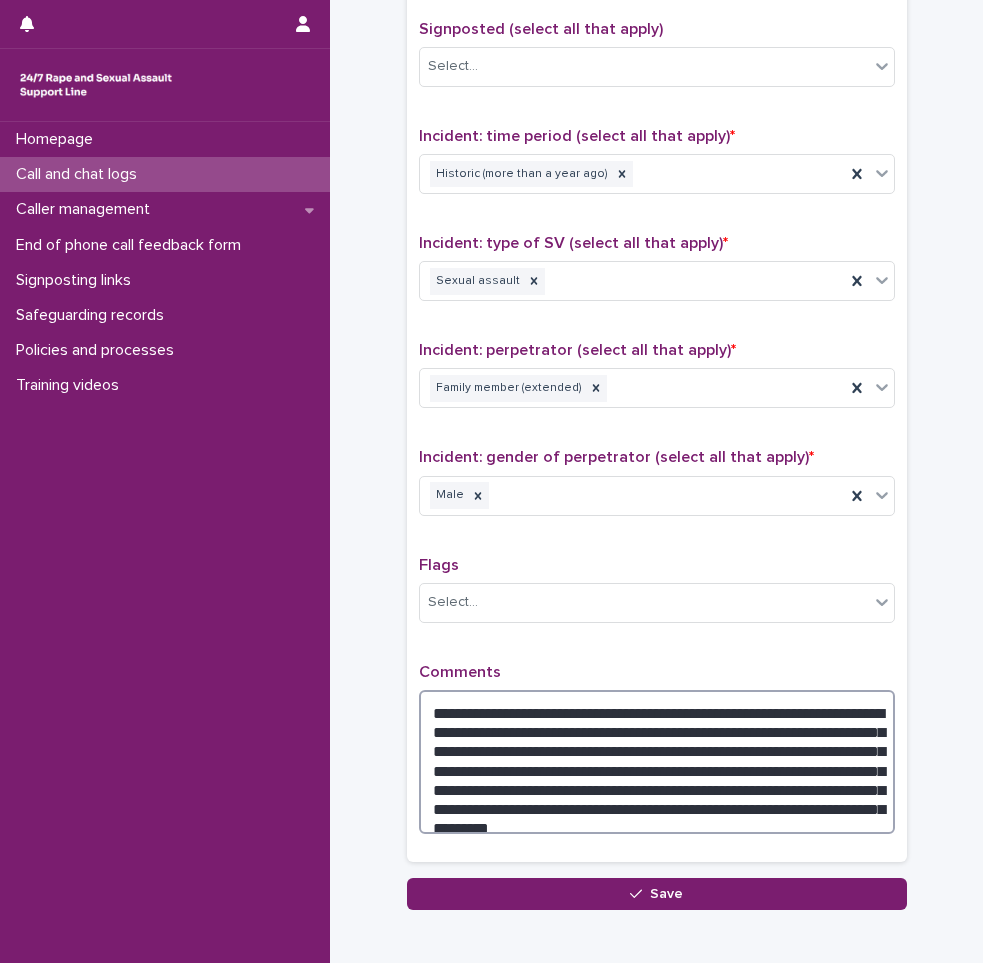 click on "**********" at bounding box center [657, 762] 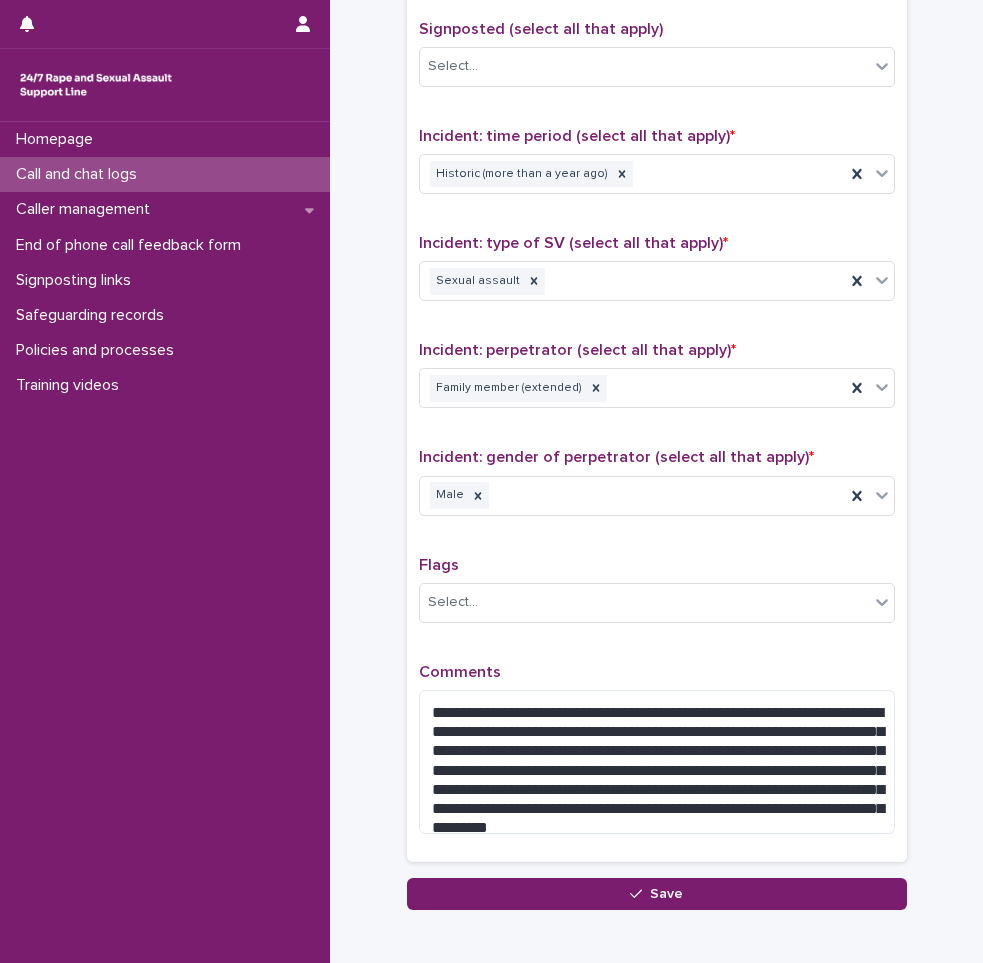 click on "Save" at bounding box center (657, 894) 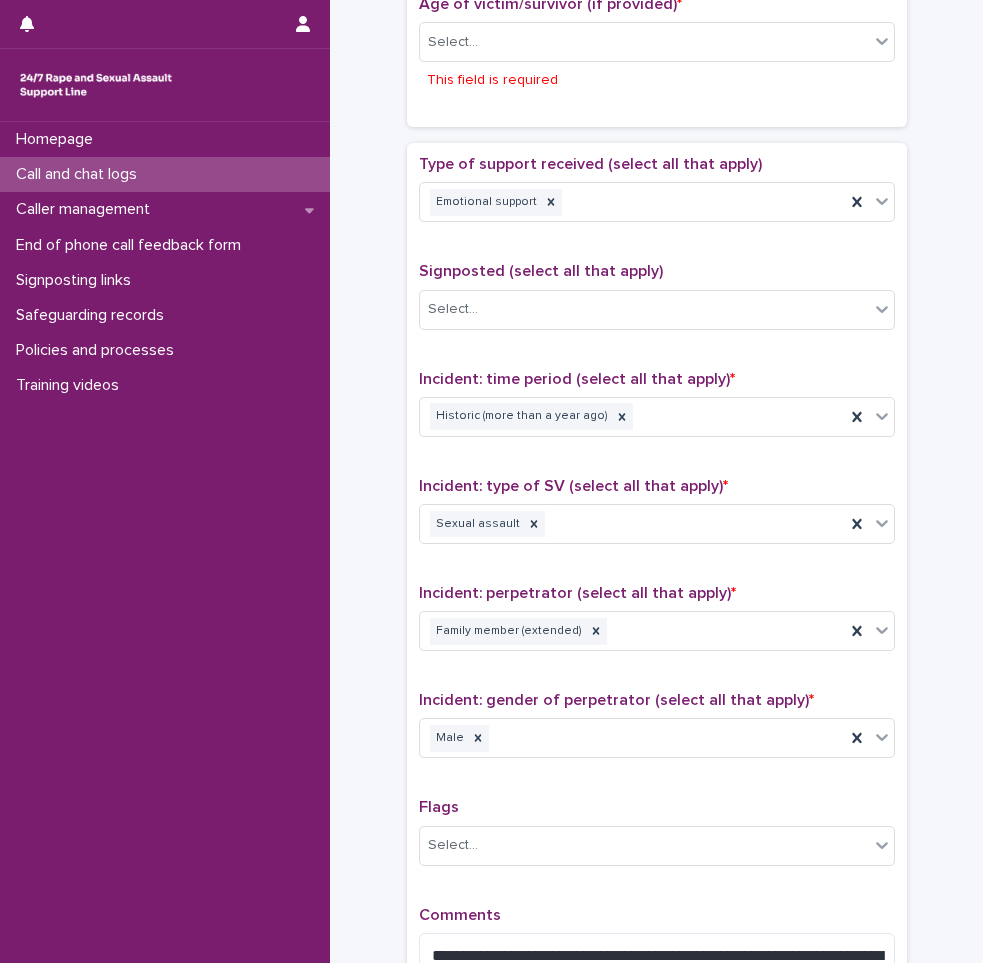 scroll, scrollTop: 1051, scrollLeft: 0, axis: vertical 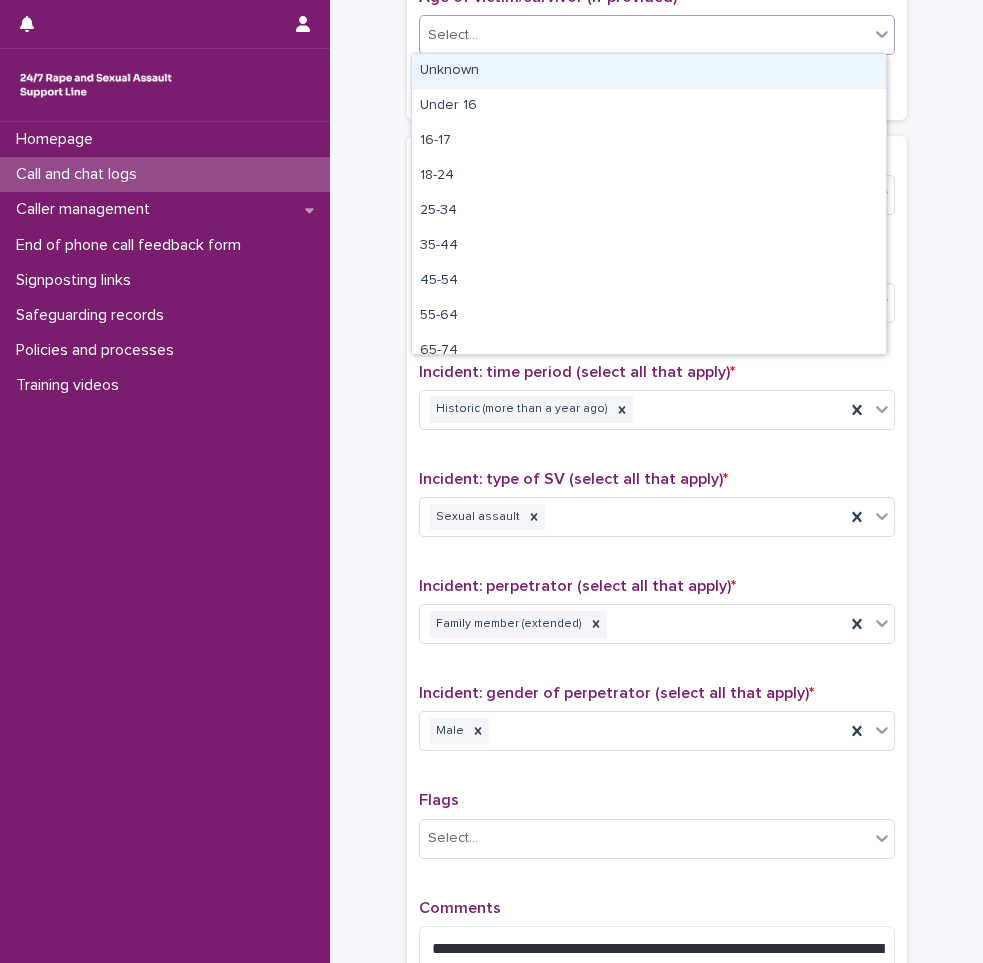 click on "Select..." at bounding box center [644, 35] 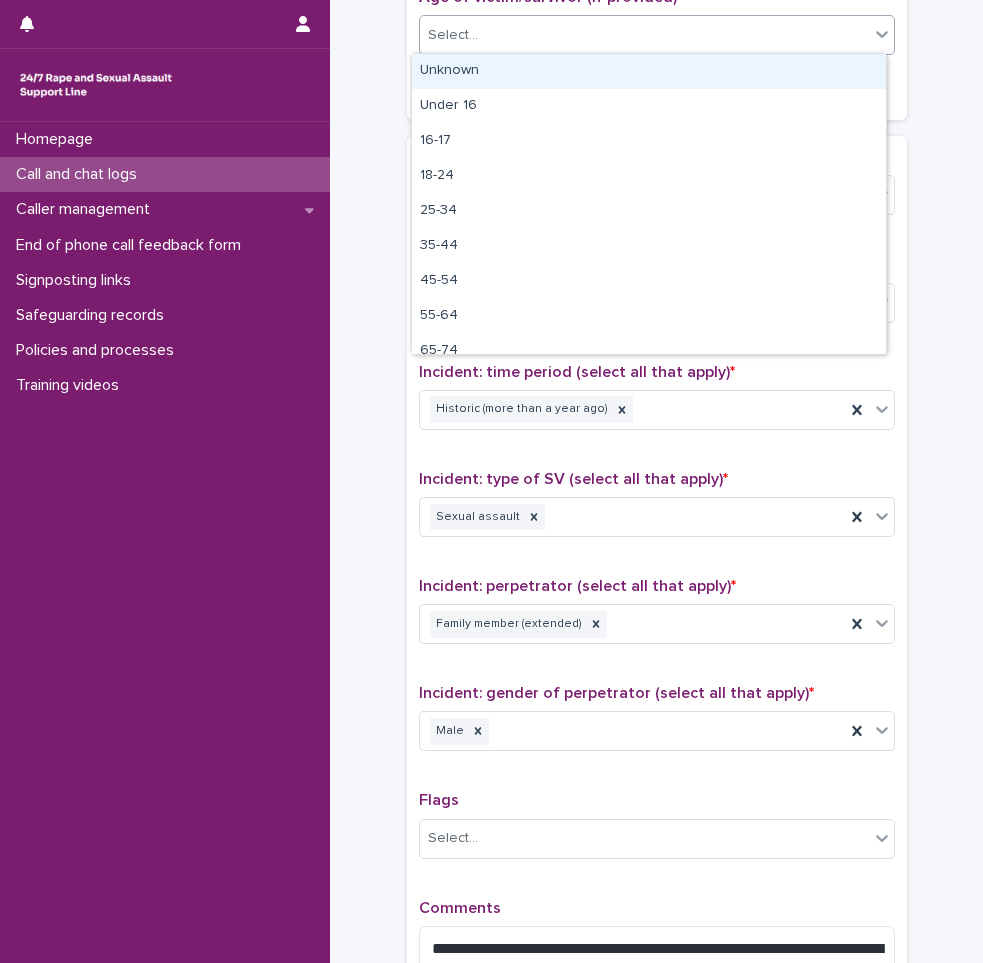 click on "Unknown" at bounding box center [649, 71] 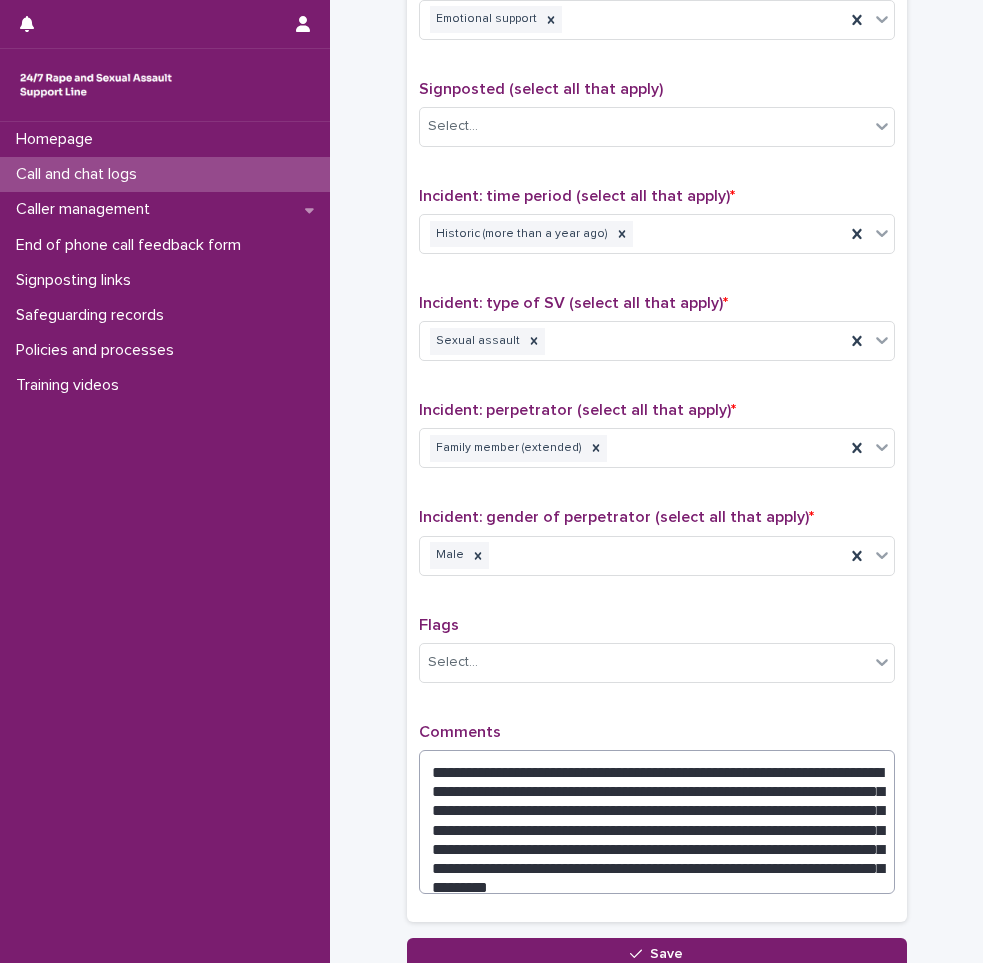 scroll, scrollTop: 1351, scrollLeft: 0, axis: vertical 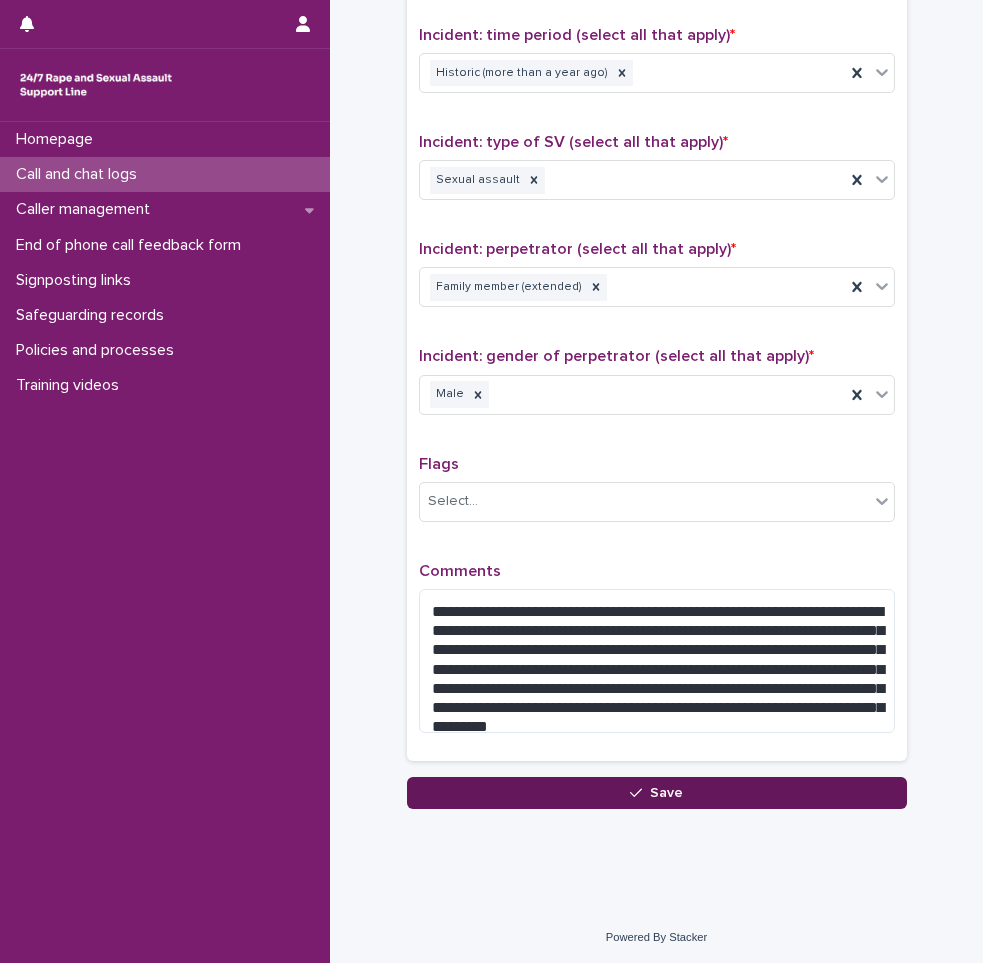 click on "Save" at bounding box center (657, 793) 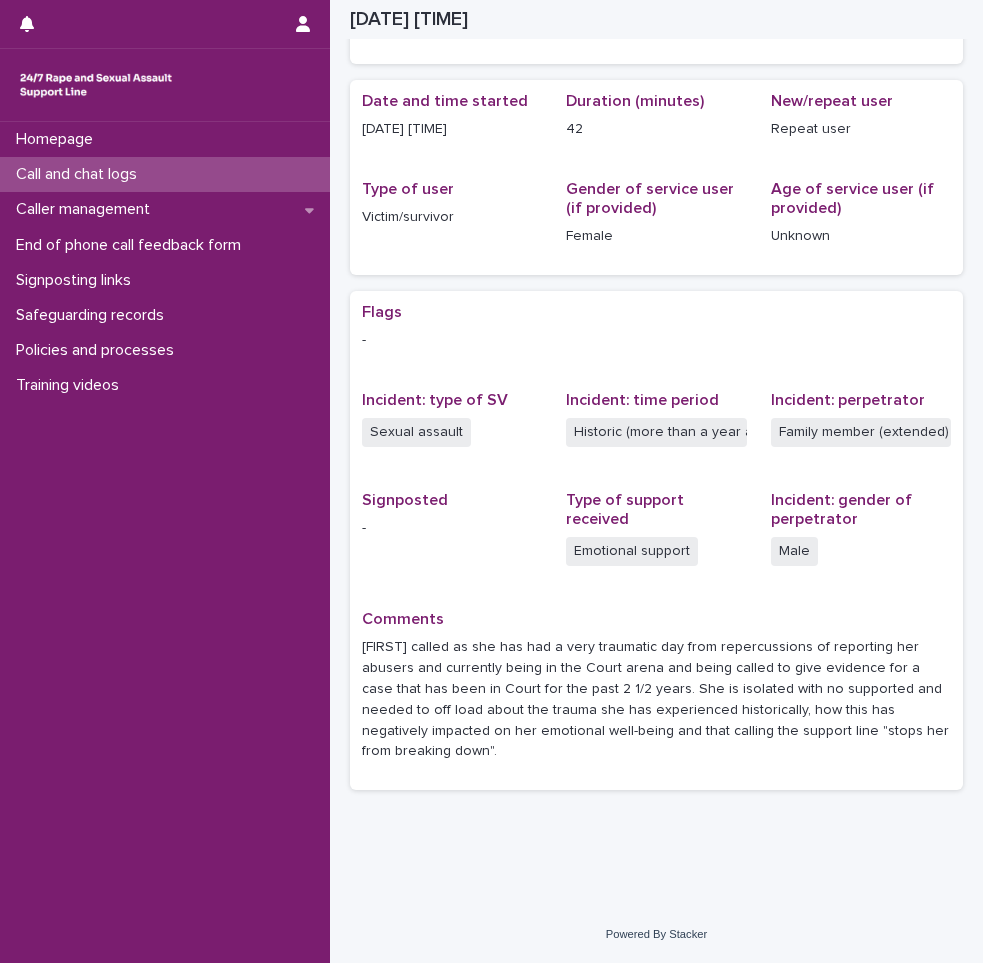 scroll, scrollTop: 142, scrollLeft: 0, axis: vertical 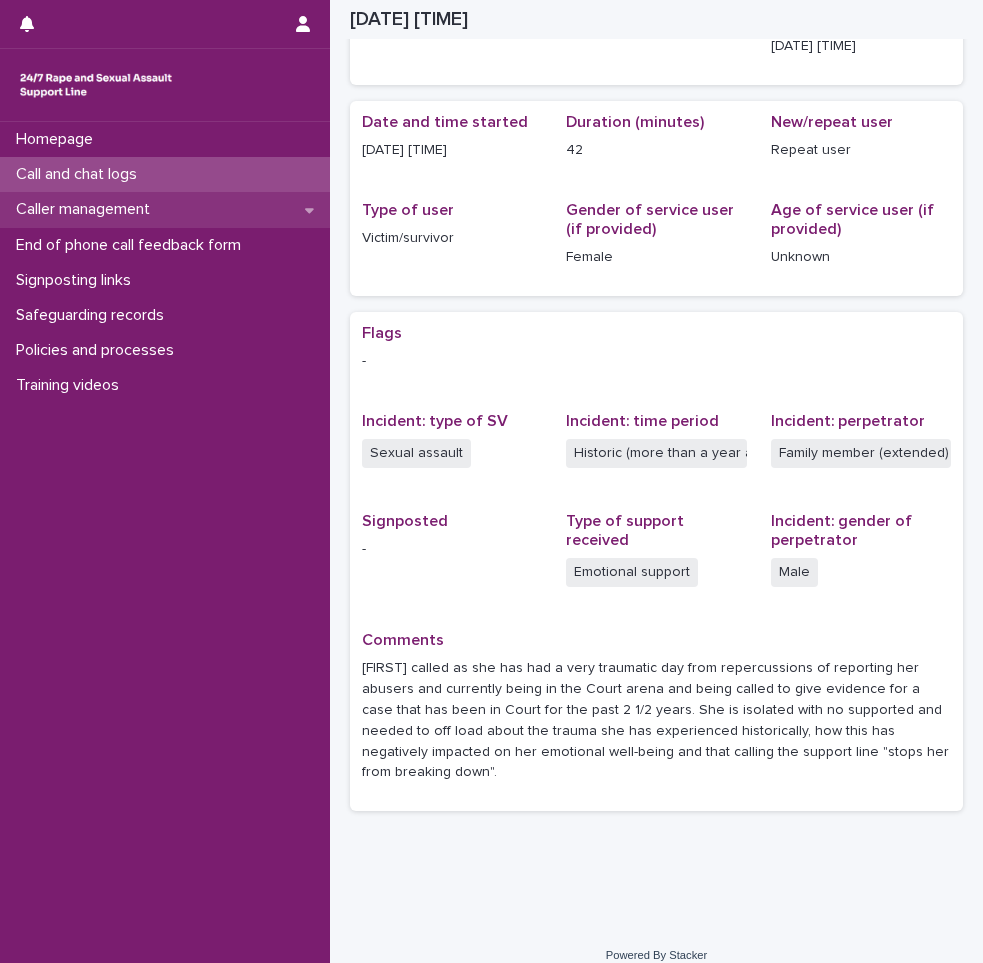 click on "Caller management" at bounding box center [87, 209] 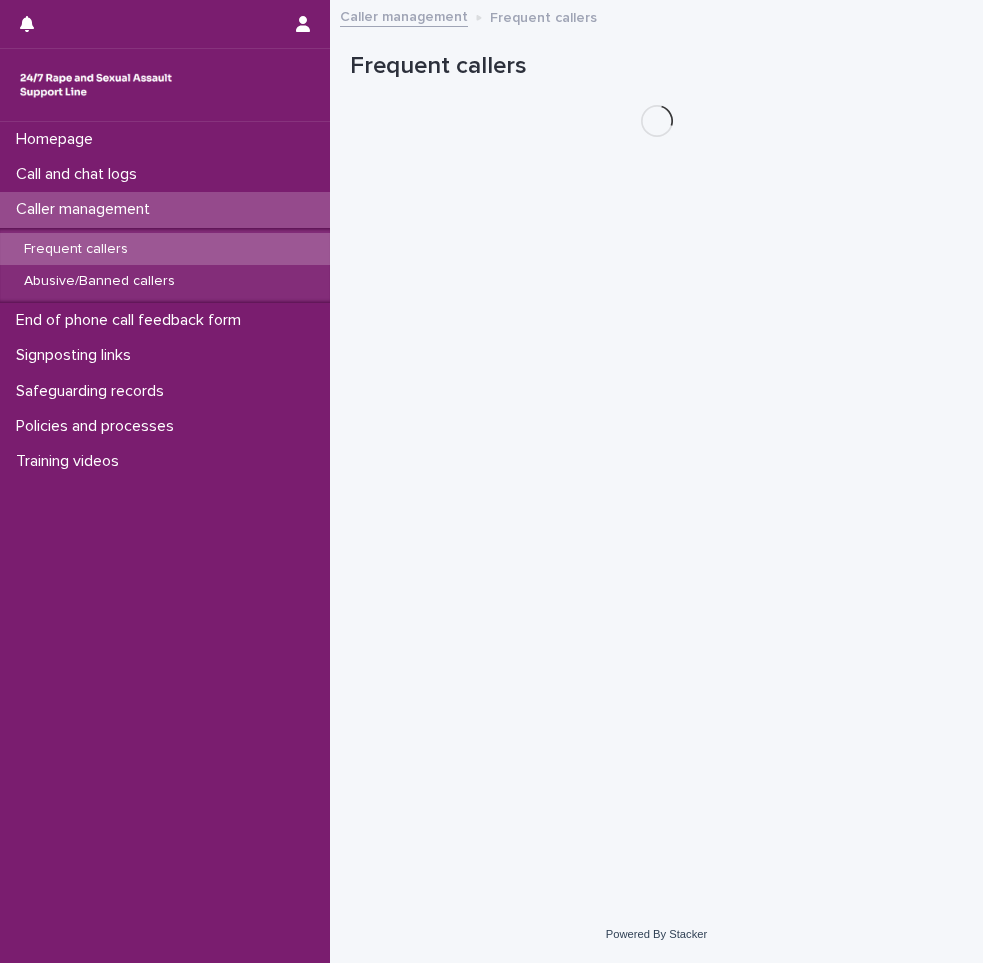 scroll, scrollTop: 0, scrollLeft: 0, axis: both 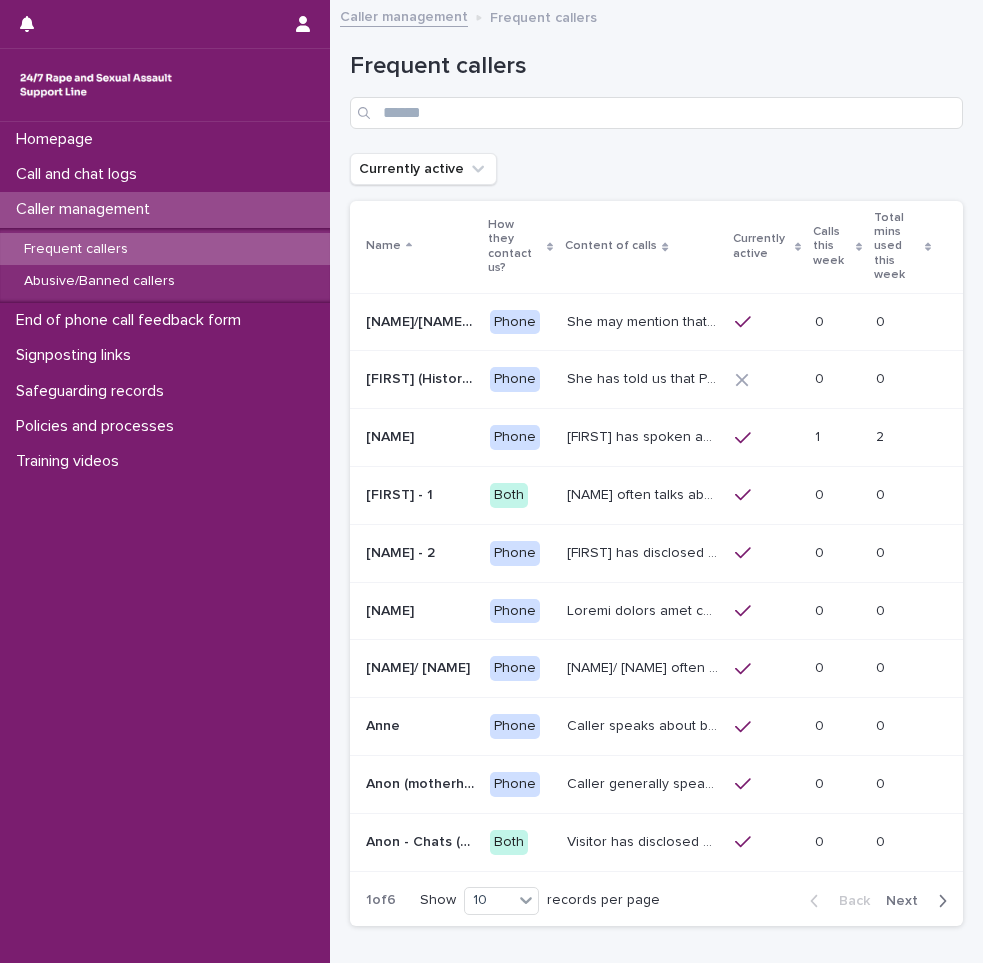 click on "Frequent callers" at bounding box center (165, 249) 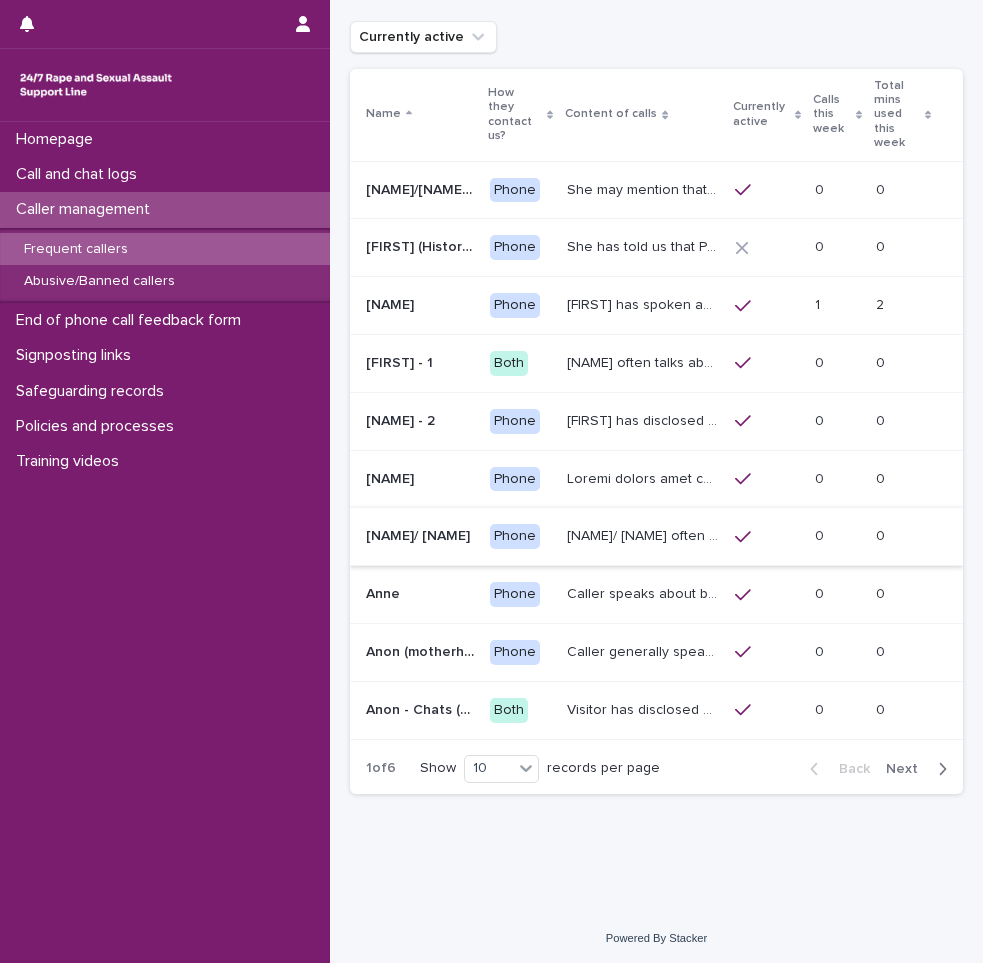 scroll, scrollTop: 135, scrollLeft: 0, axis: vertical 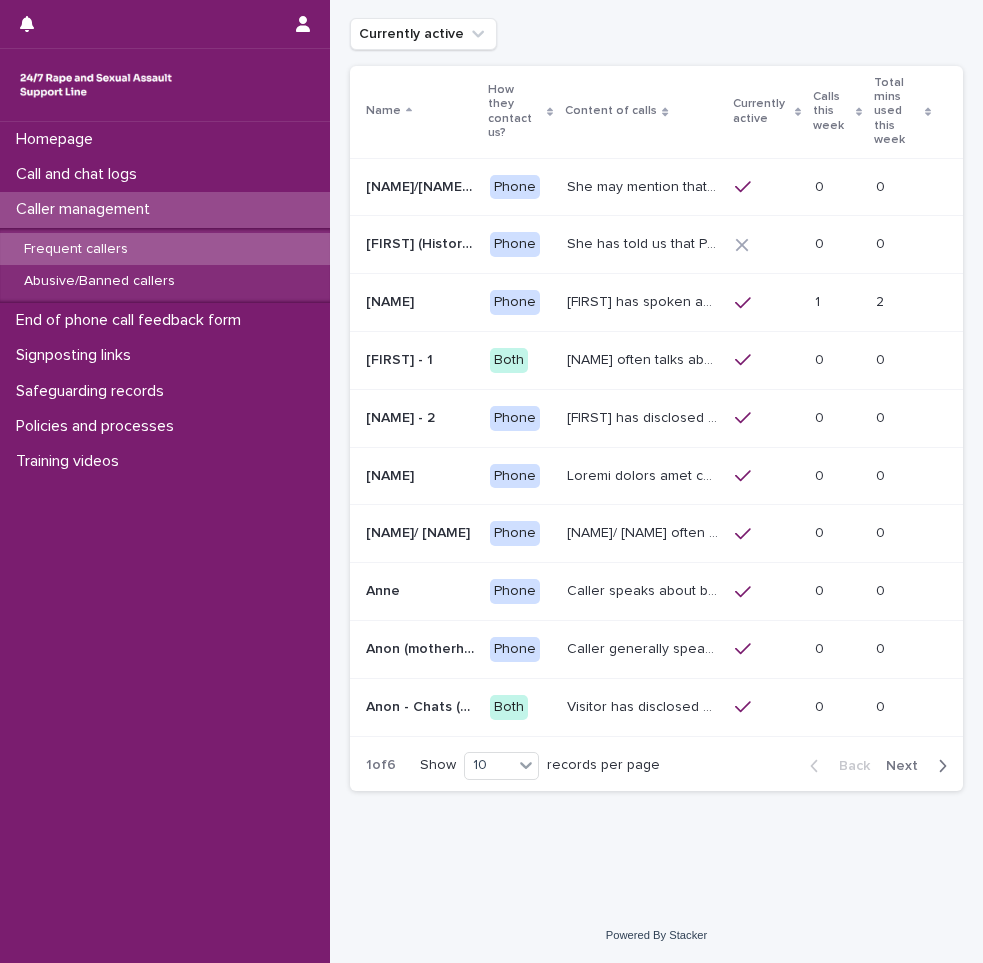 click on "Next" at bounding box center (908, 766) 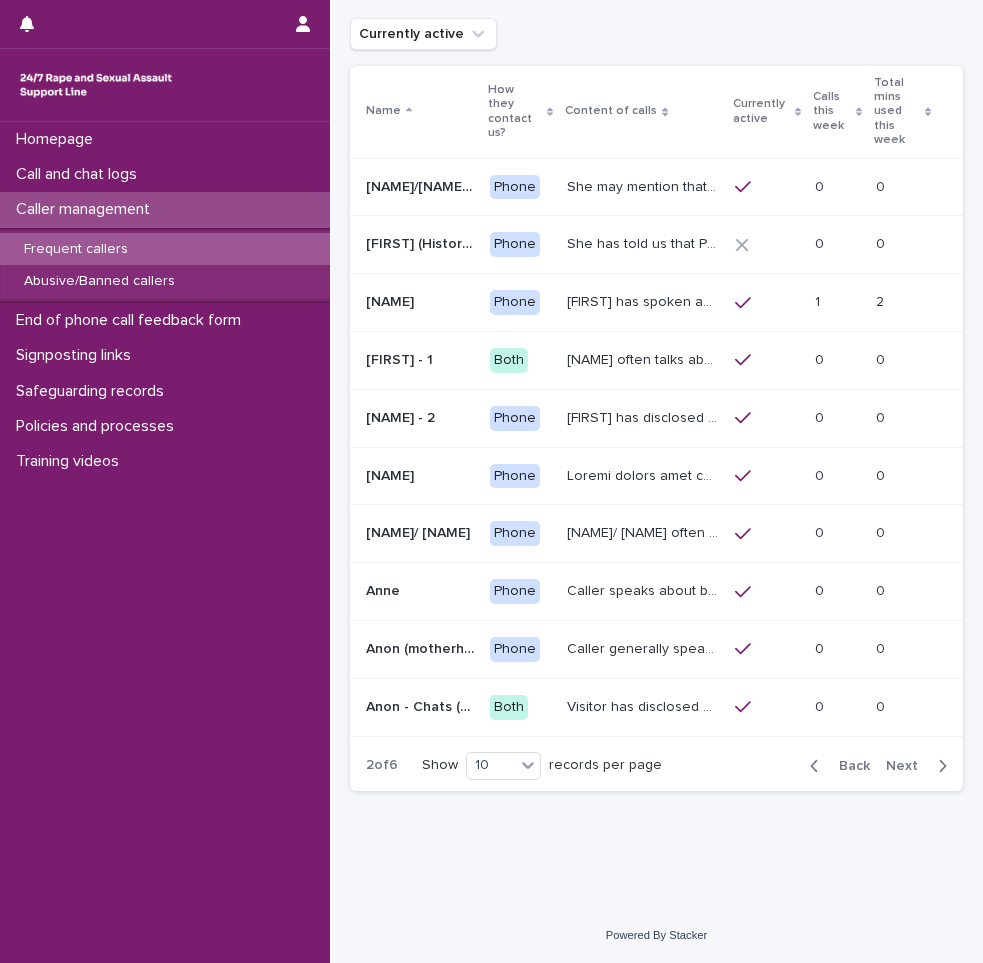 scroll, scrollTop: 144, scrollLeft: 0, axis: vertical 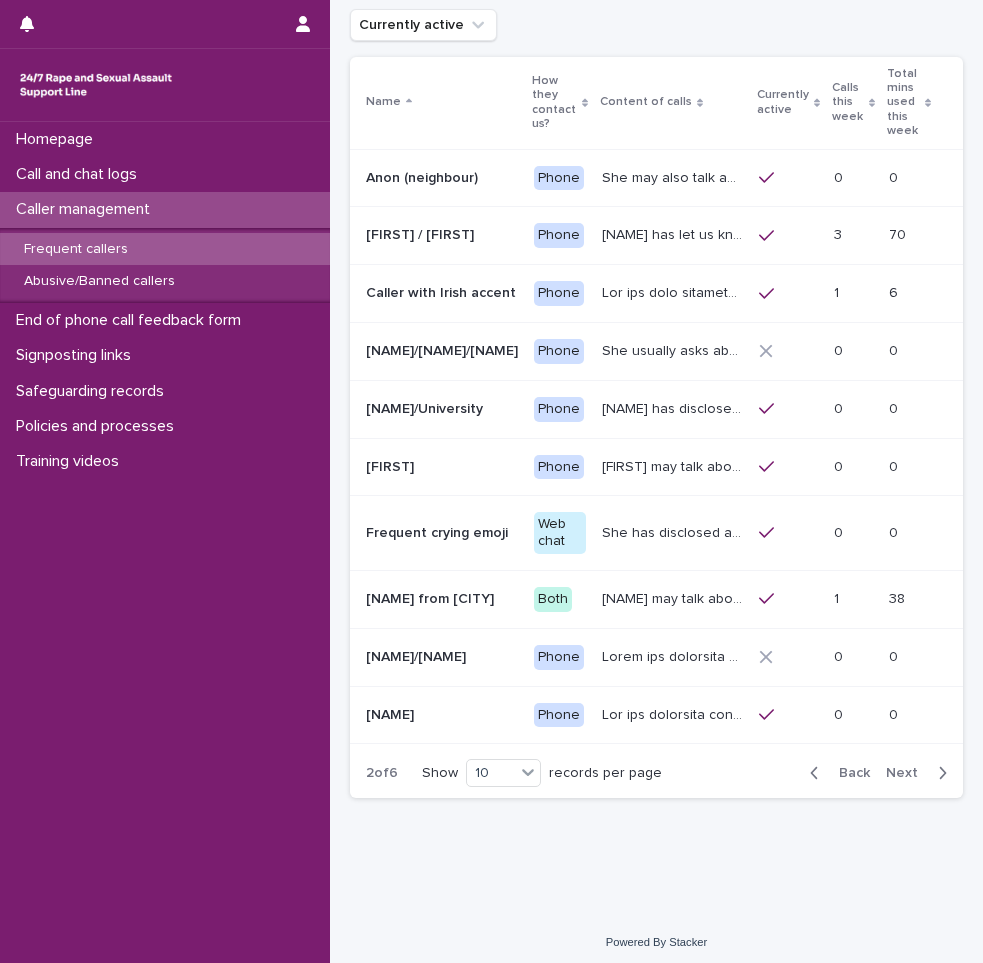 click on "Next" at bounding box center (908, 773) 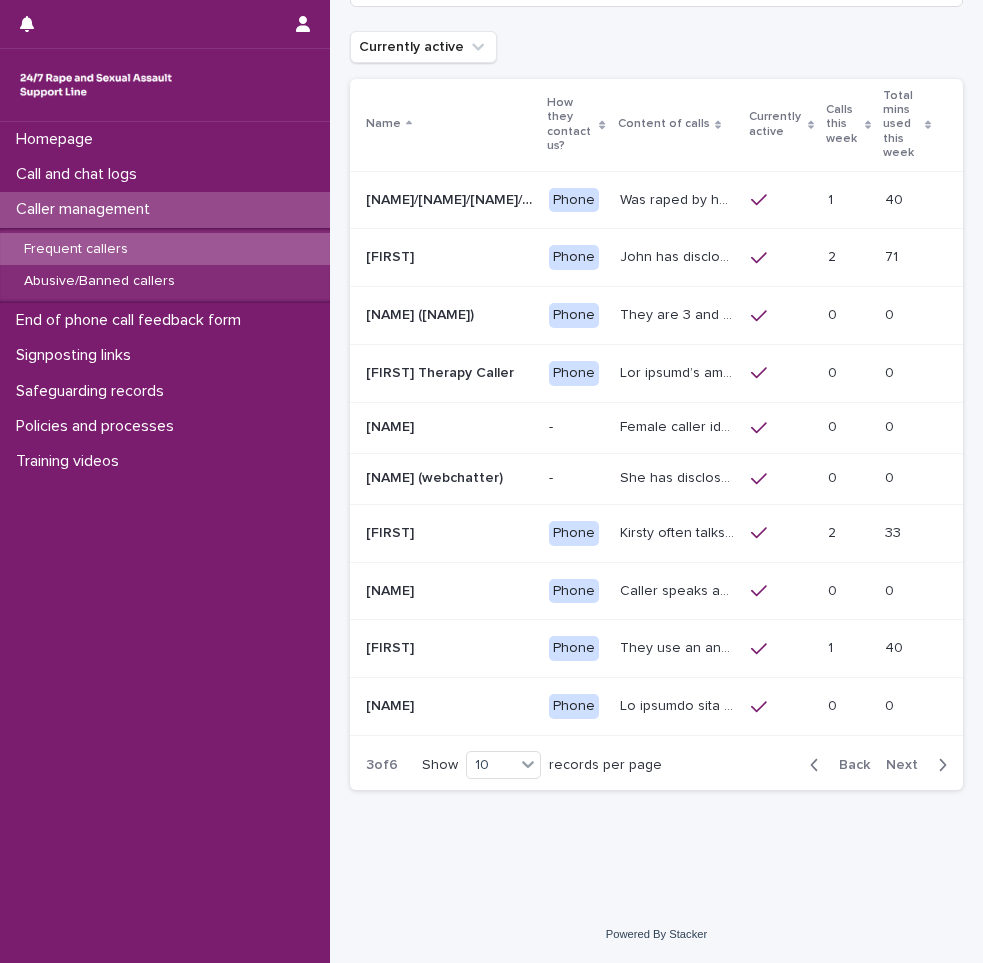 scroll, scrollTop: 136, scrollLeft: 0, axis: vertical 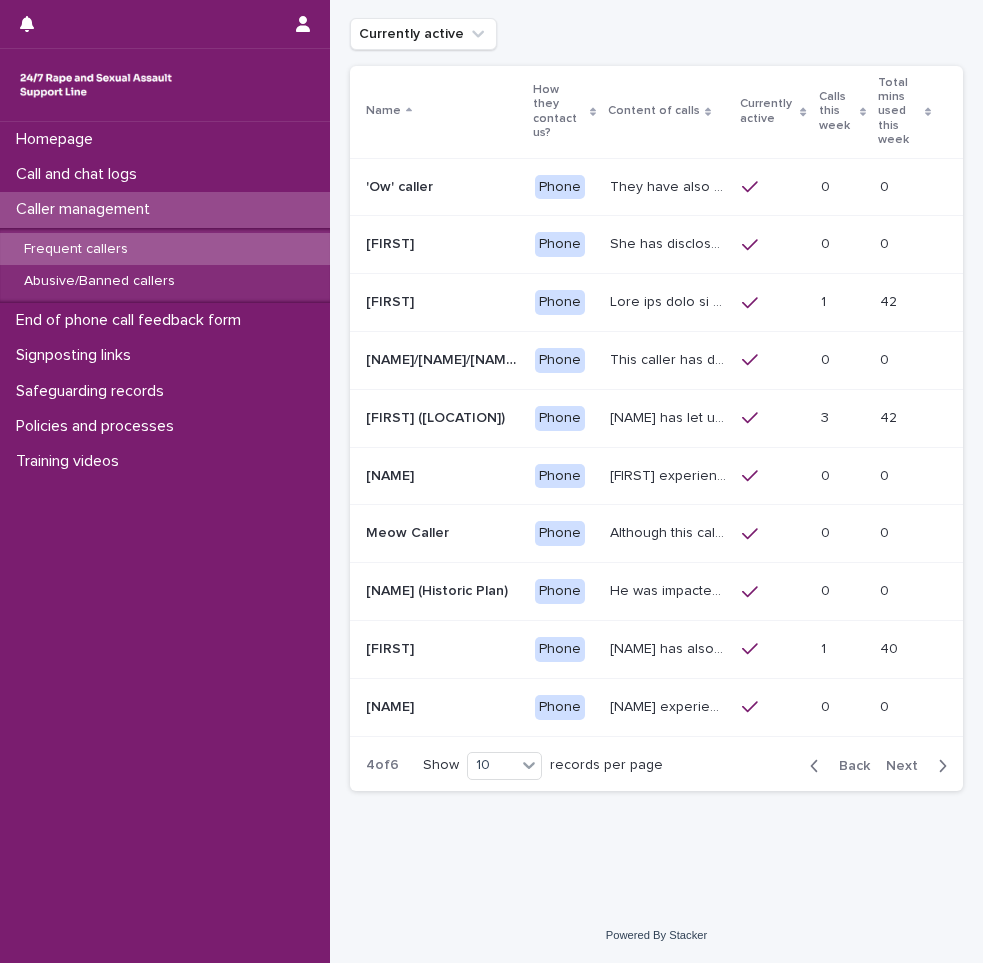 click on "She has disclosed in previous calls that she is a survivor of rape by her ex-partner who is a police officer.
She has also mentioned that she used to work as a police officer for 16 years. She has also disclosed a few times that she is experiencing discrimination and intimidation by the perpetrator’s colleagues.
Lisa has said that the case is in court and has been ongoing for 5 years." at bounding box center [670, 242] 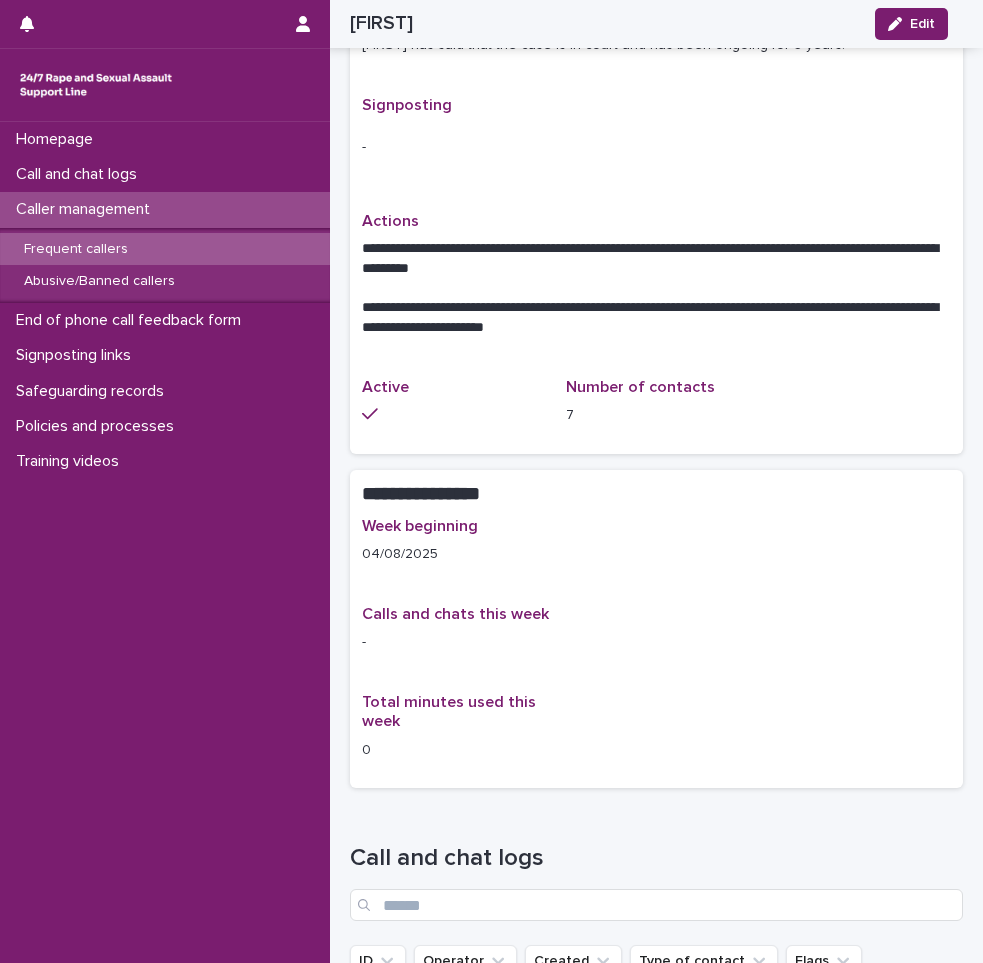scroll, scrollTop: 800, scrollLeft: 0, axis: vertical 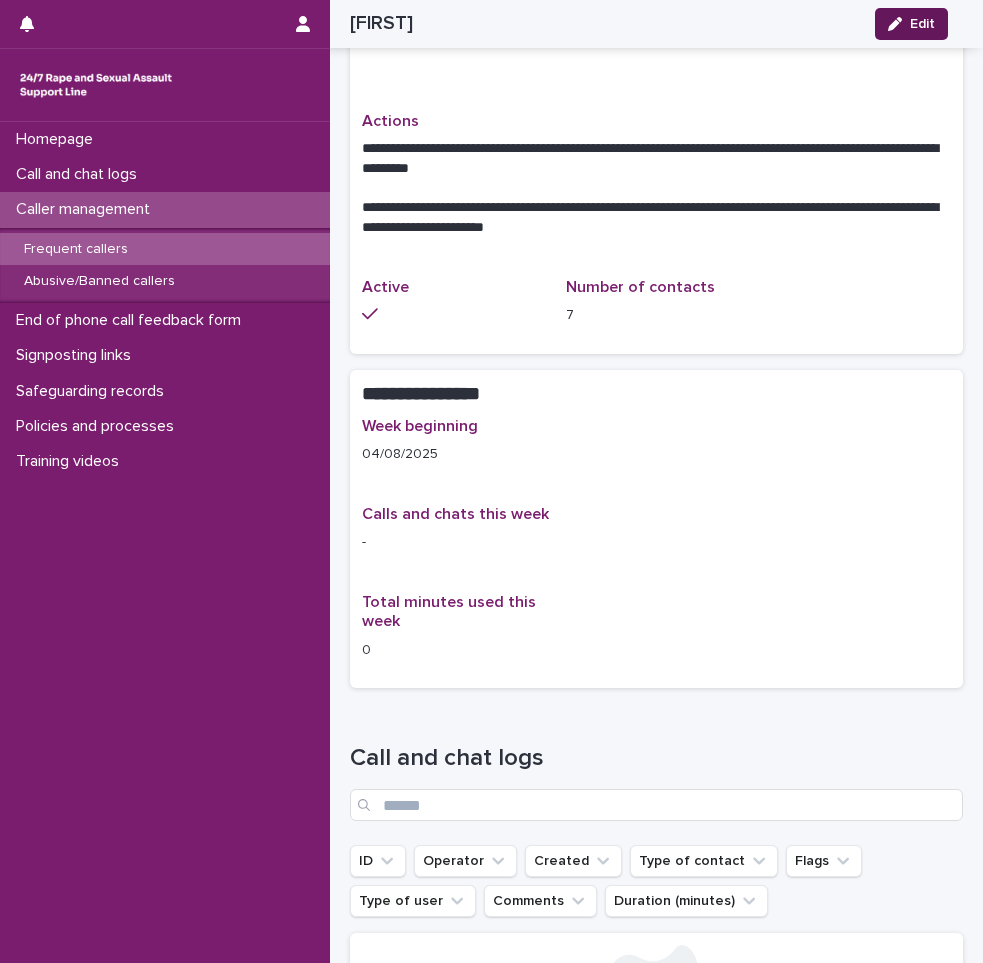 click on "Edit" at bounding box center (911, 24) 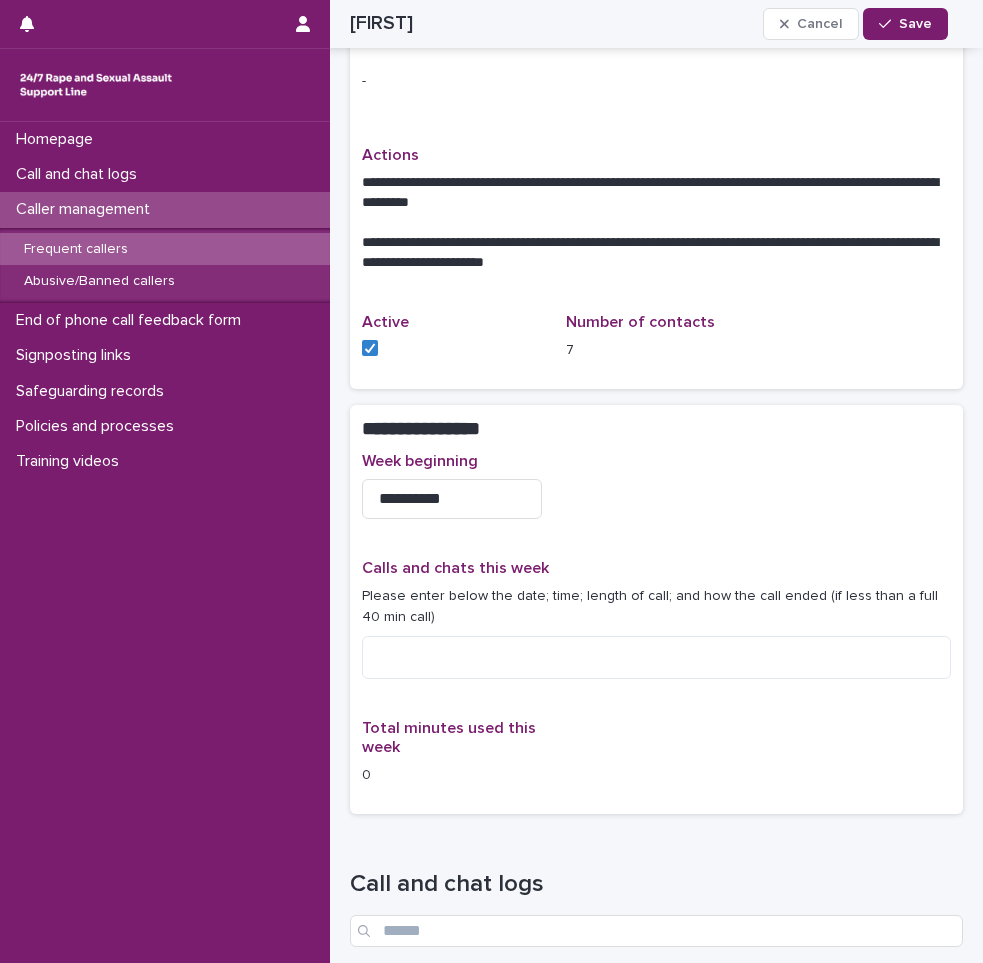 scroll, scrollTop: 862, scrollLeft: 0, axis: vertical 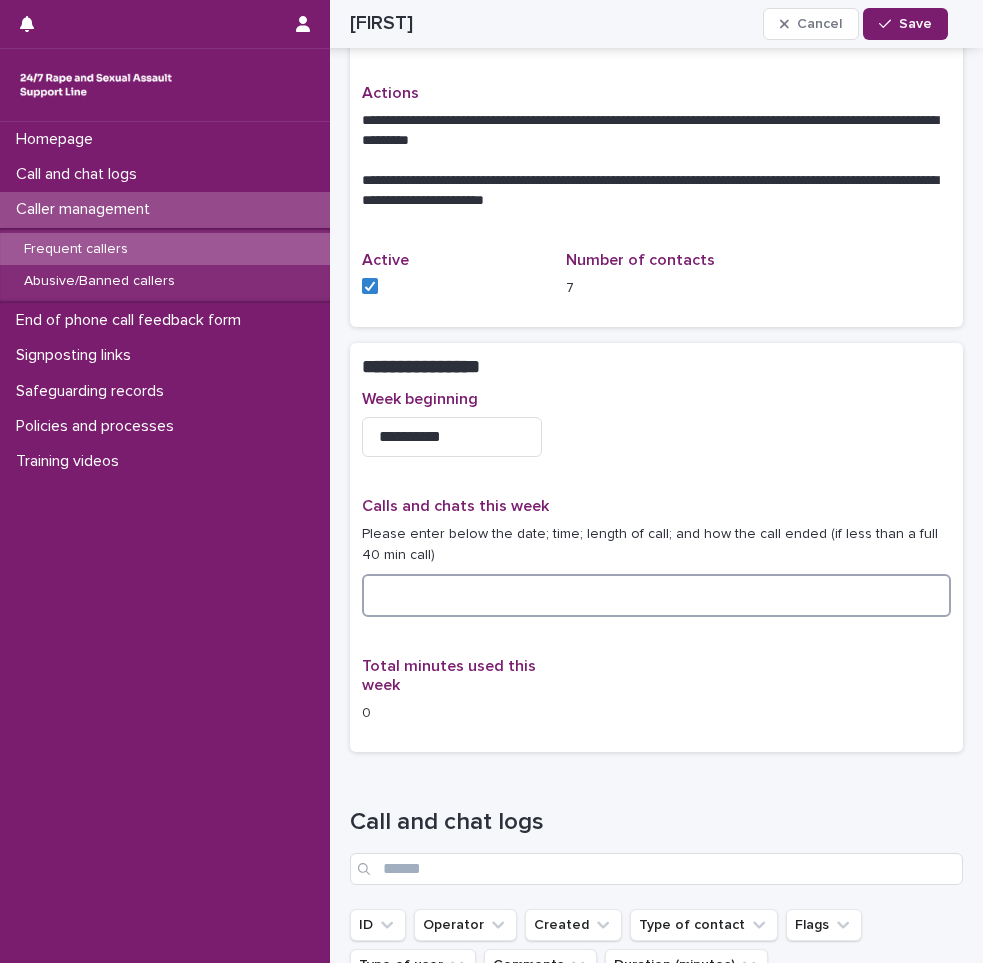 click at bounding box center (656, 595) 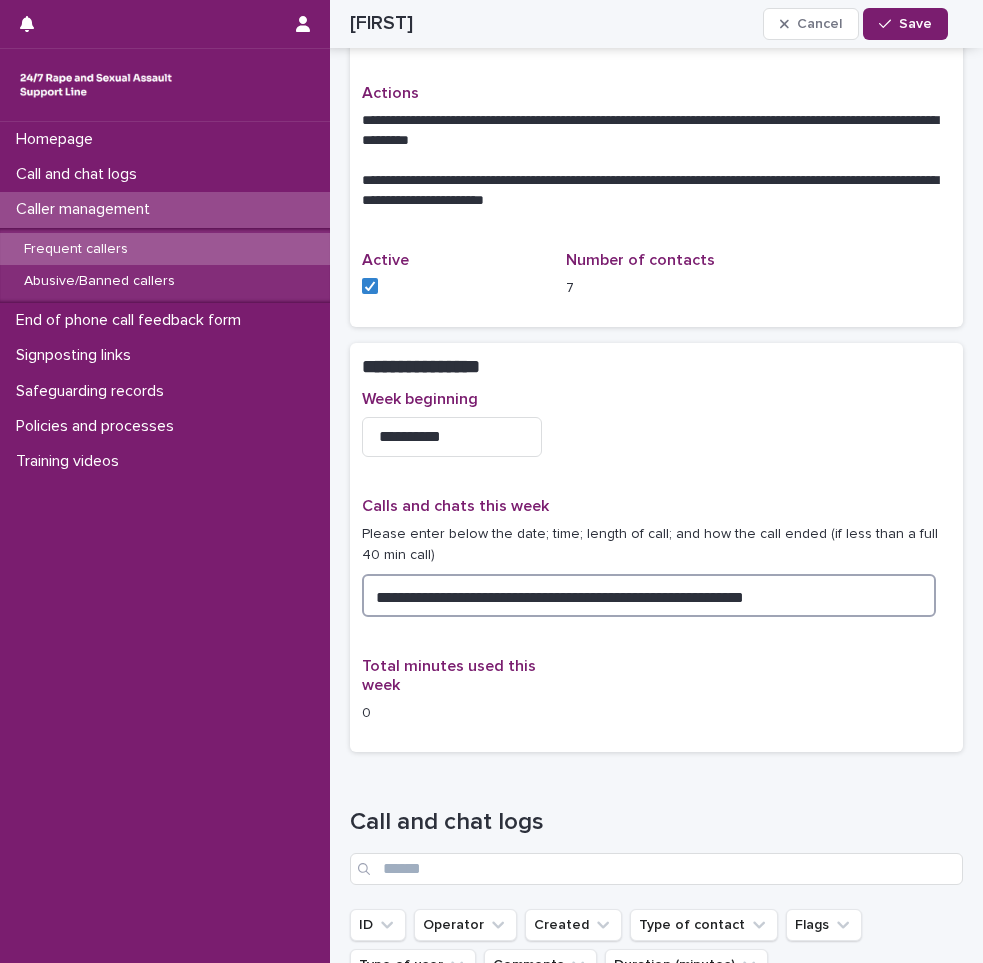 type on "**********" 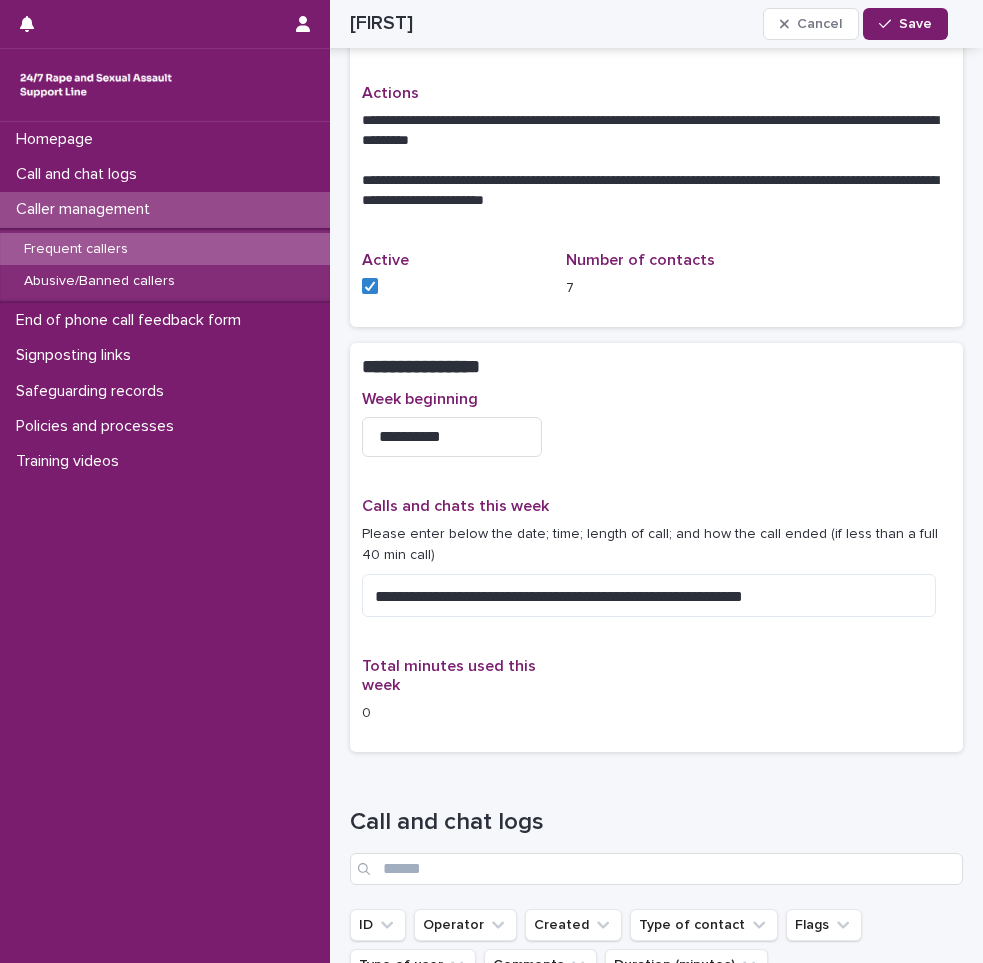 click on "0" at bounding box center (452, 713) 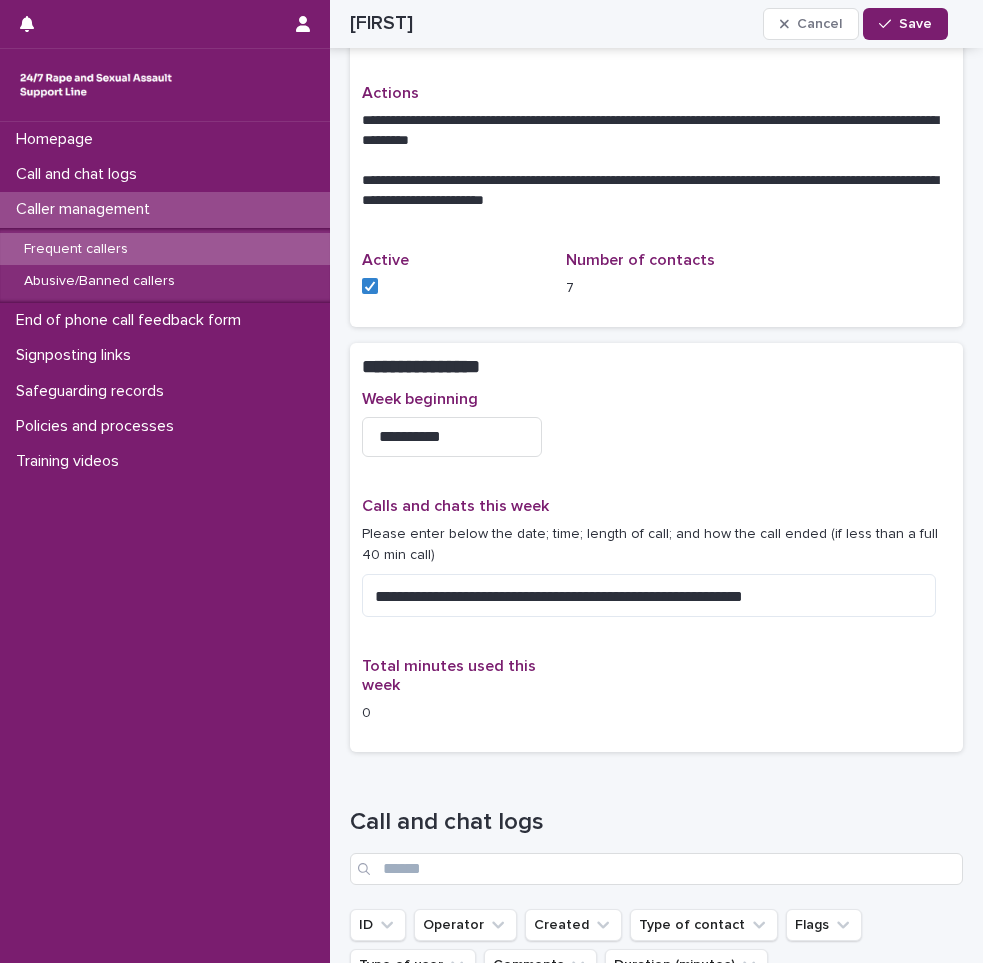 click on "0" at bounding box center [452, 713] 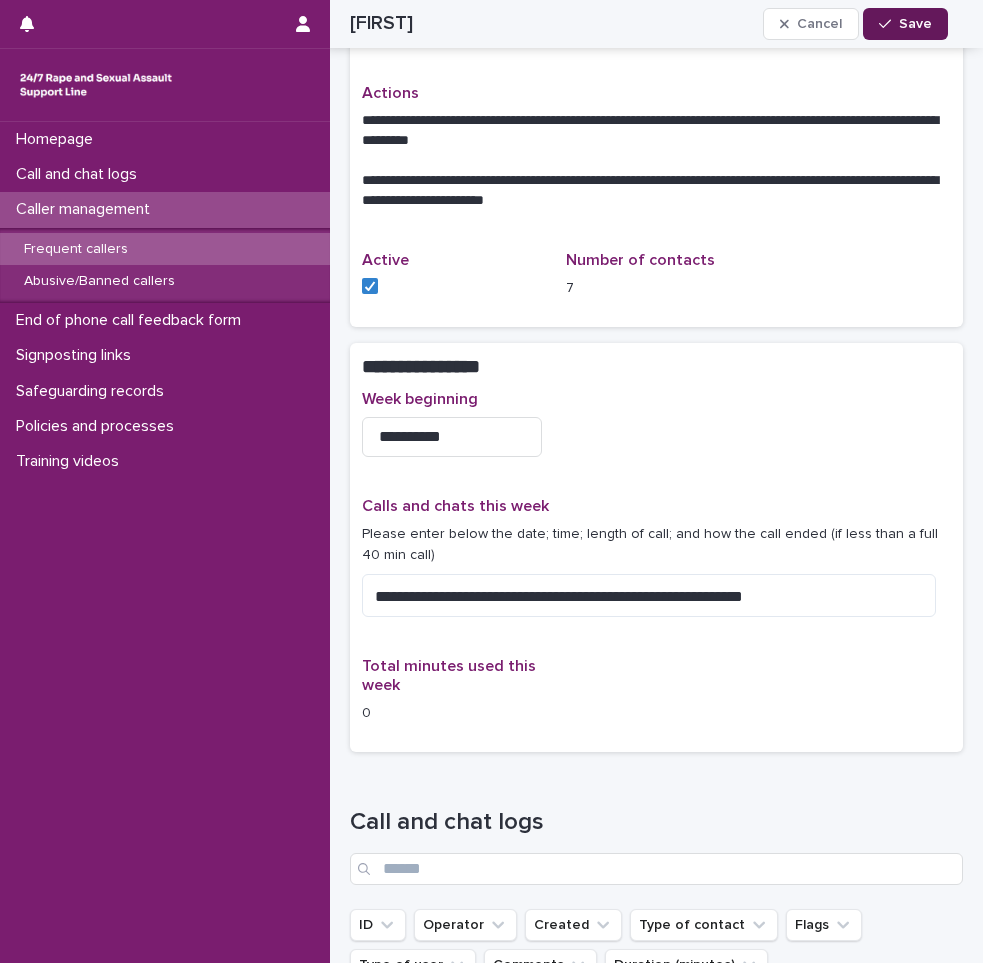 click on "Save" at bounding box center (915, 24) 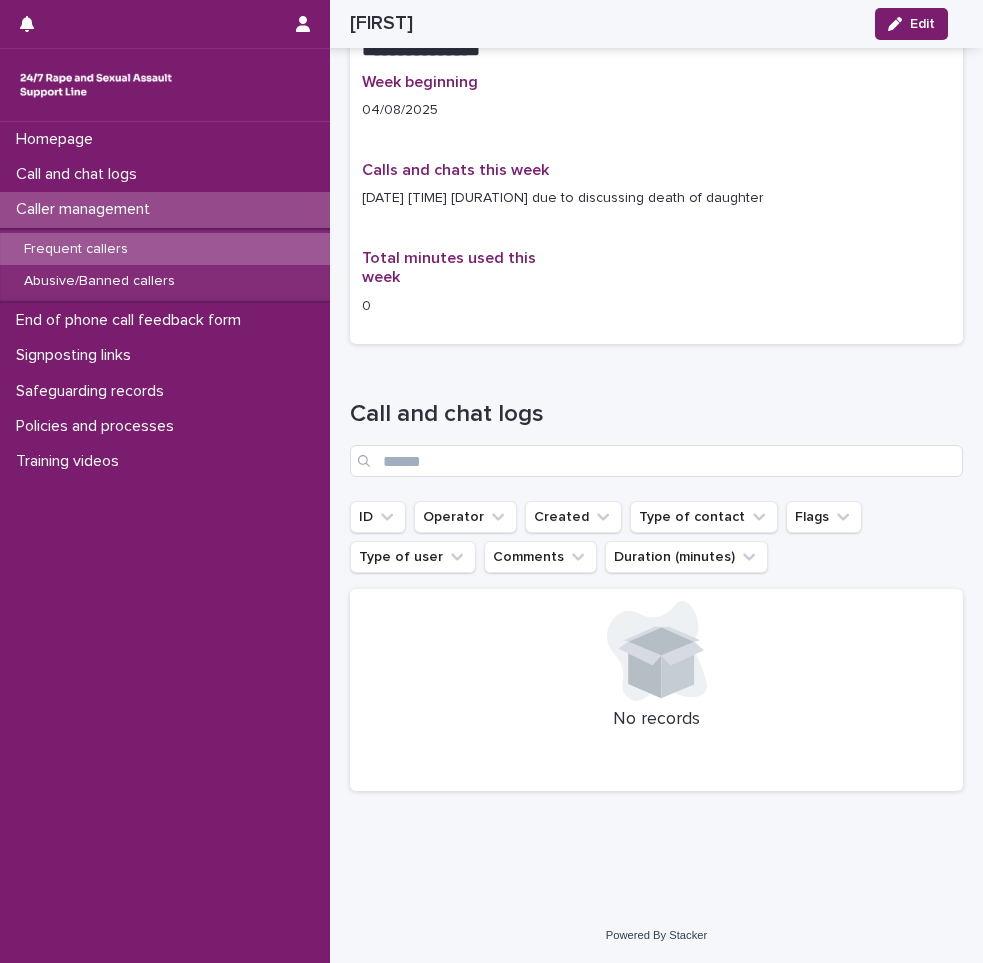 scroll, scrollTop: 1145, scrollLeft: 0, axis: vertical 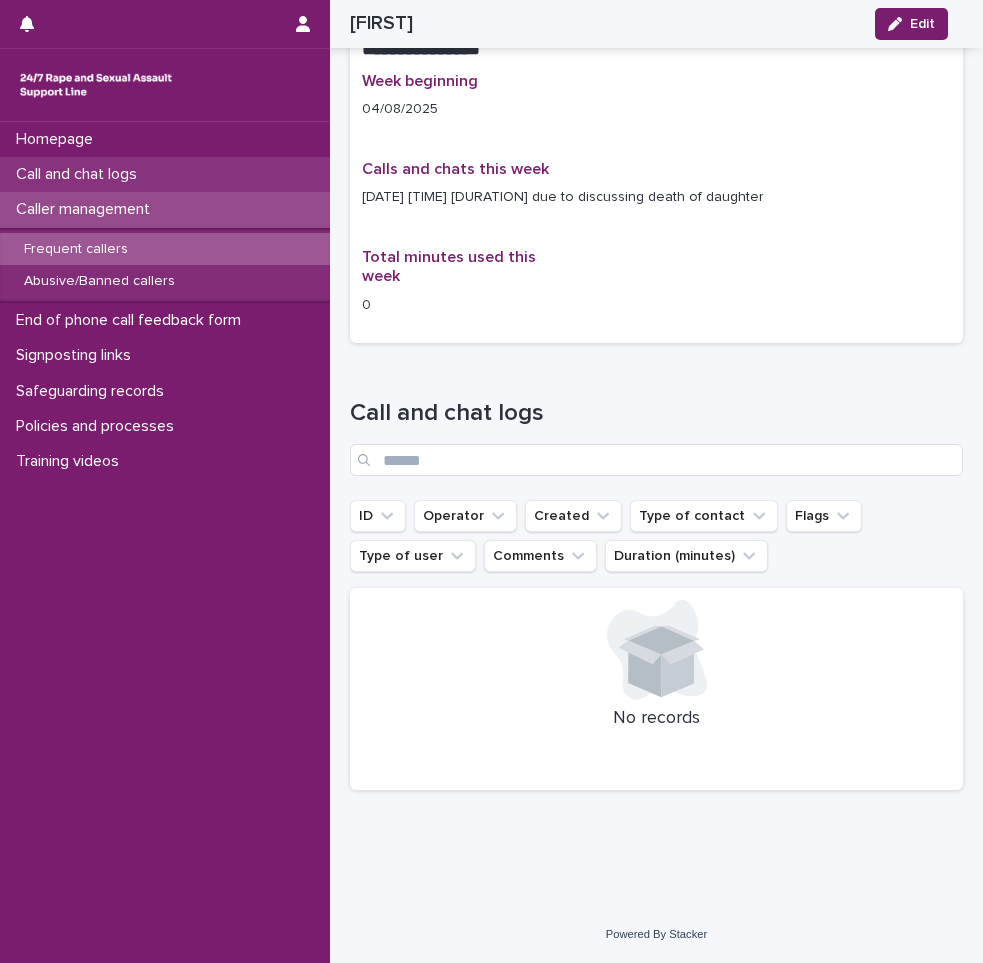click on "Call and chat logs" at bounding box center [80, 174] 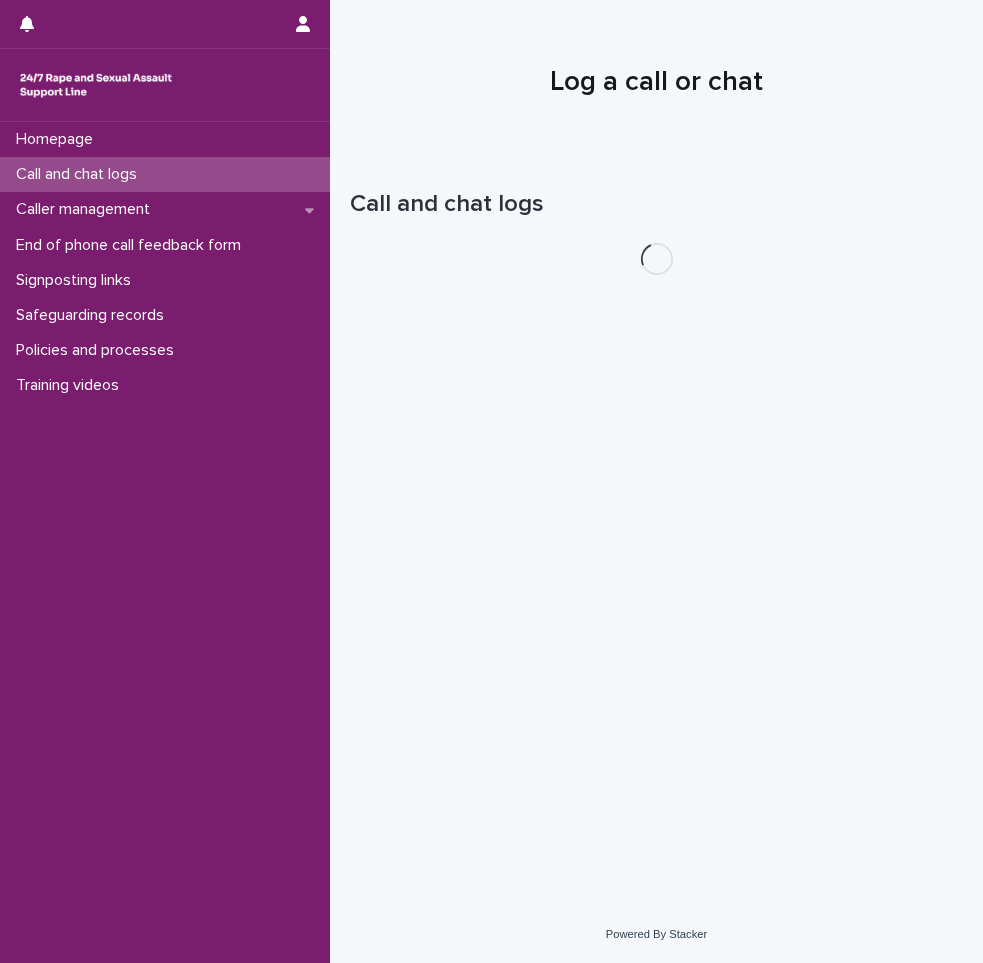 scroll, scrollTop: 0, scrollLeft: 0, axis: both 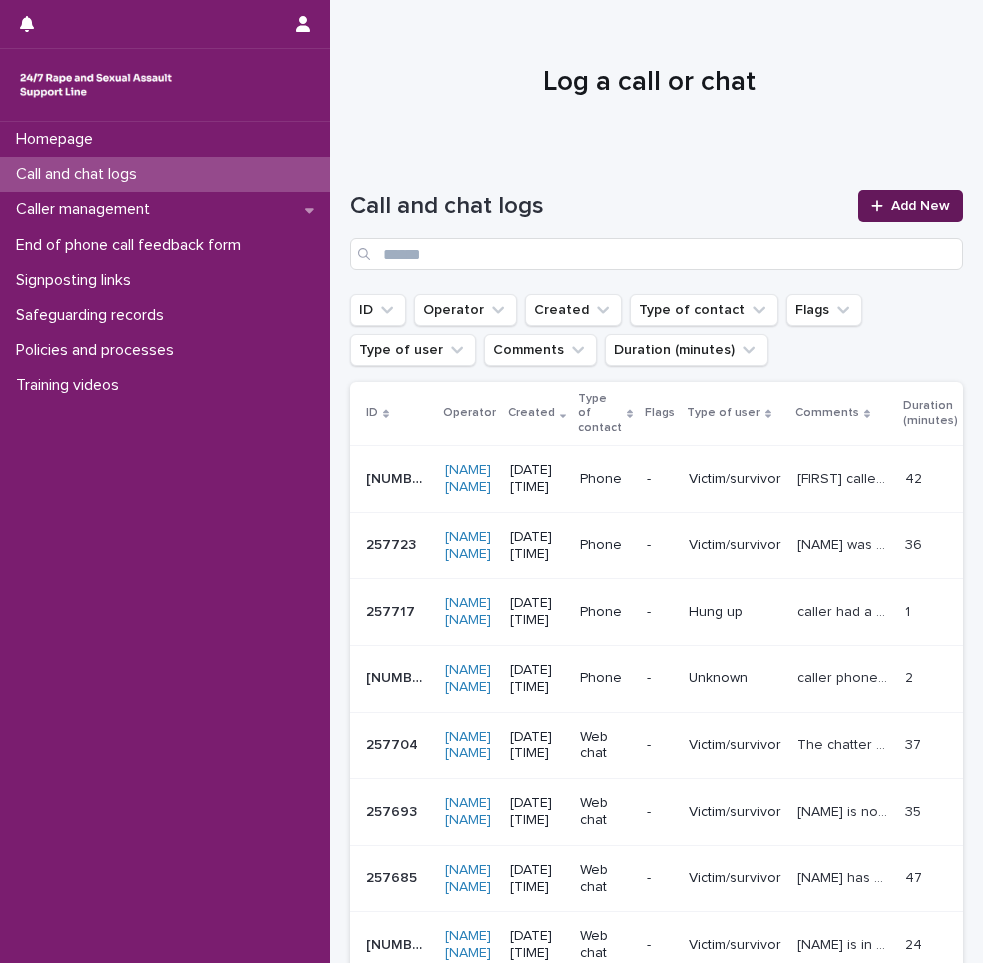 click on "Add New" at bounding box center [920, 206] 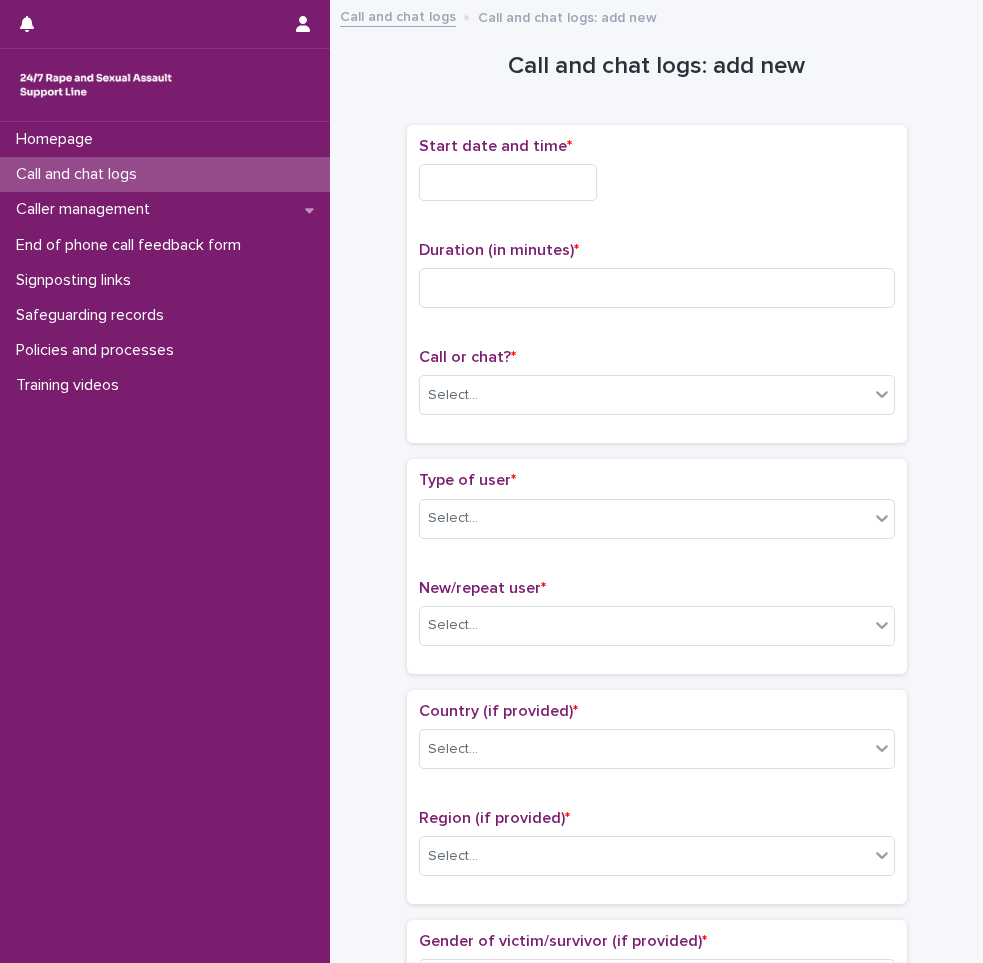 click at bounding box center (508, 182) 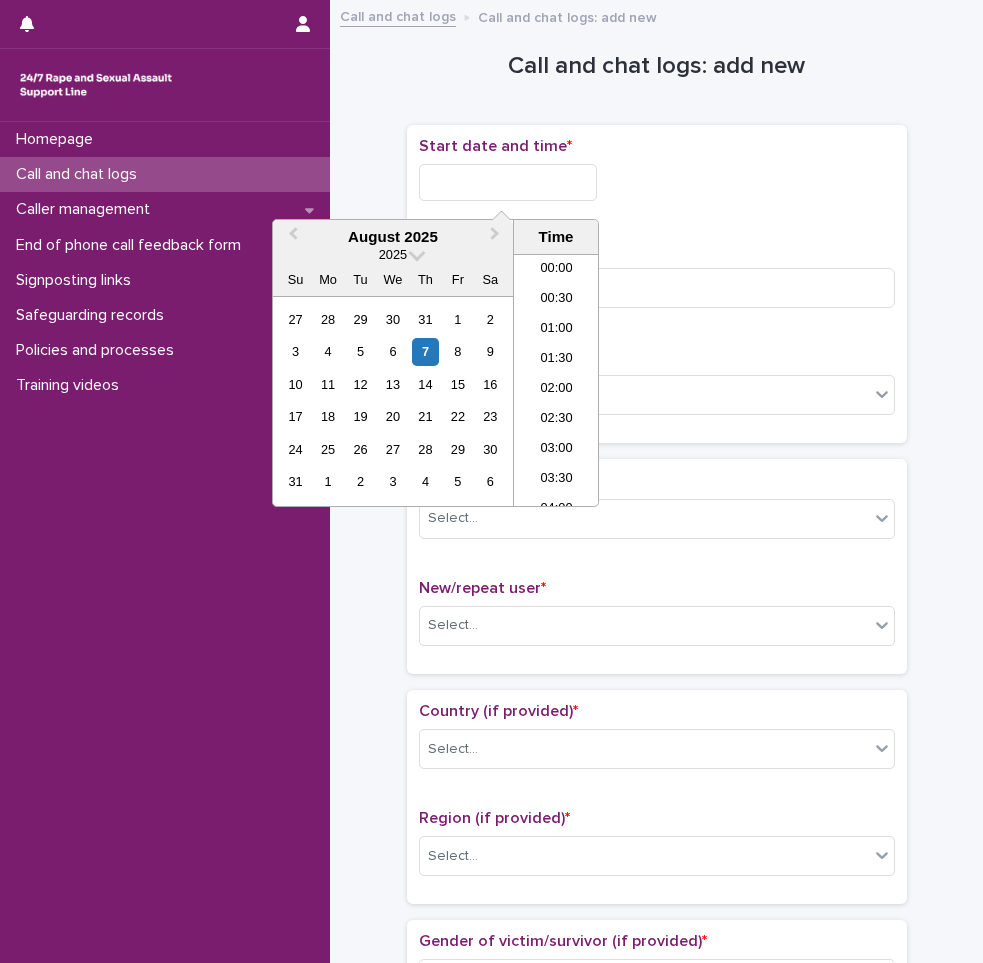 scroll, scrollTop: 1189, scrollLeft: 0, axis: vertical 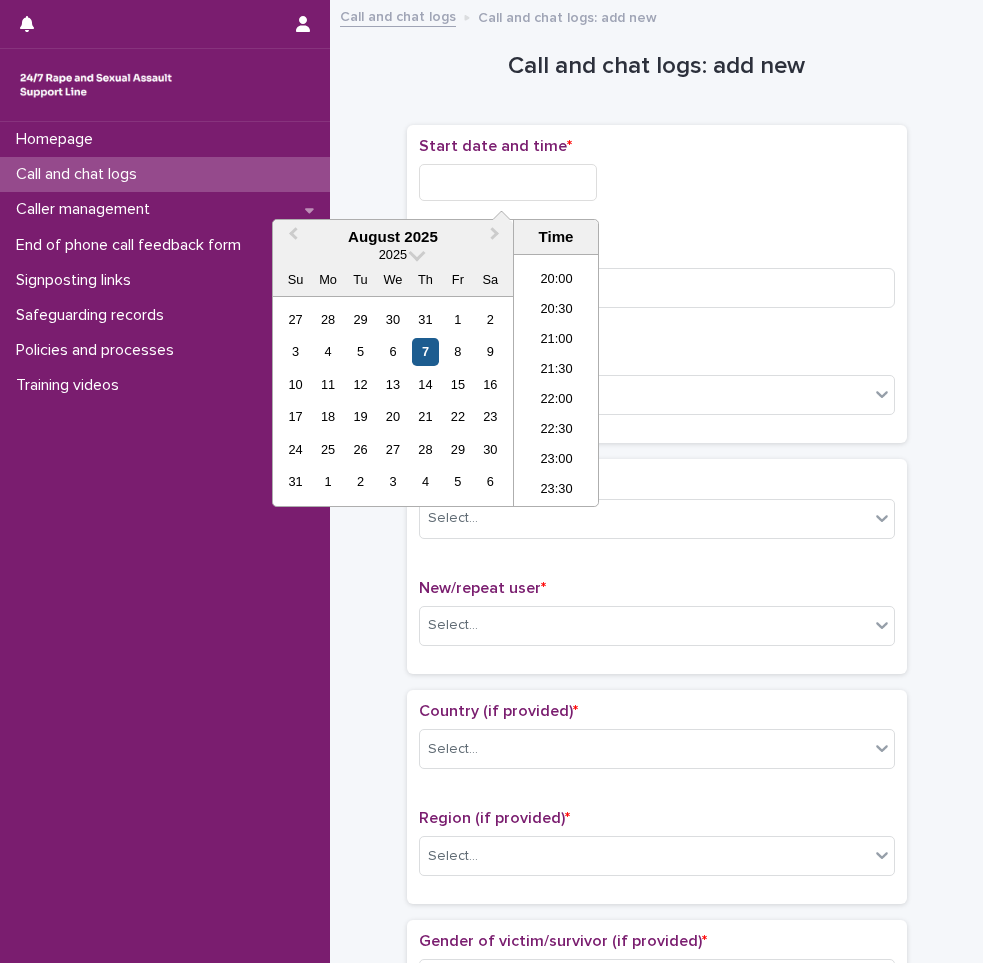 click on "7" at bounding box center (425, 351) 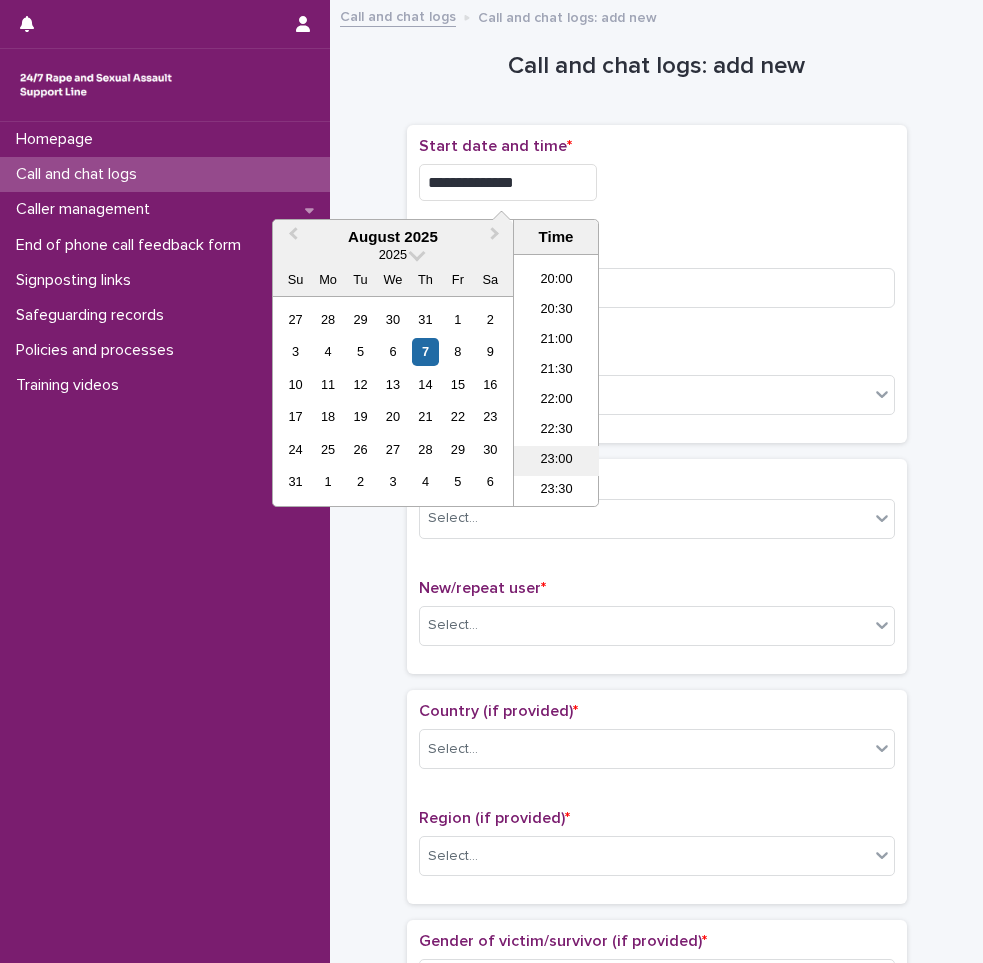 click on "23:00" at bounding box center [556, 461] 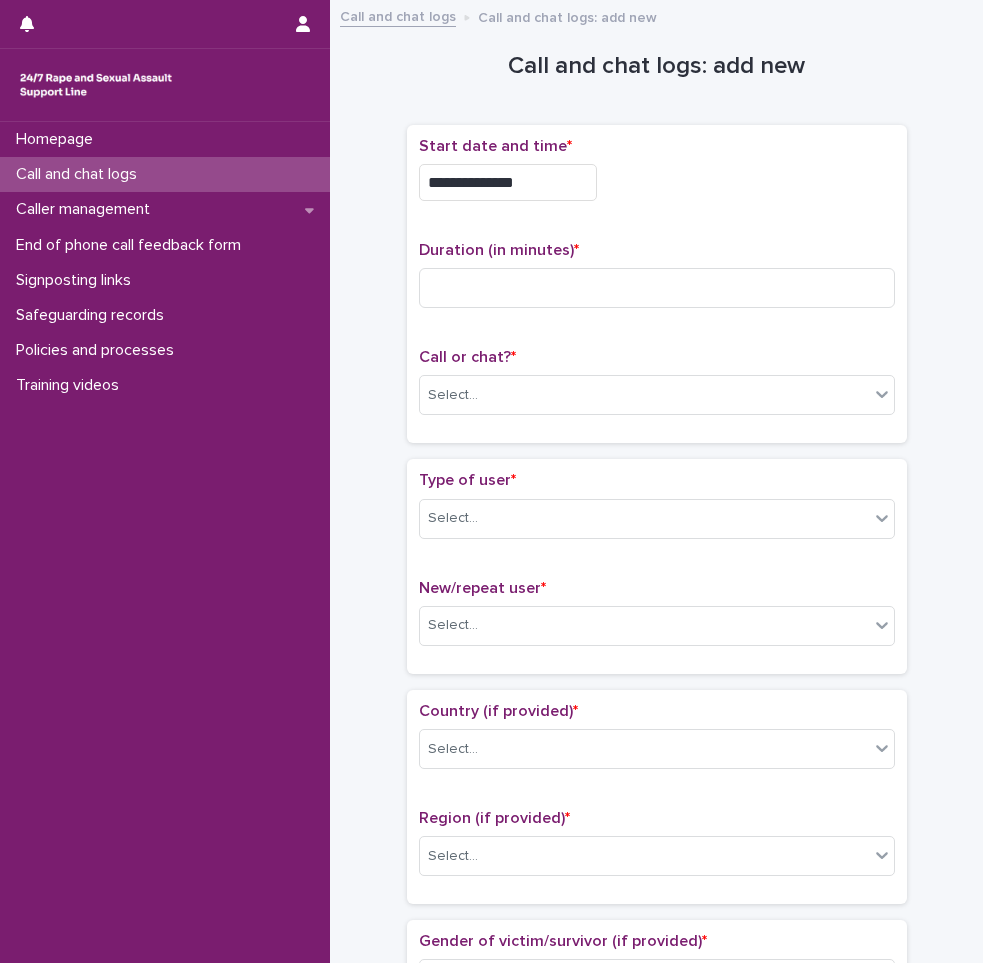 type on "**********" 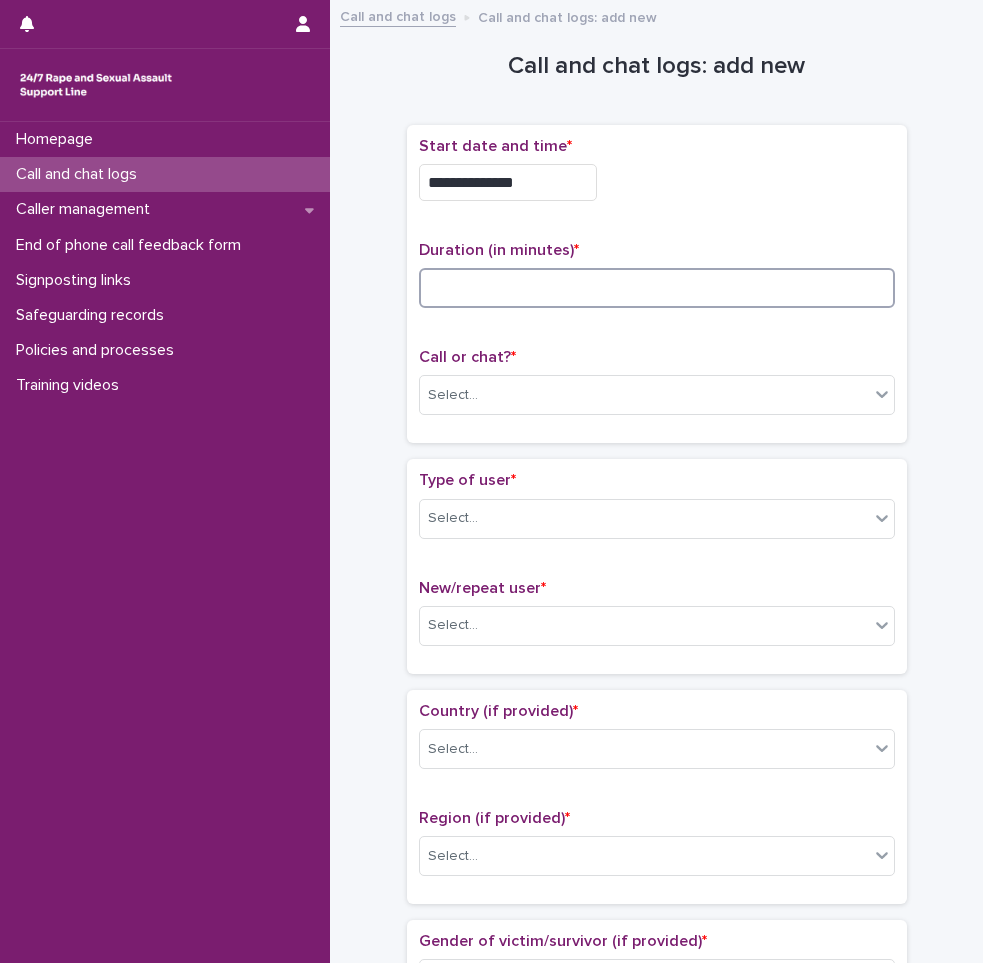 click at bounding box center (657, 288) 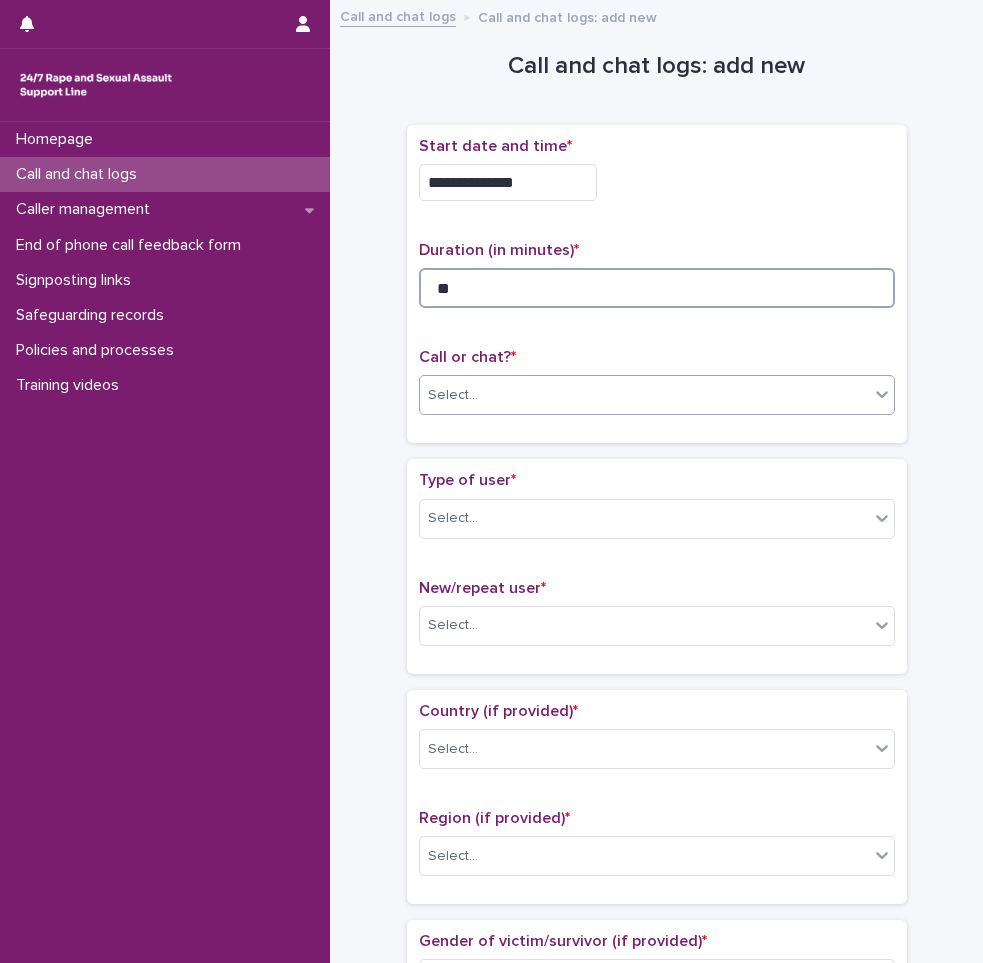 type on "**" 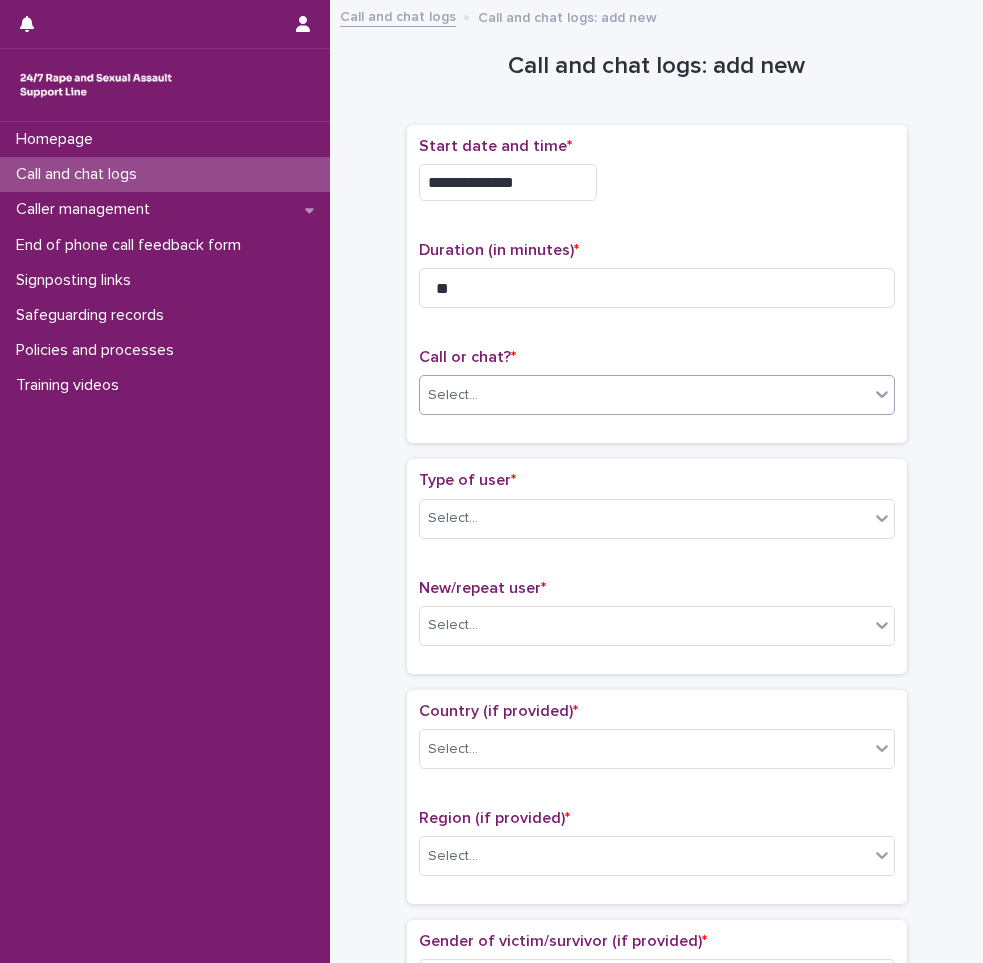 click on "Select..." at bounding box center [644, 395] 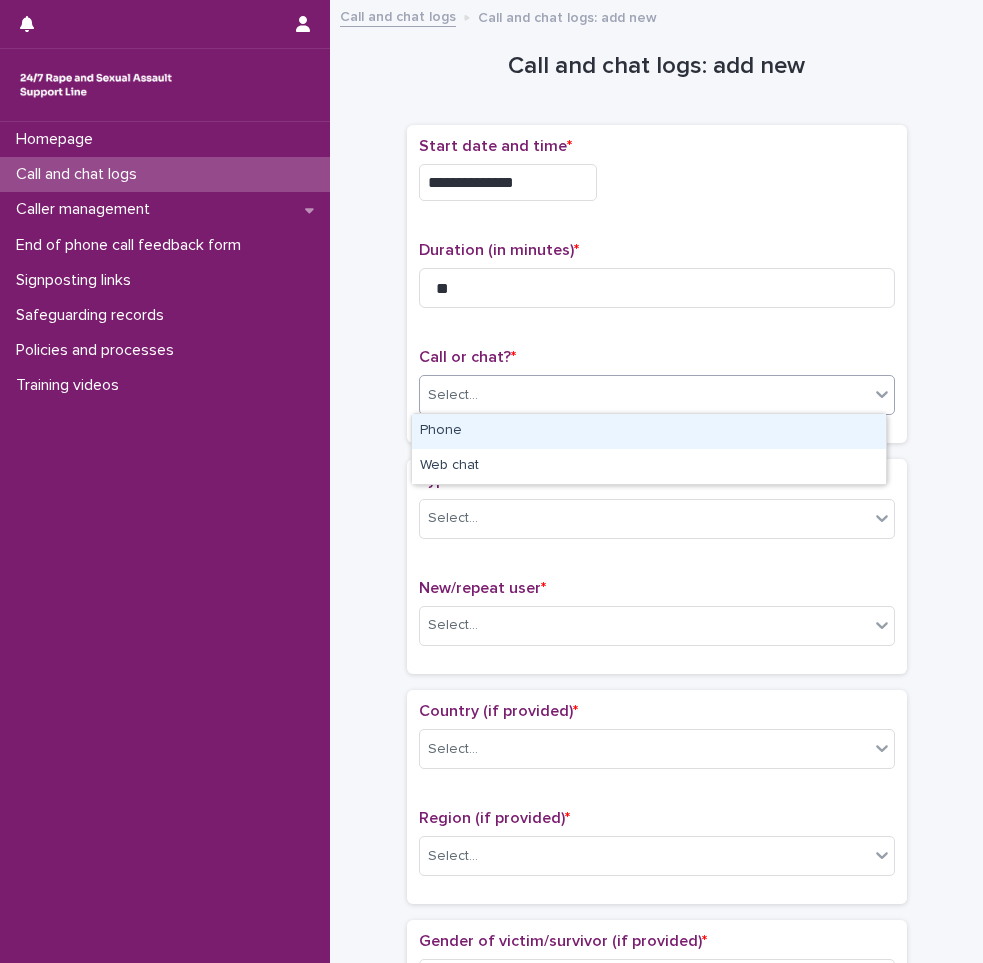 click on "Phone" at bounding box center (649, 431) 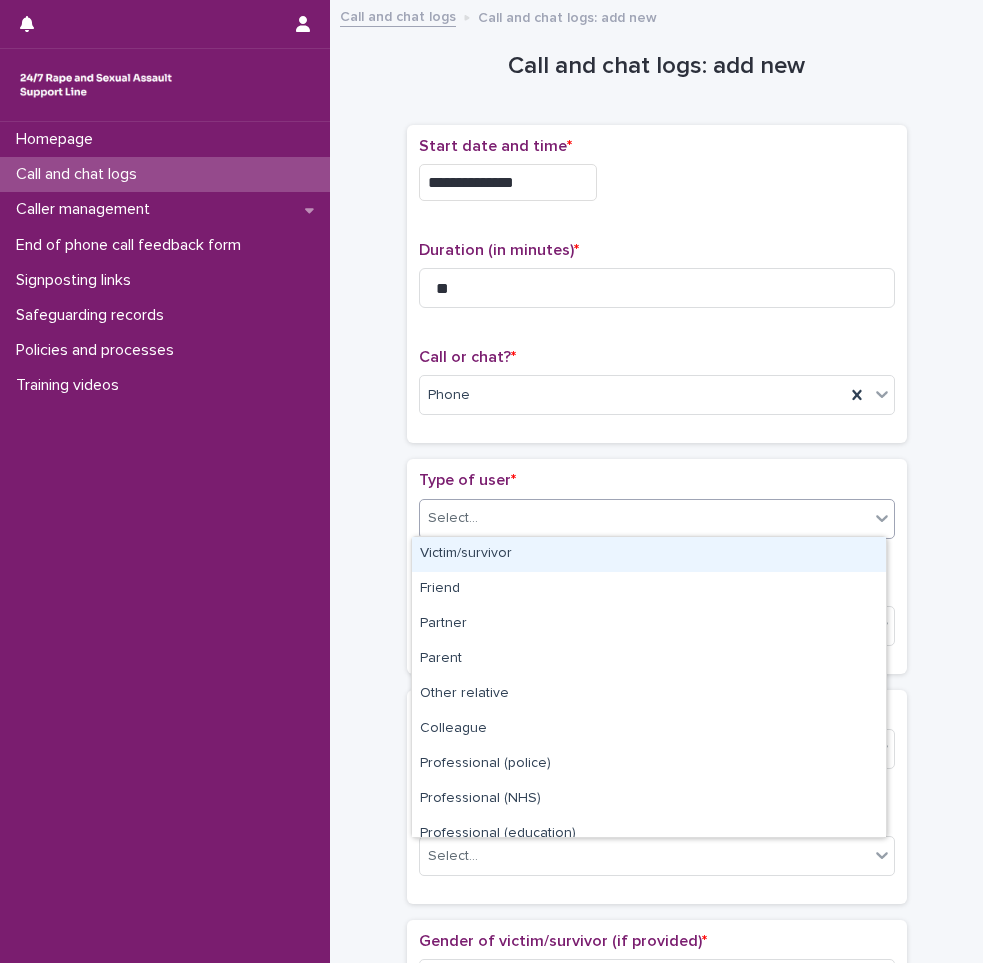 click on "Select..." at bounding box center (644, 518) 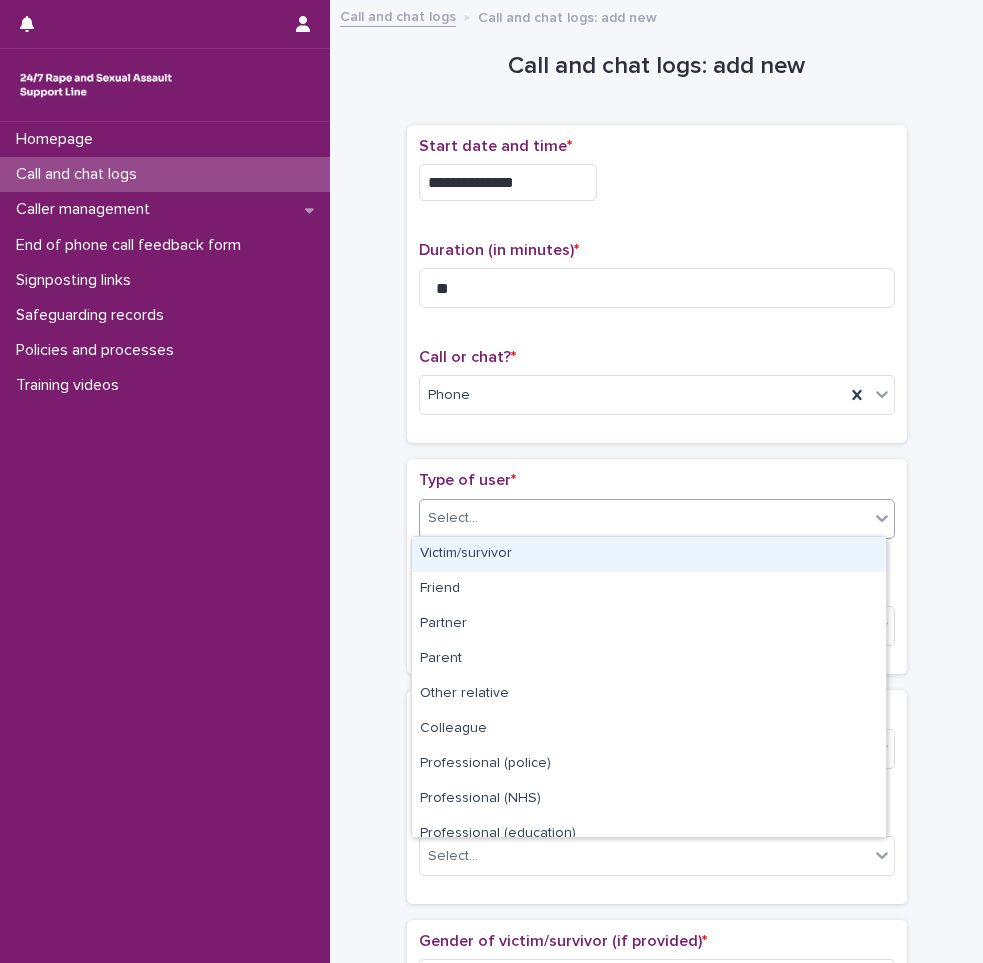 click on "Victim/survivor" at bounding box center [649, 554] 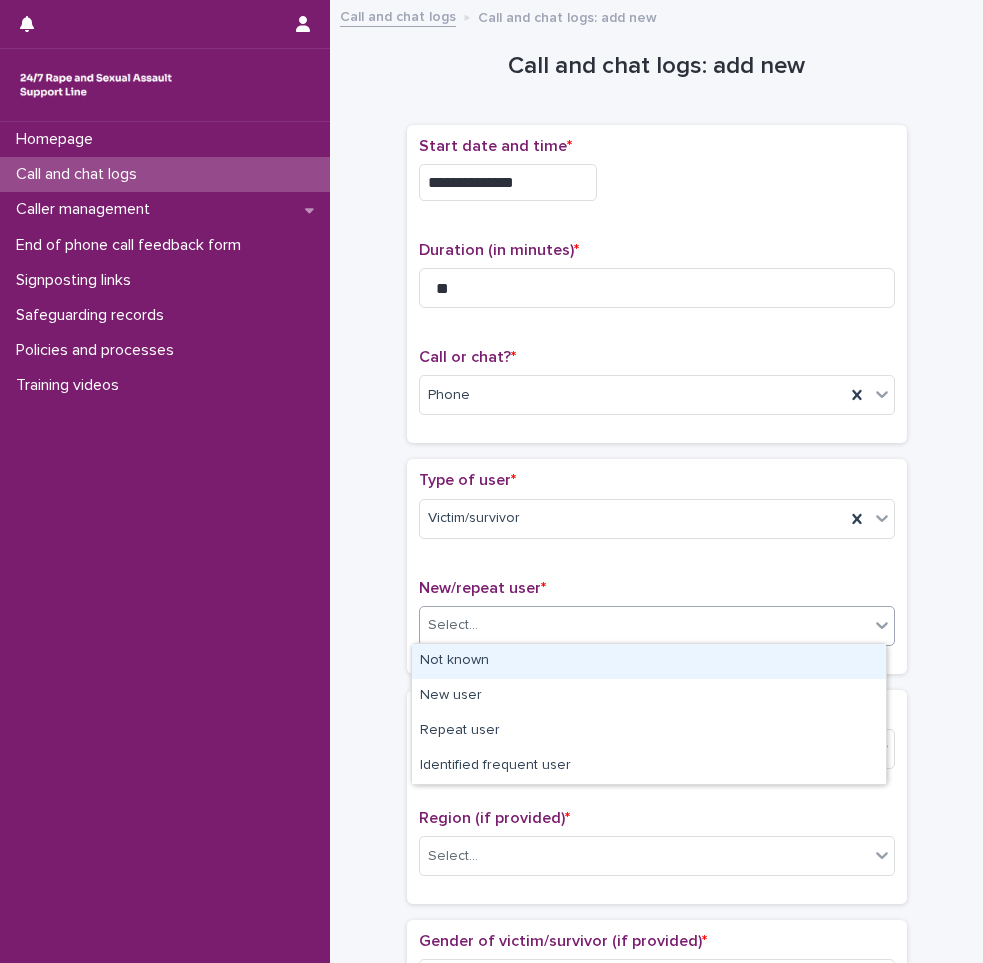 click on "Select..." at bounding box center [644, 625] 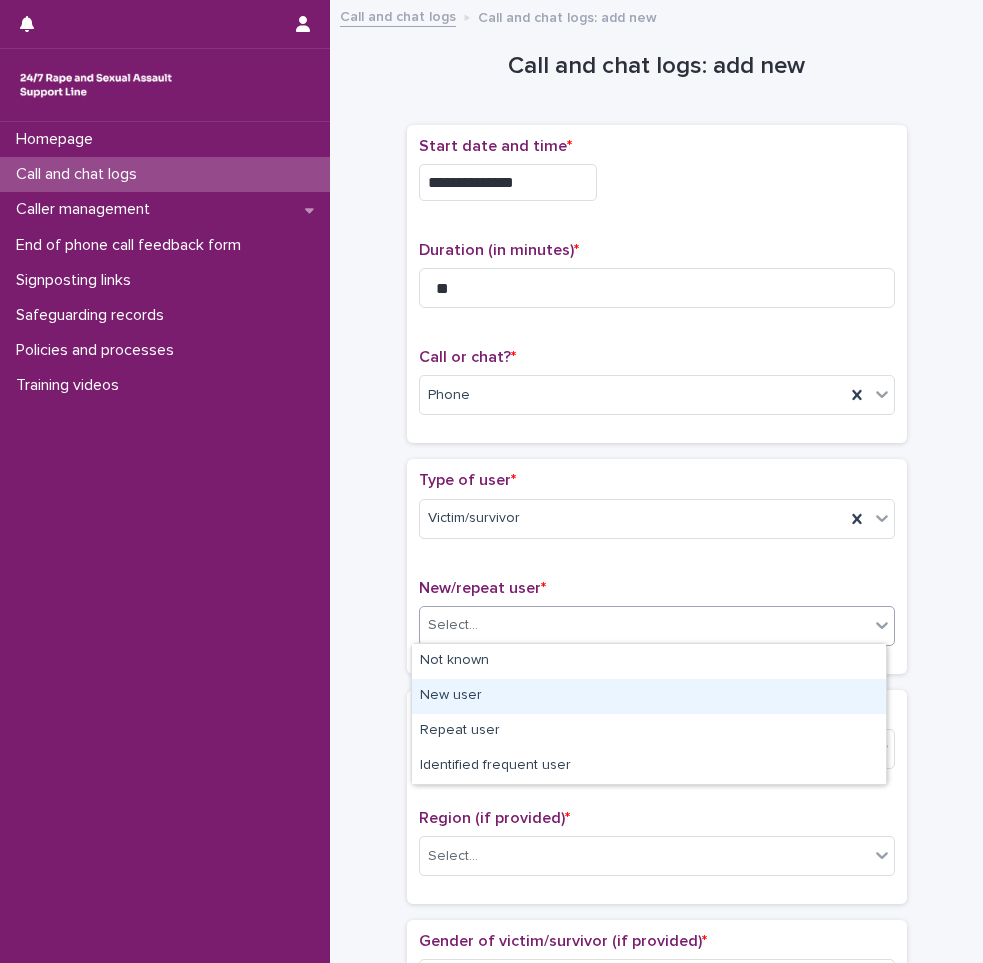 click on "New user" at bounding box center (649, 696) 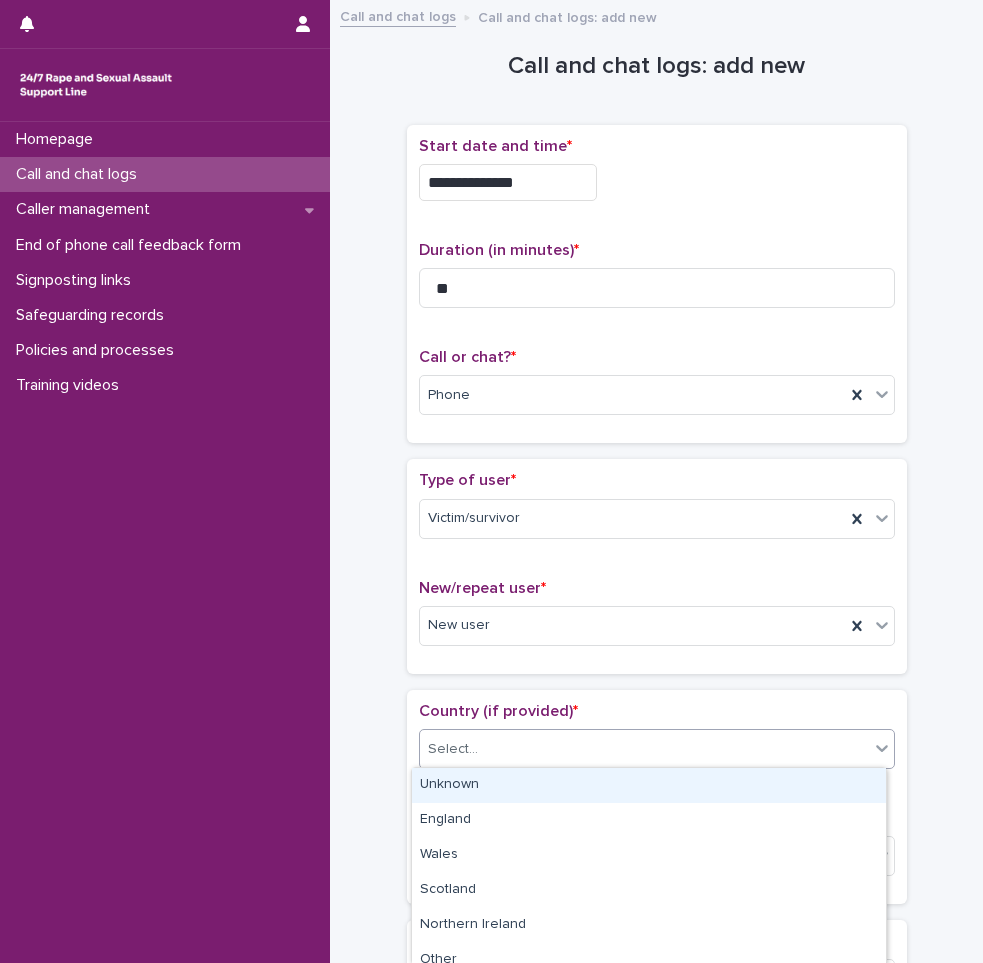 click on "Select..." at bounding box center [644, 749] 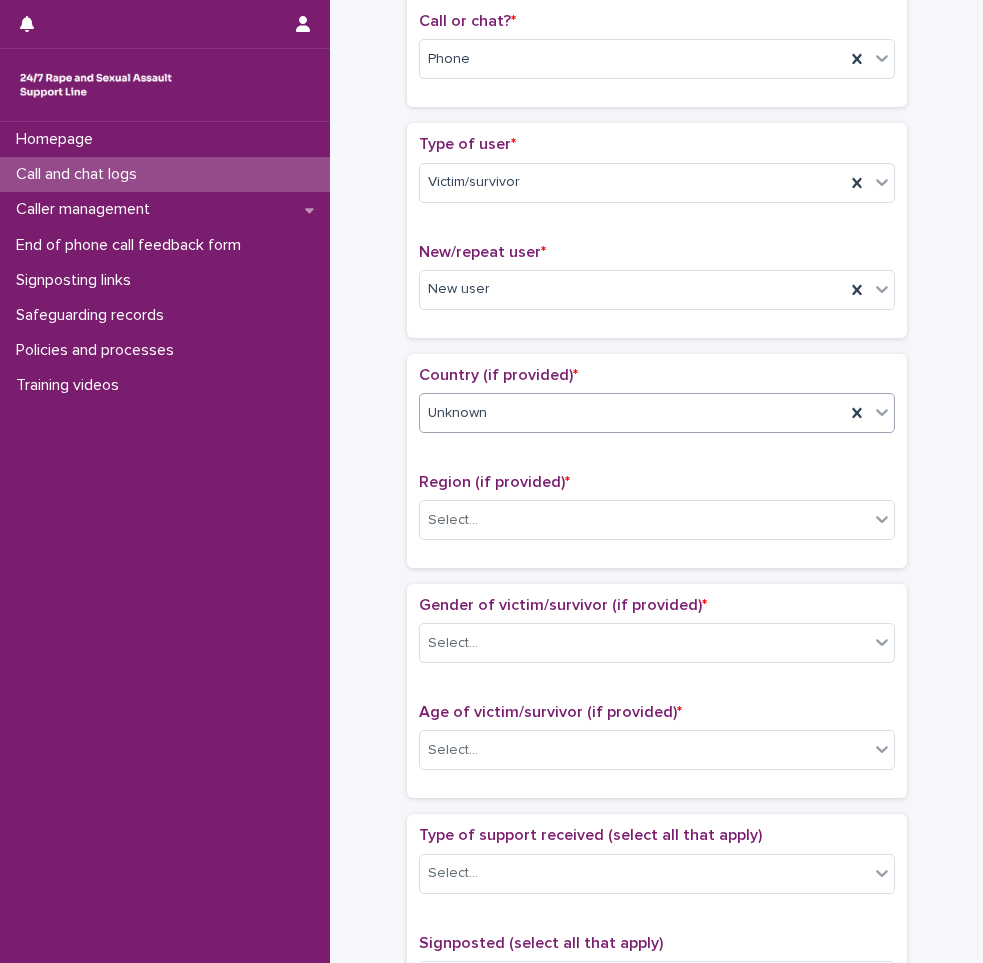 scroll, scrollTop: 600, scrollLeft: 0, axis: vertical 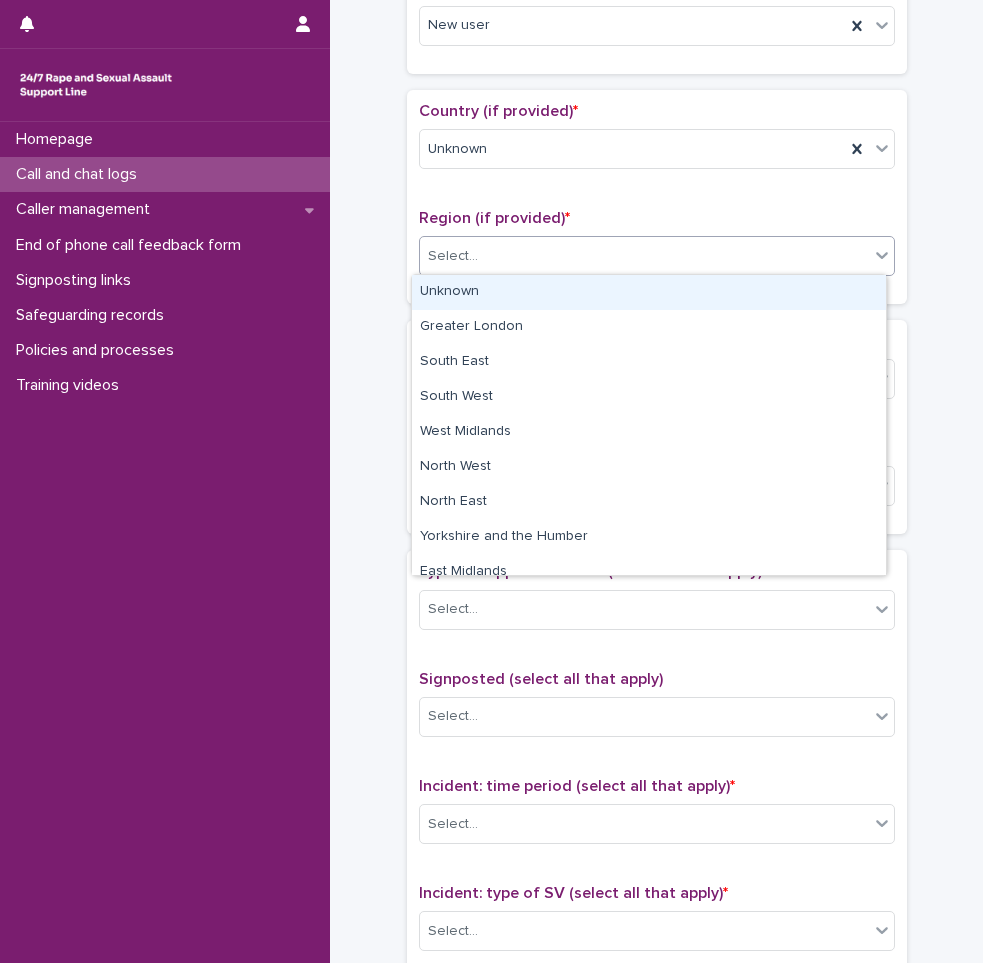 click on "Select..." at bounding box center (644, 256) 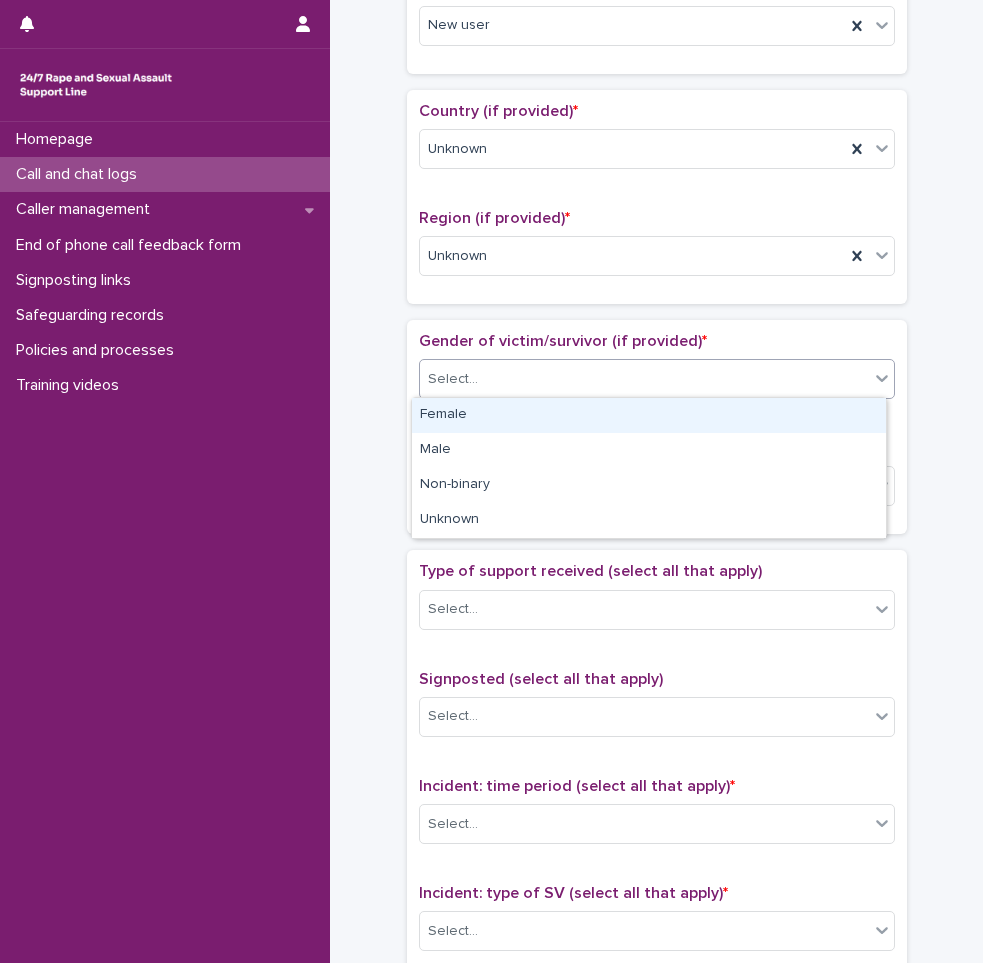 click on "Select..." at bounding box center [644, 379] 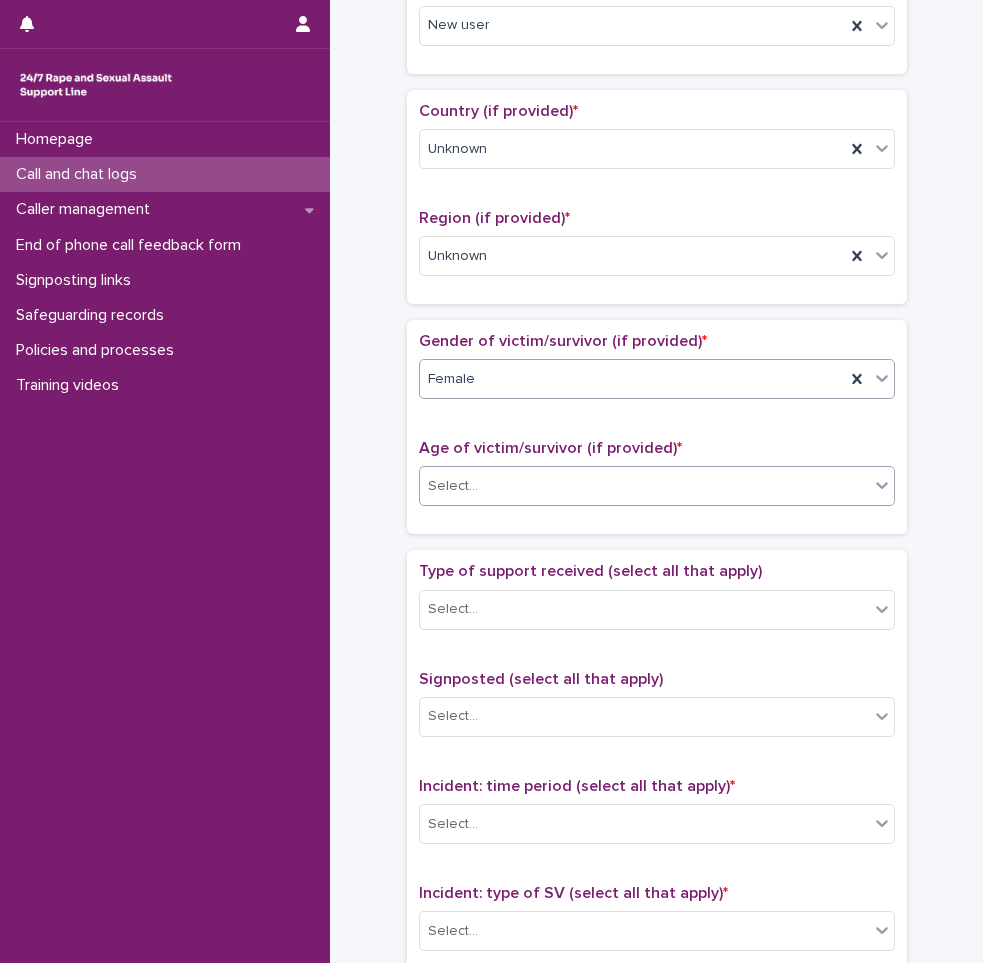 click on "Select..." at bounding box center (644, 486) 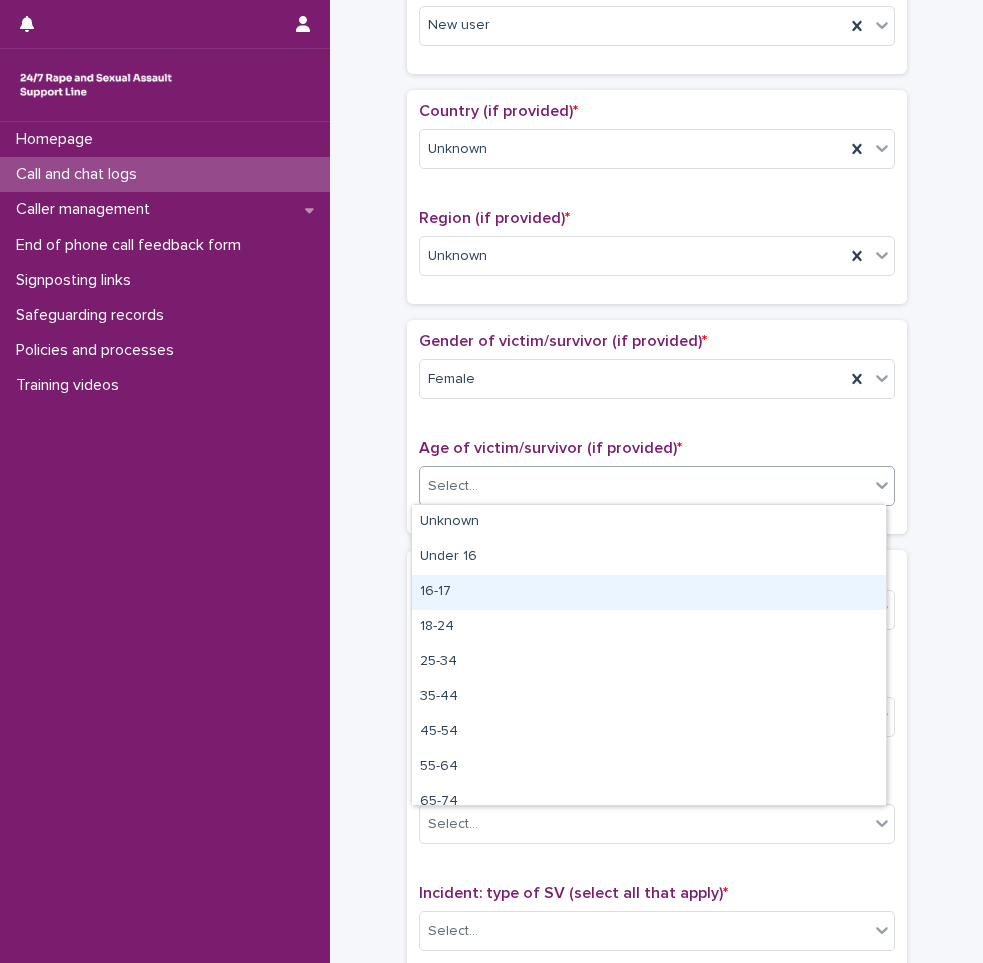 click on "16-17" at bounding box center [649, 592] 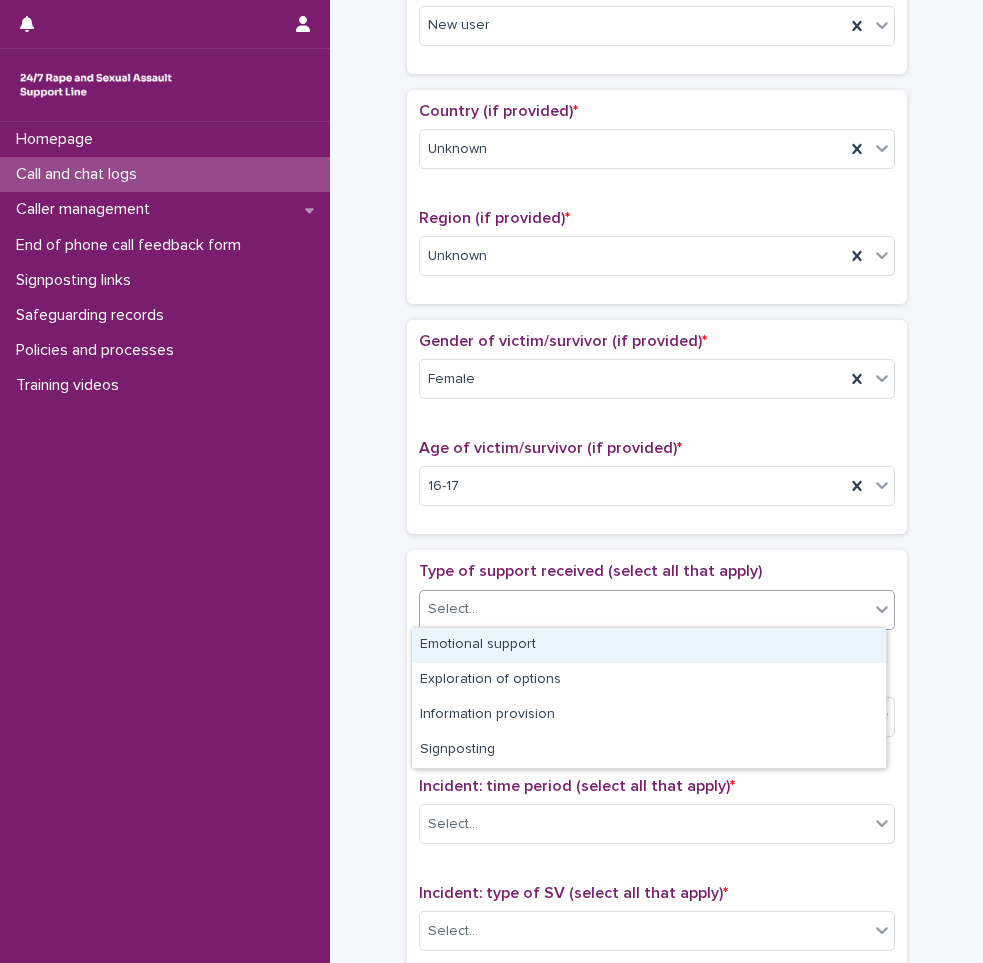 click on "Select..." at bounding box center [644, 609] 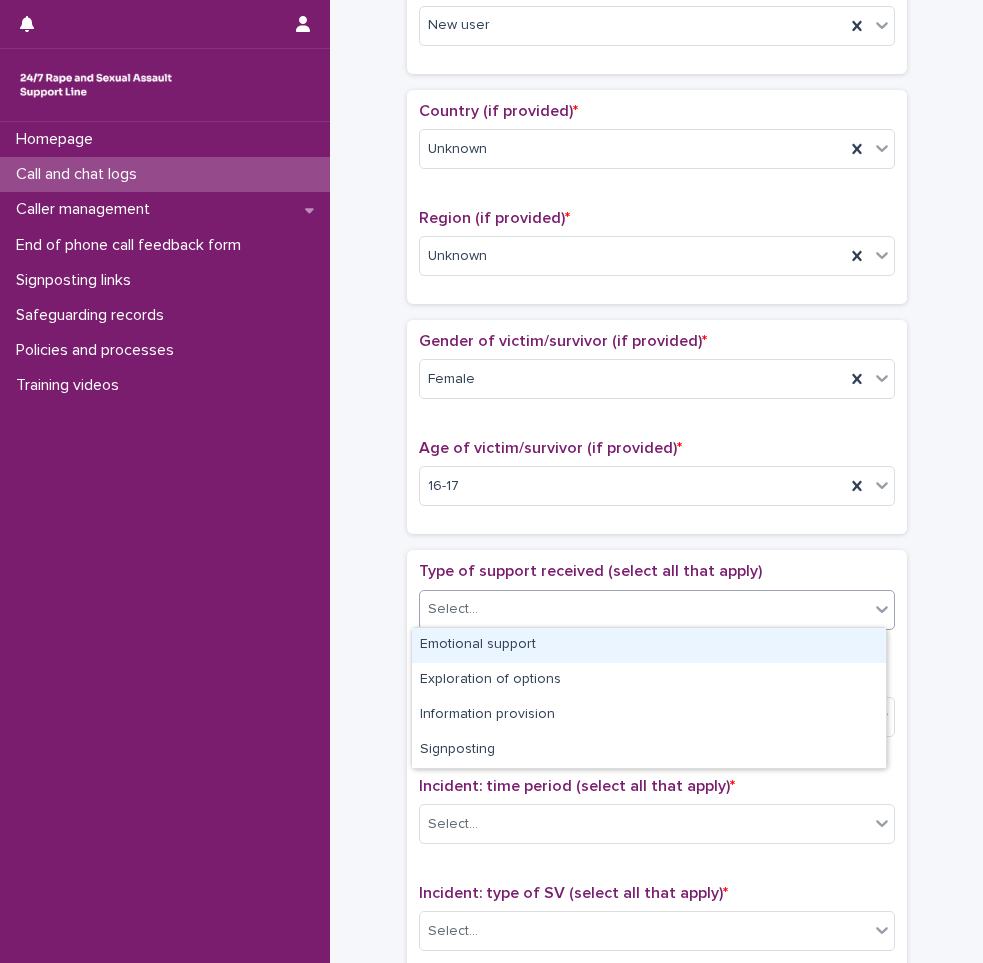 click on "Emotional support" at bounding box center (649, 645) 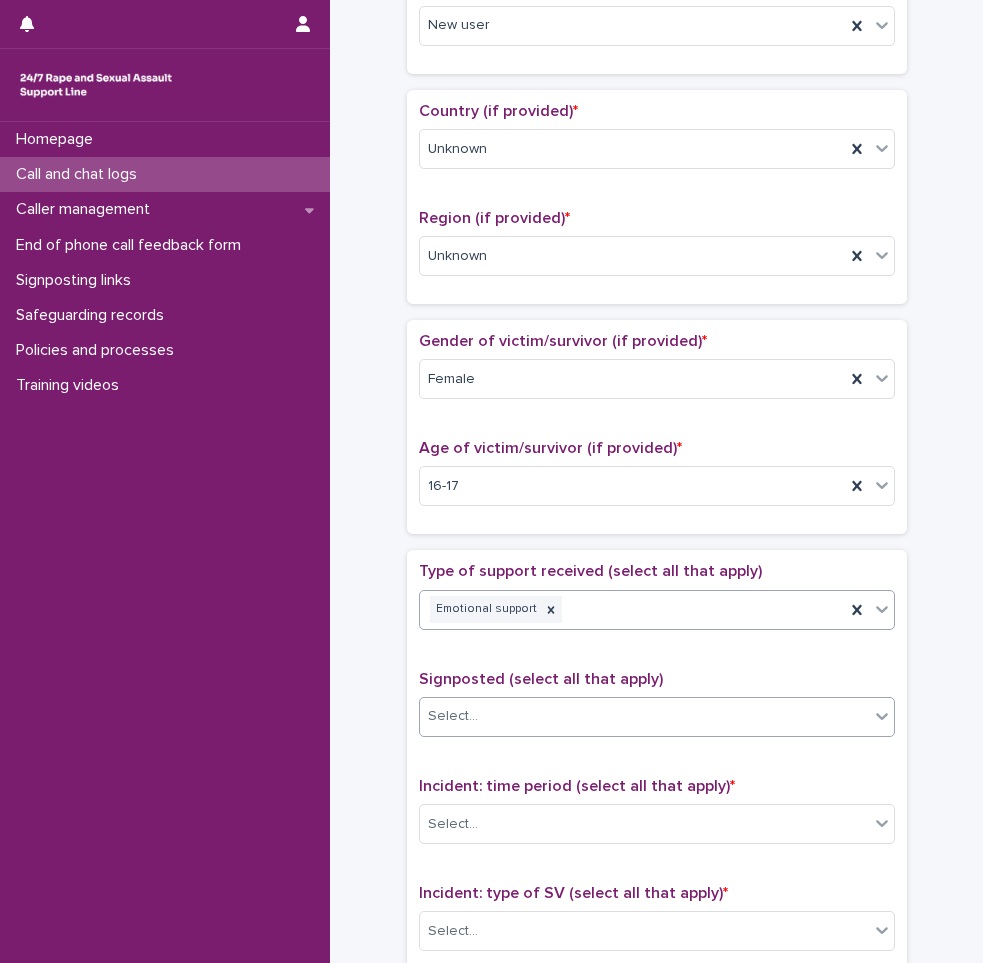 click on "Select..." at bounding box center (657, 717) 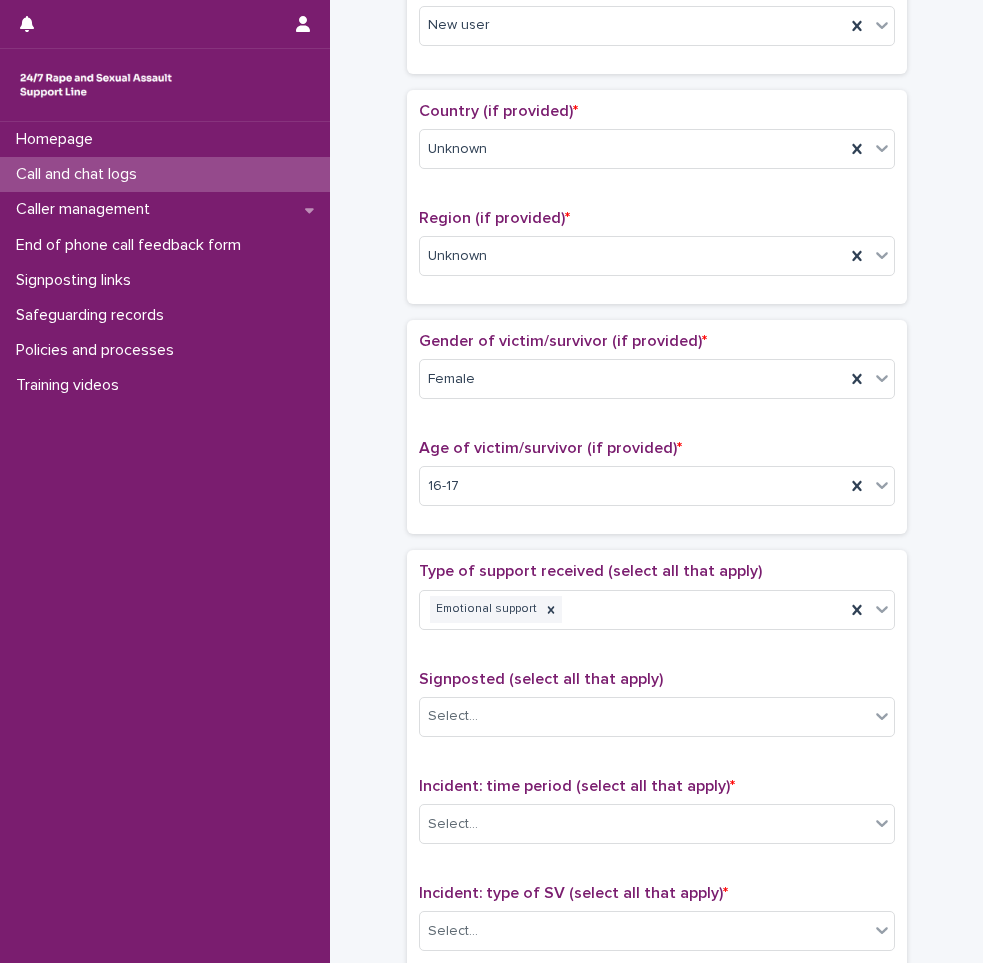 click on "**********" at bounding box center (656, 435) 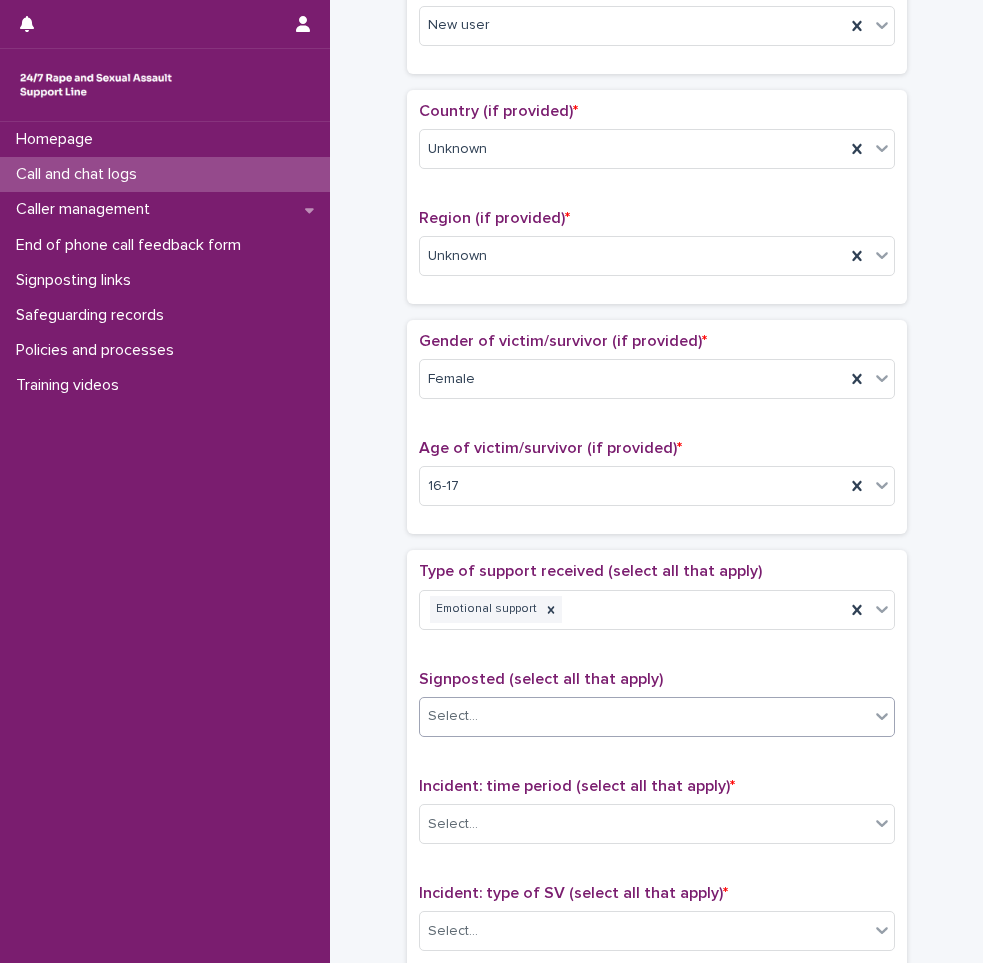 scroll, scrollTop: 900, scrollLeft: 0, axis: vertical 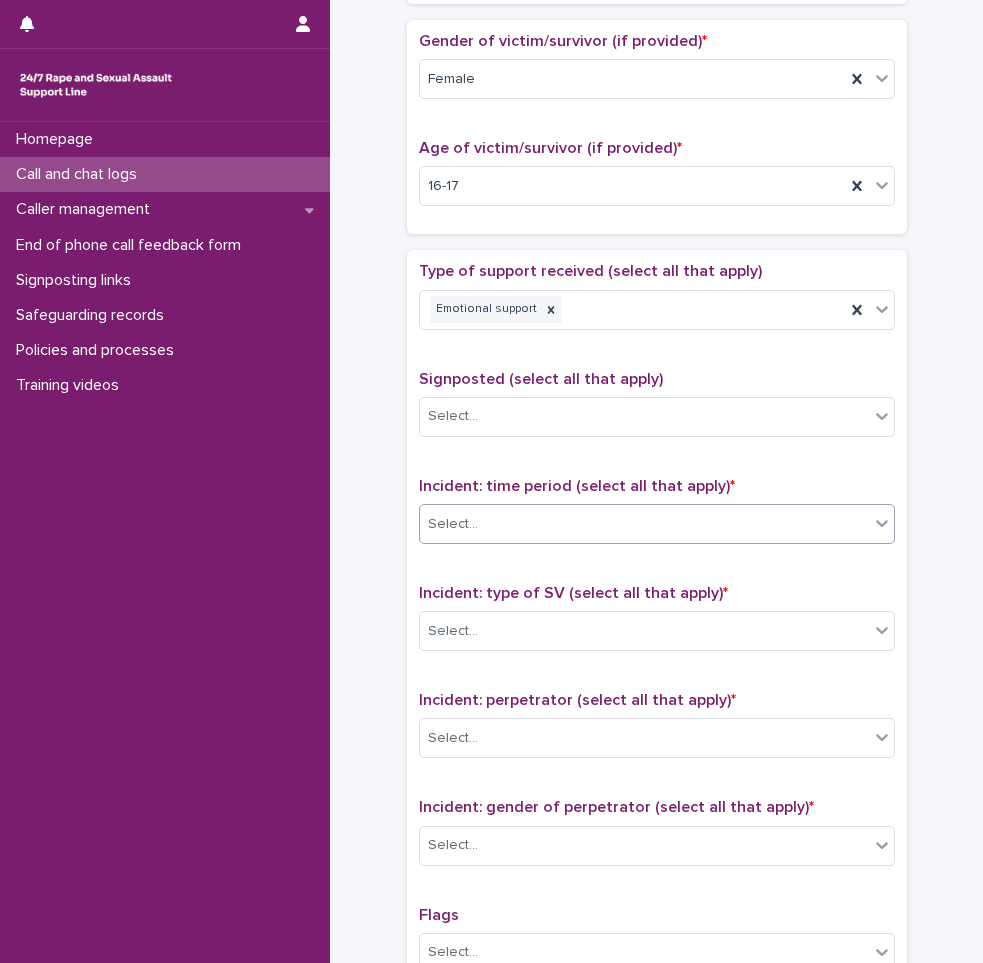 click on "Select..." at bounding box center [644, 524] 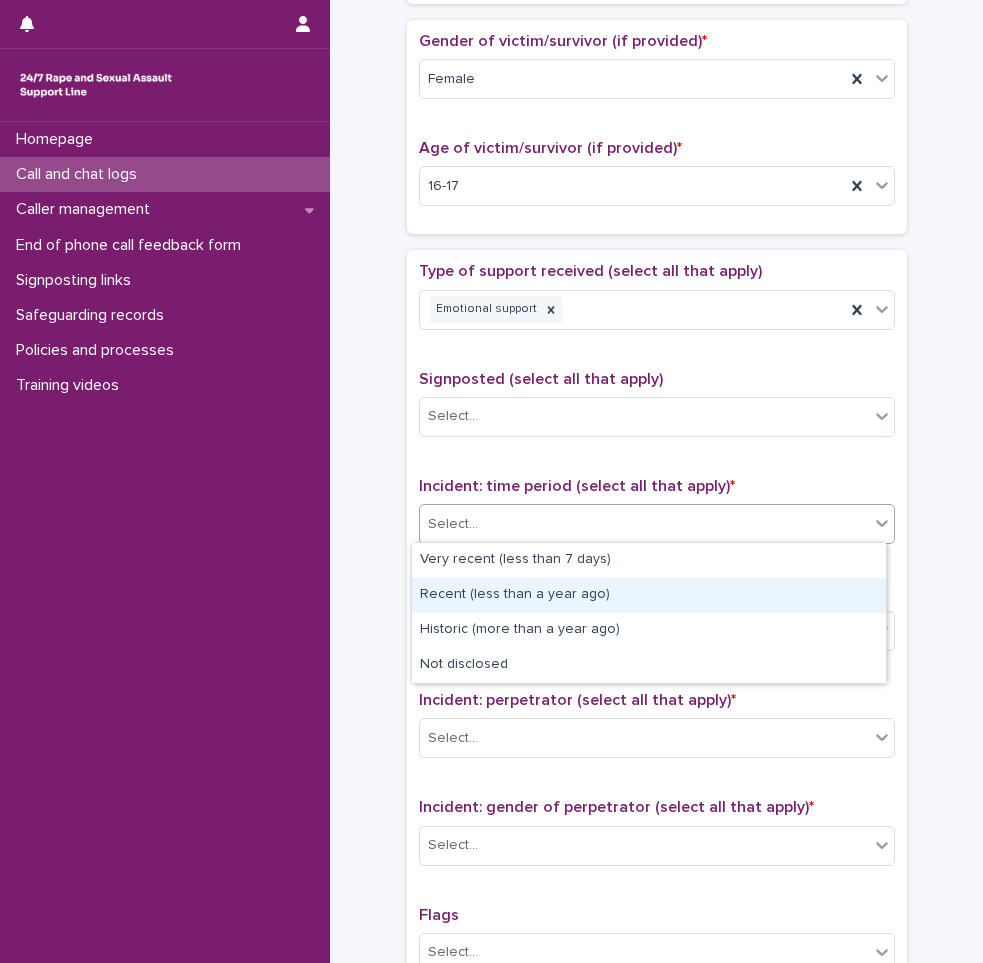 click on "Recent (less than a year ago)" at bounding box center (649, 595) 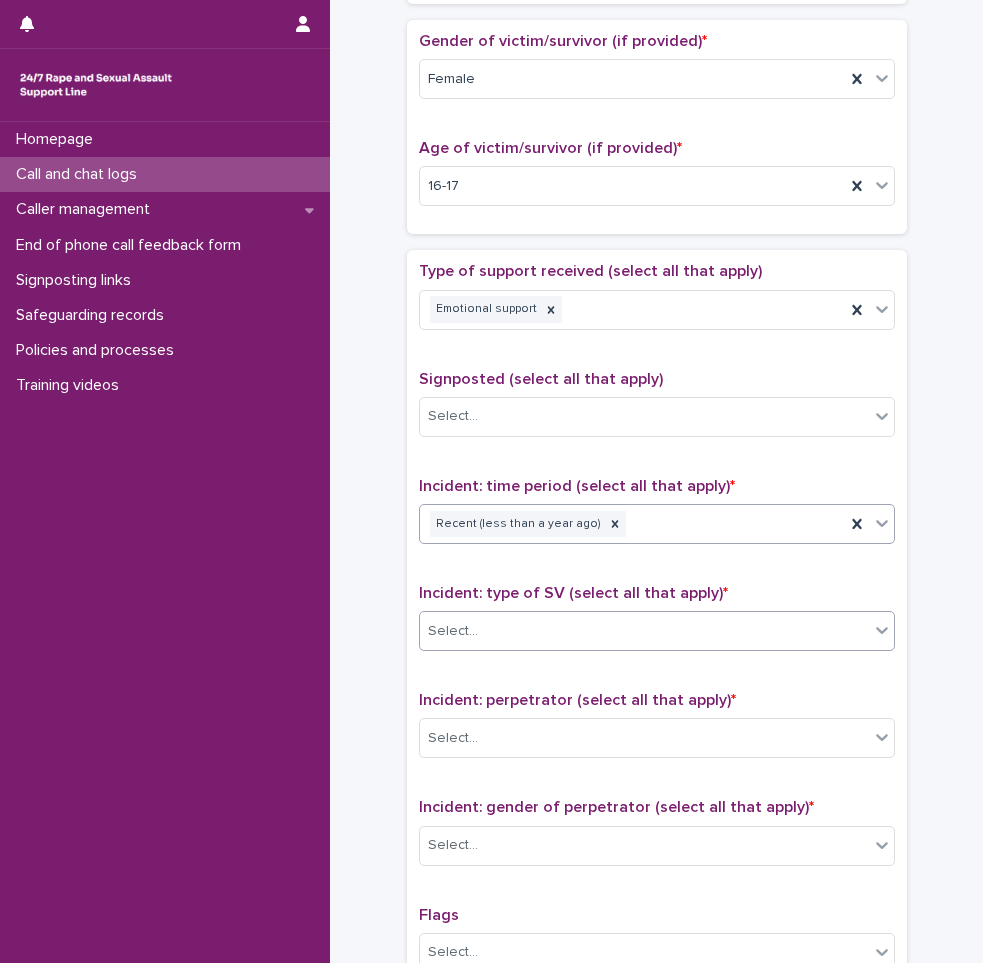 click on "Select..." at bounding box center [644, 631] 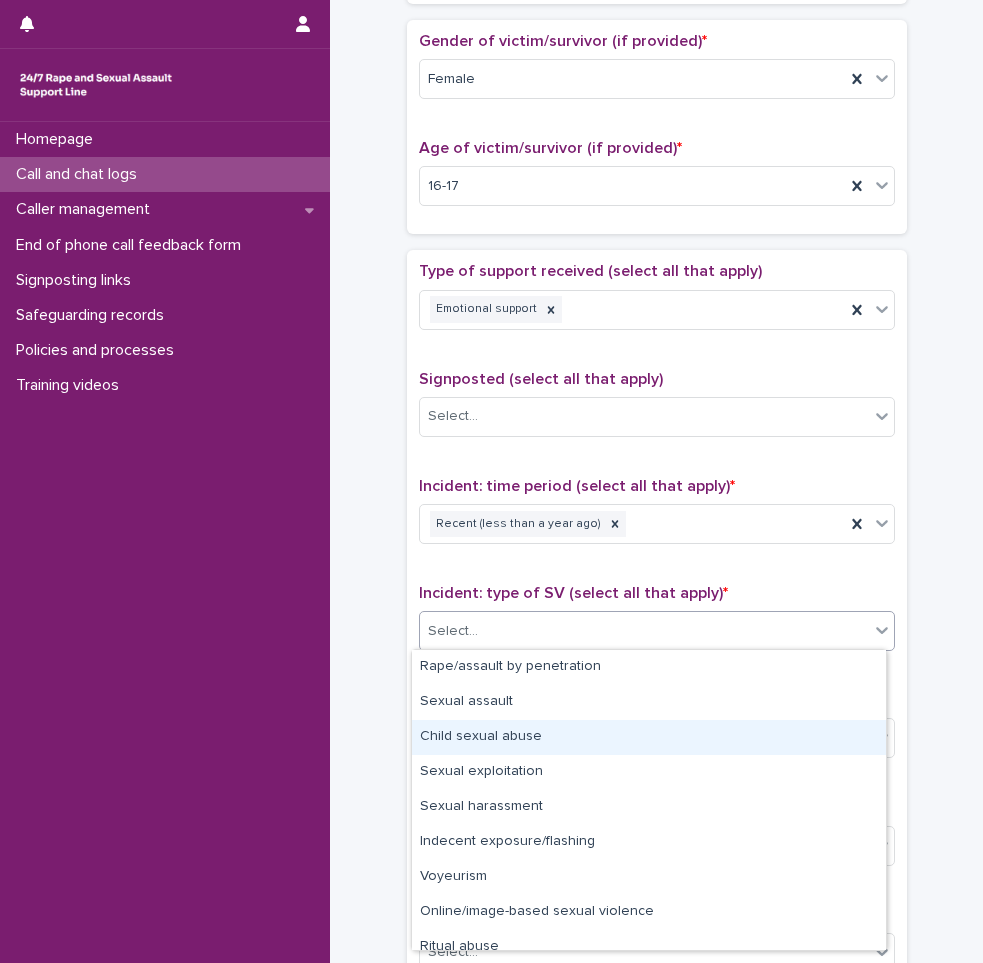 drag, startPoint x: 515, startPoint y: 675, endPoint x: 496, endPoint y: 742, distance: 69.641945 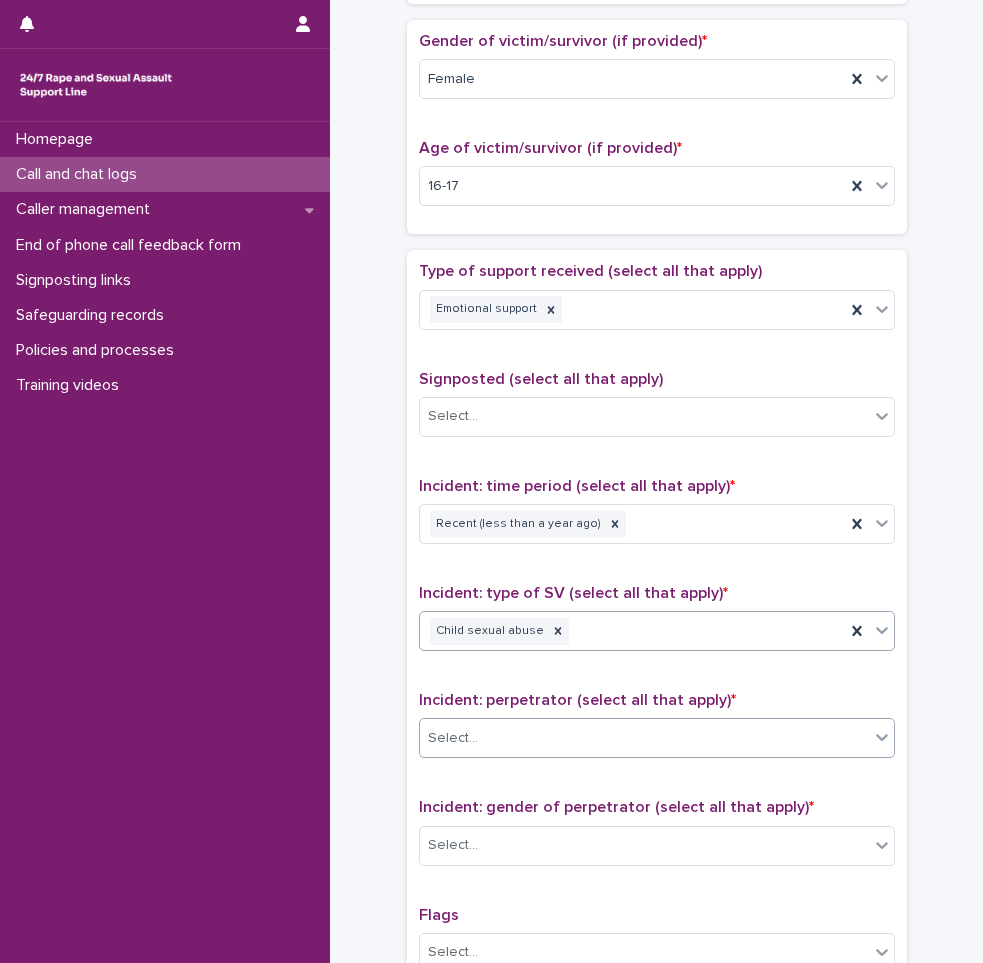 click on "Select..." at bounding box center [644, 738] 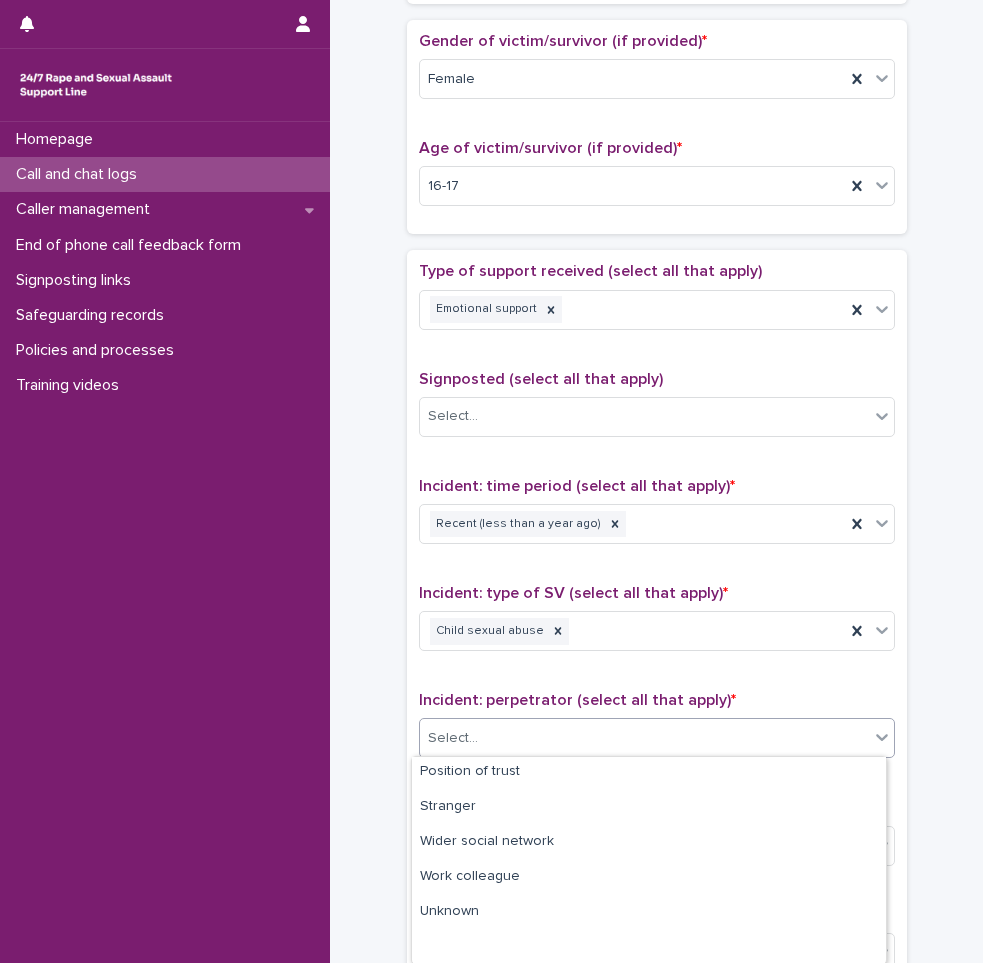 scroll, scrollTop: 178, scrollLeft: 0, axis: vertical 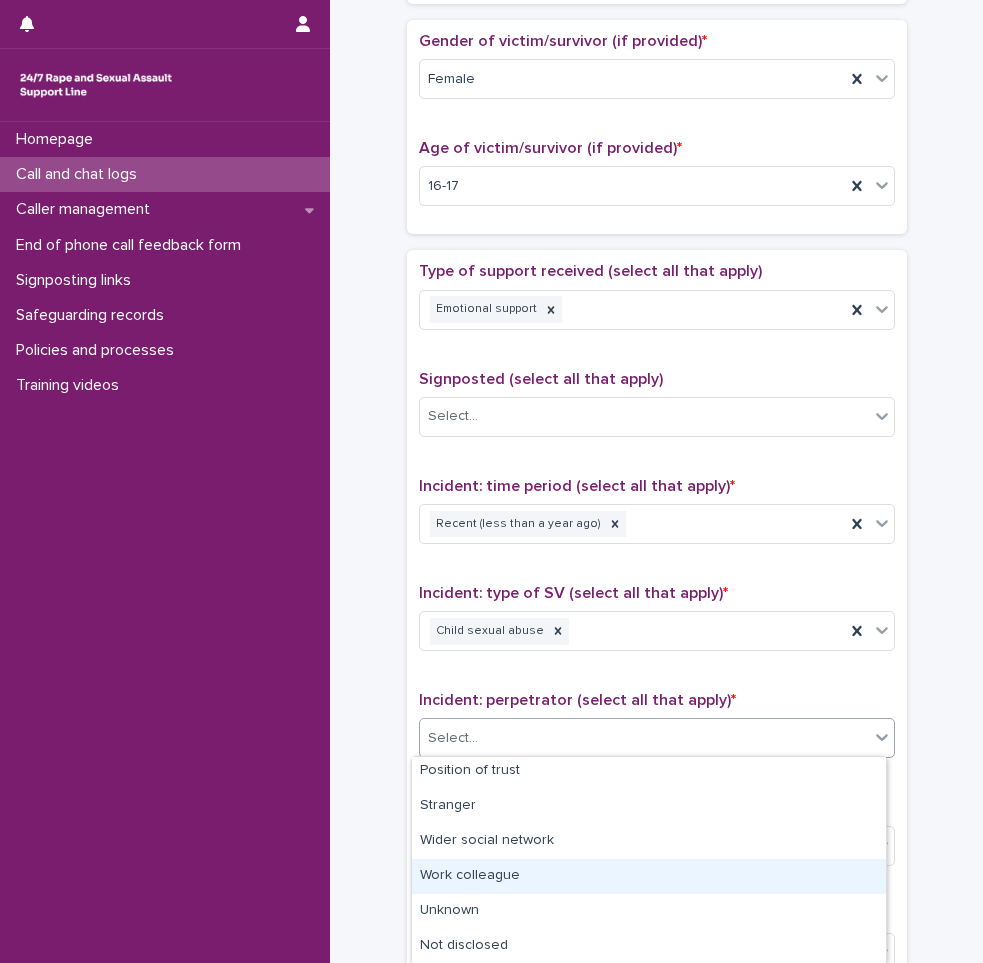 drag, startPoint x: 486, startPoint y: 790, endPoint x: 493, endPoint y: 875, distance: 85.28775 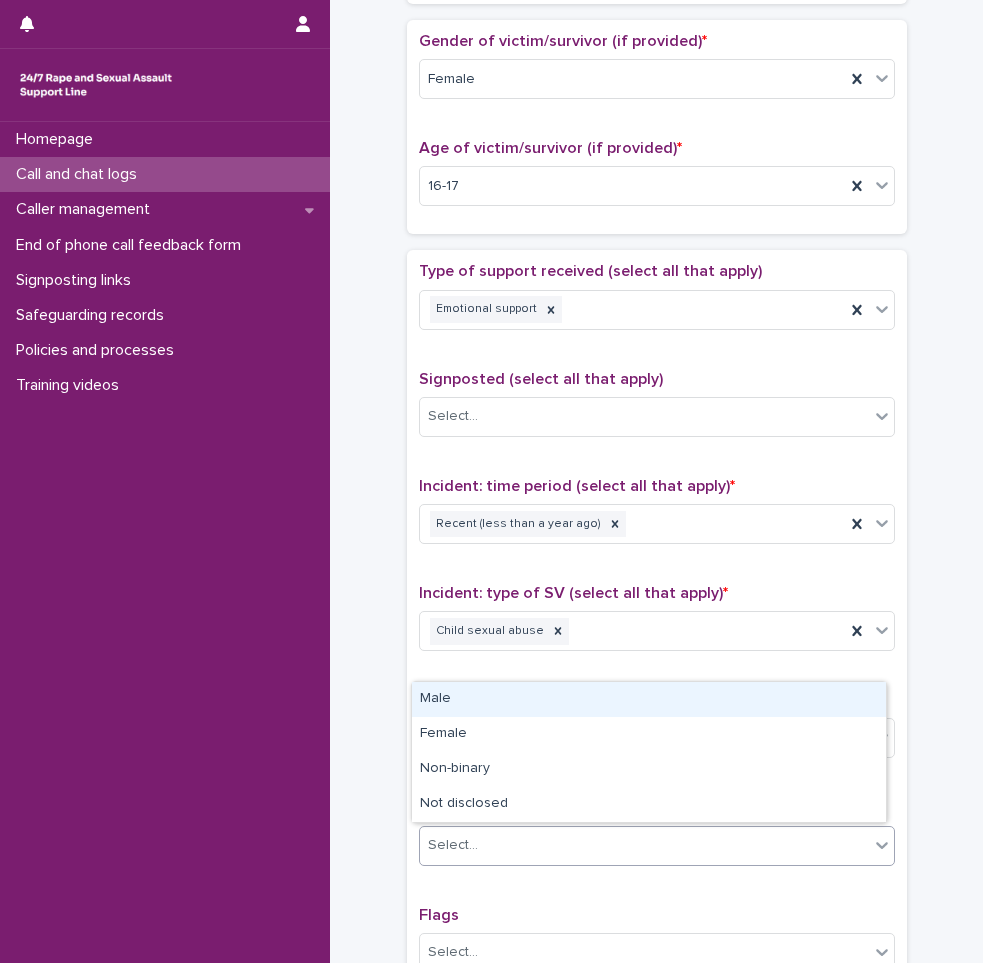click on "Select..." at bounding box center [644, 845] 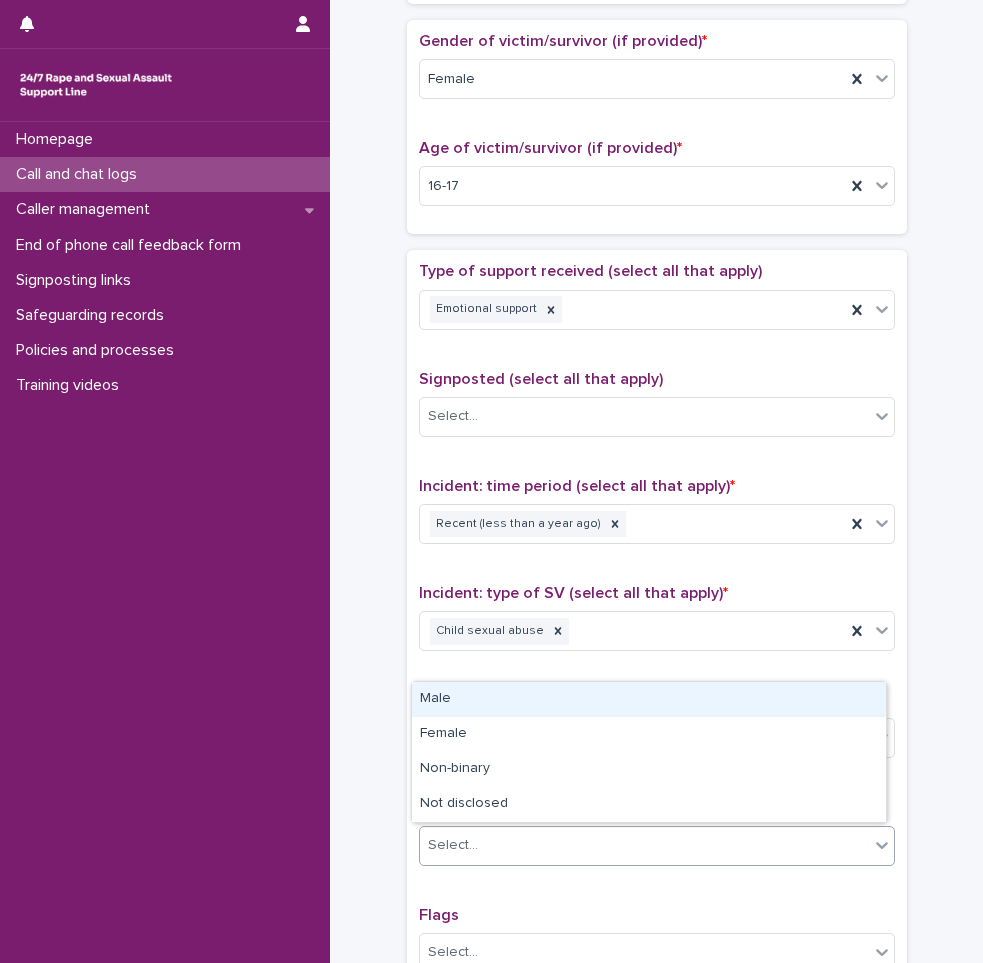 click on "Male" at bounding box center [649, 699] 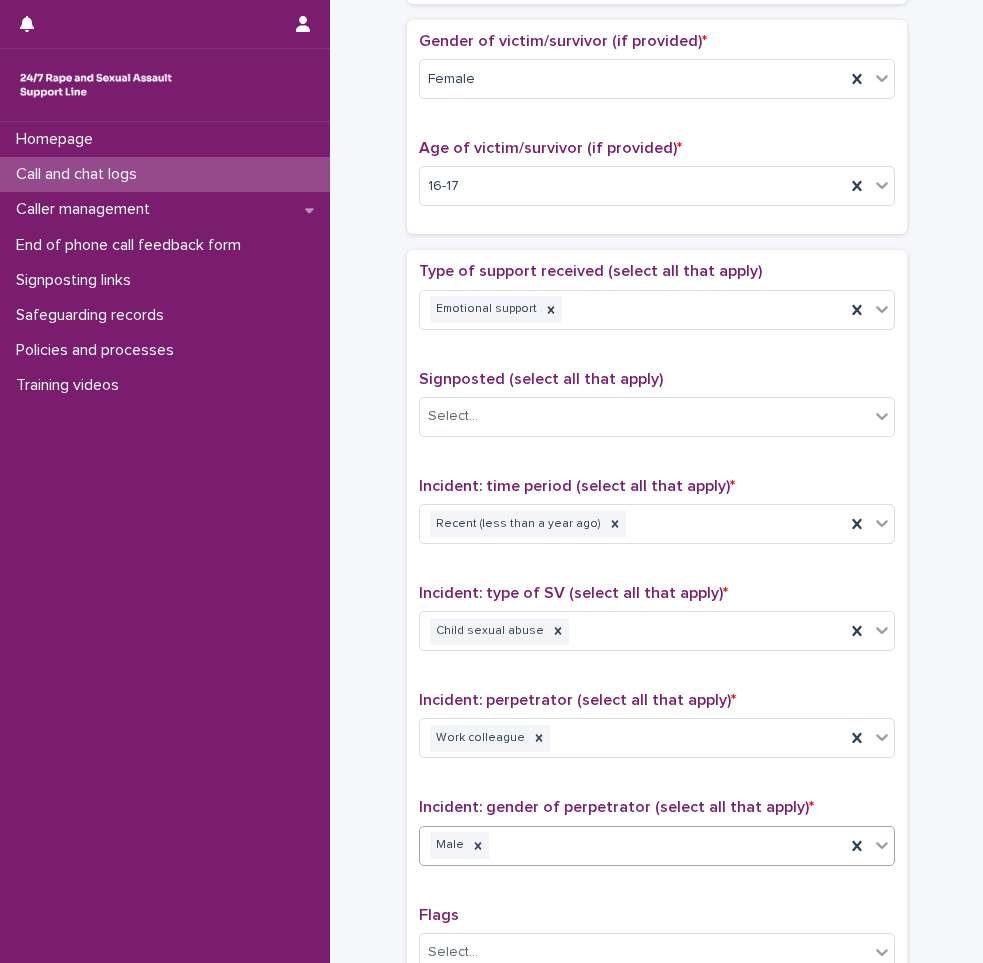 scroll, scrollTop: 1250, scrollLeft: 0, axis: vertical 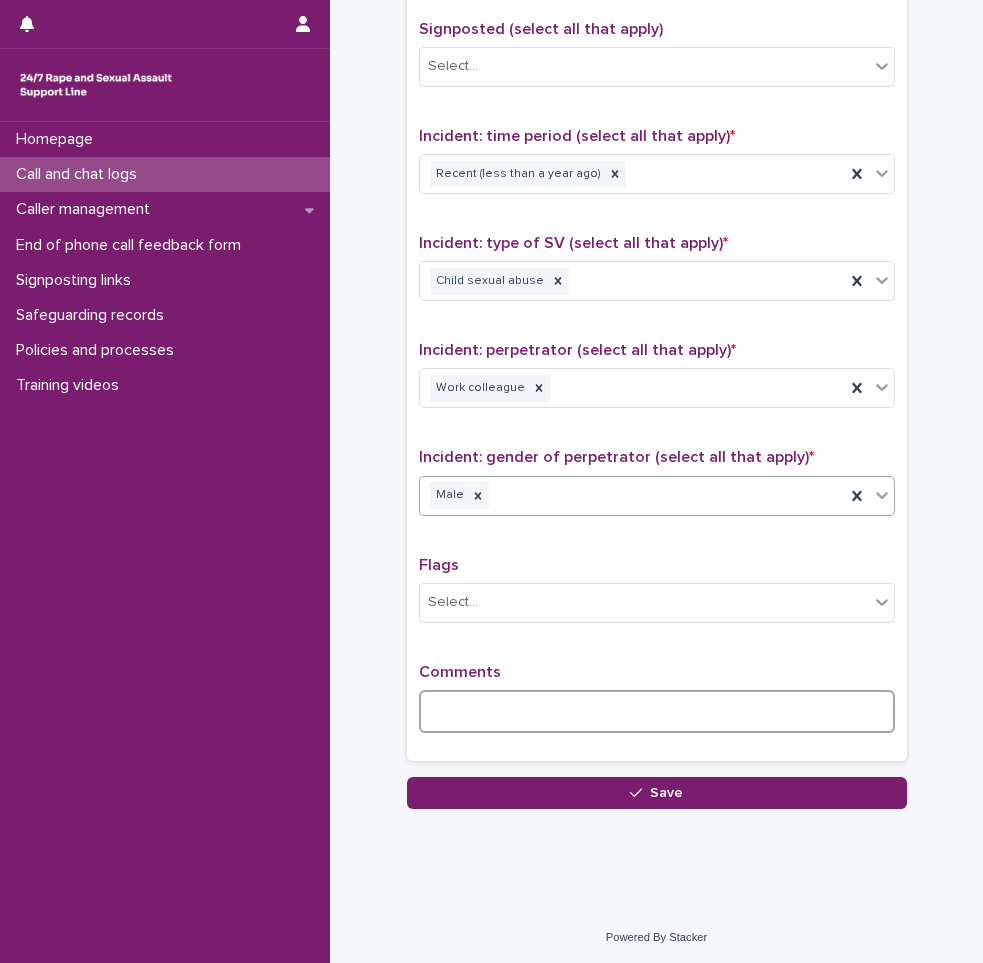 click at bounding box center (657, 711) 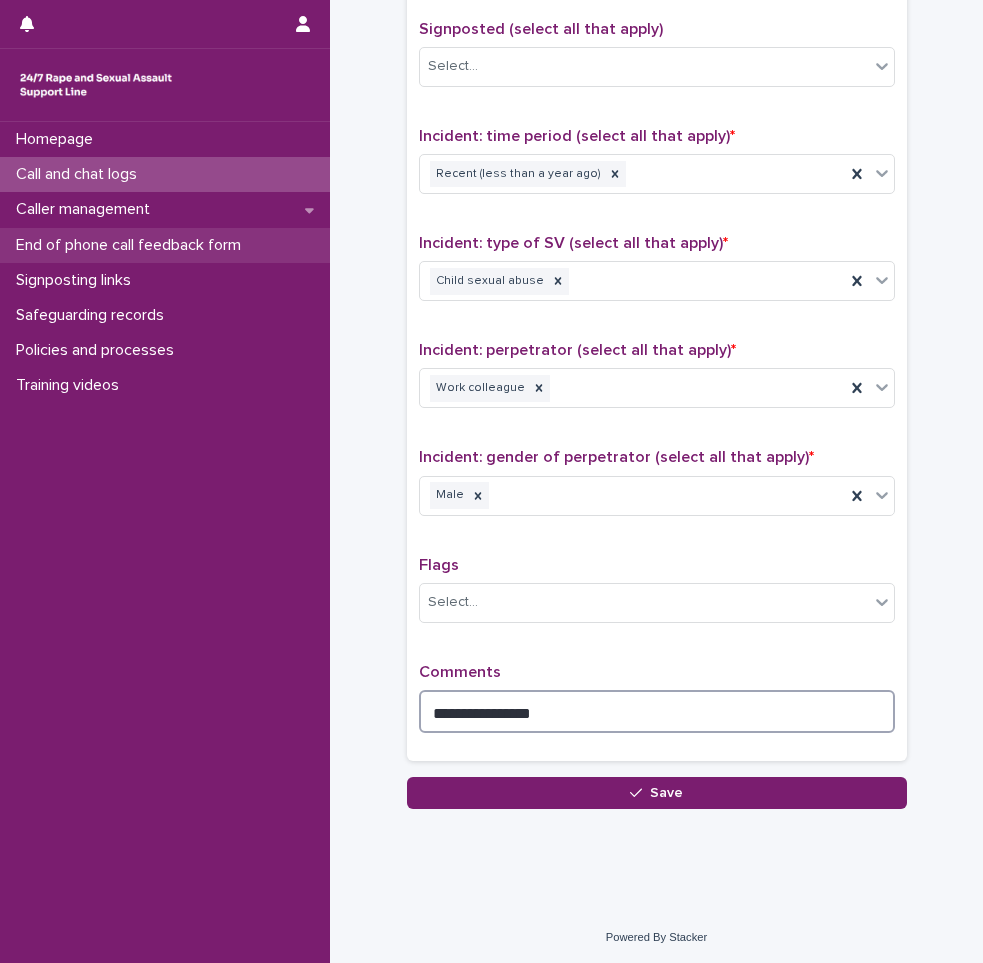 type on "**********" 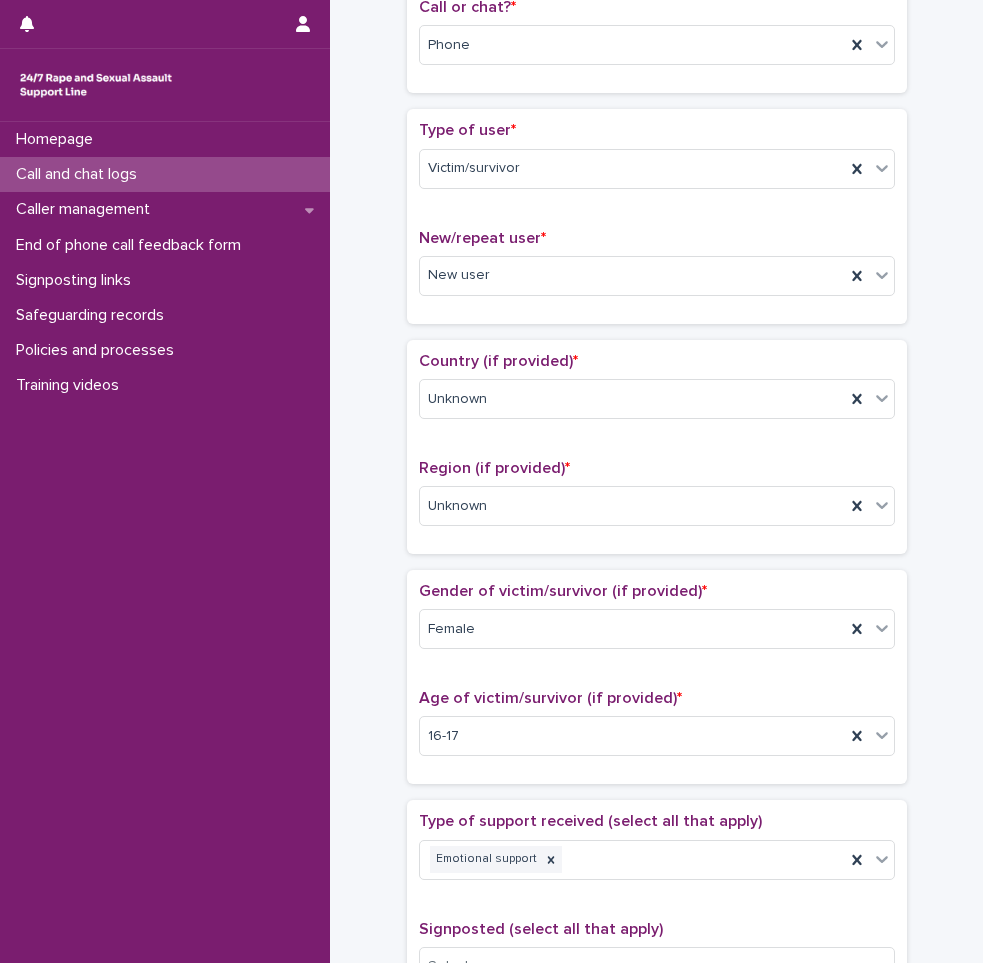 scroll, scrollTop: 150, scrollLeft: 0, axis: vertical 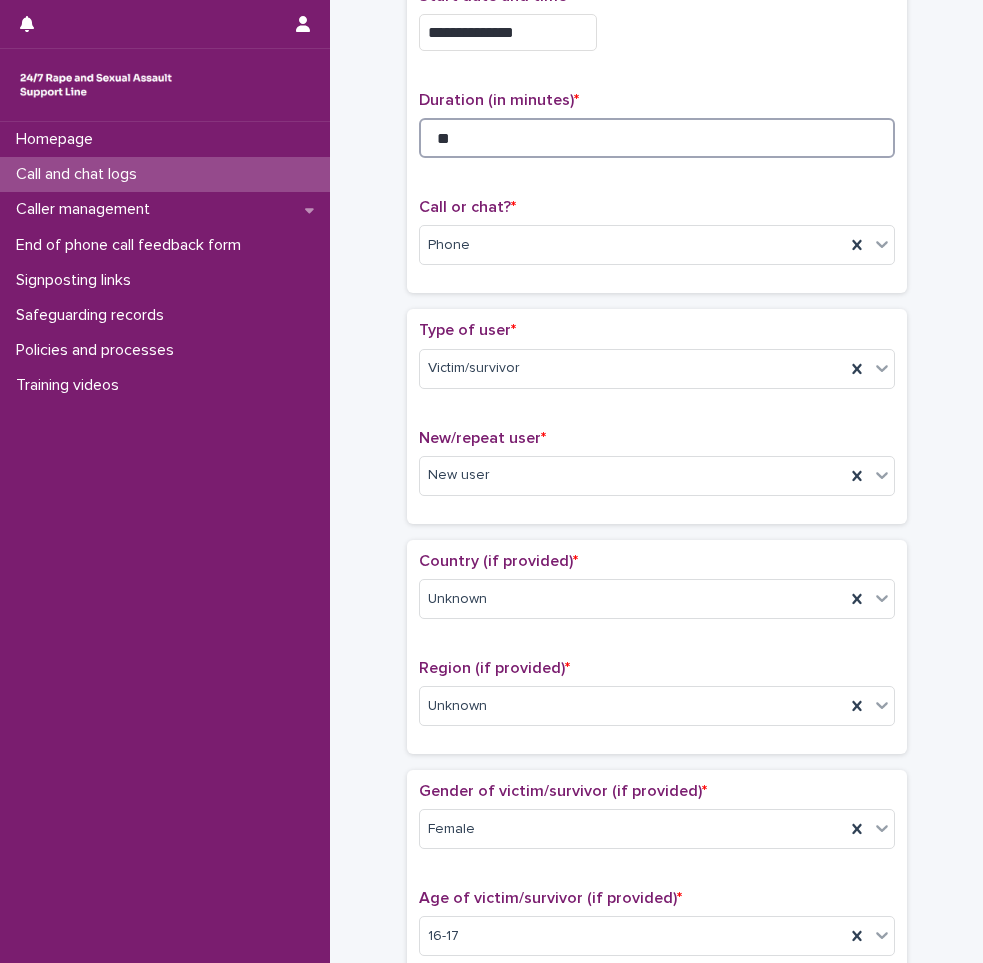 click on "**" at bounding box center (657, 138) 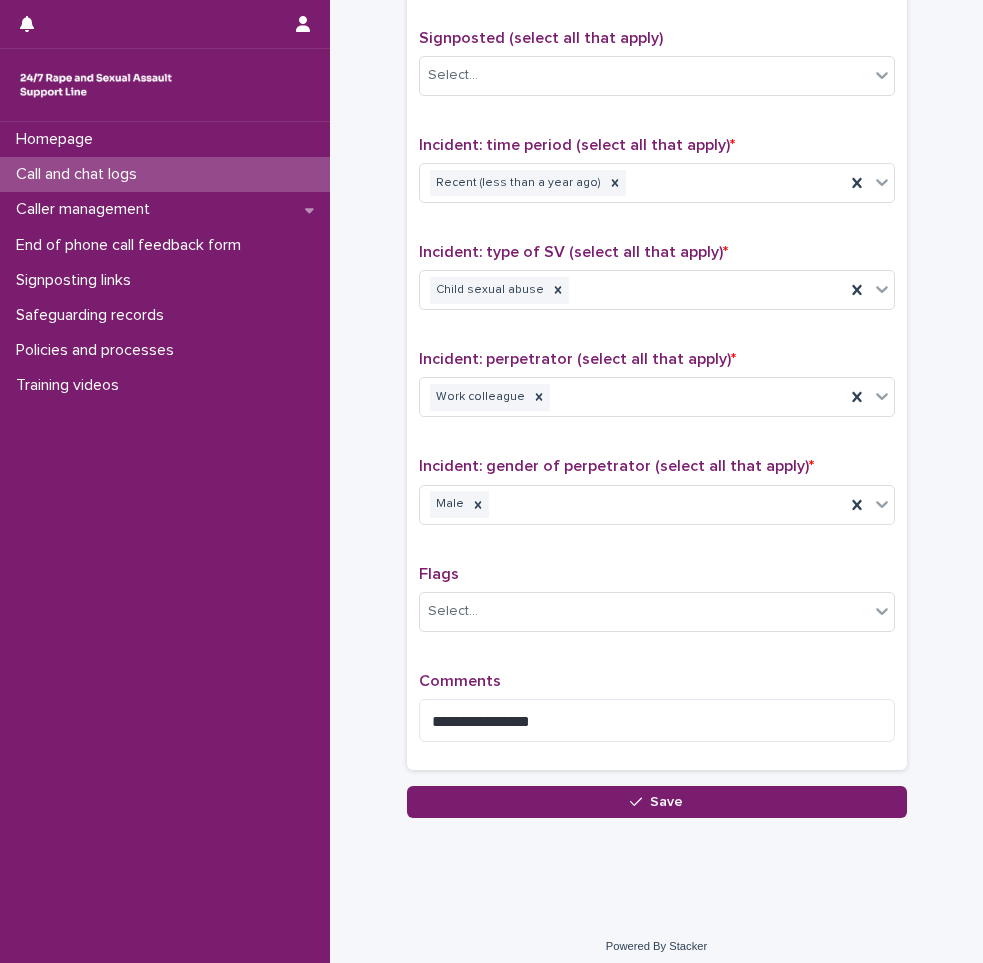 scroll, scrollTop: 1250, scrollLeft: 0, axis: vertical 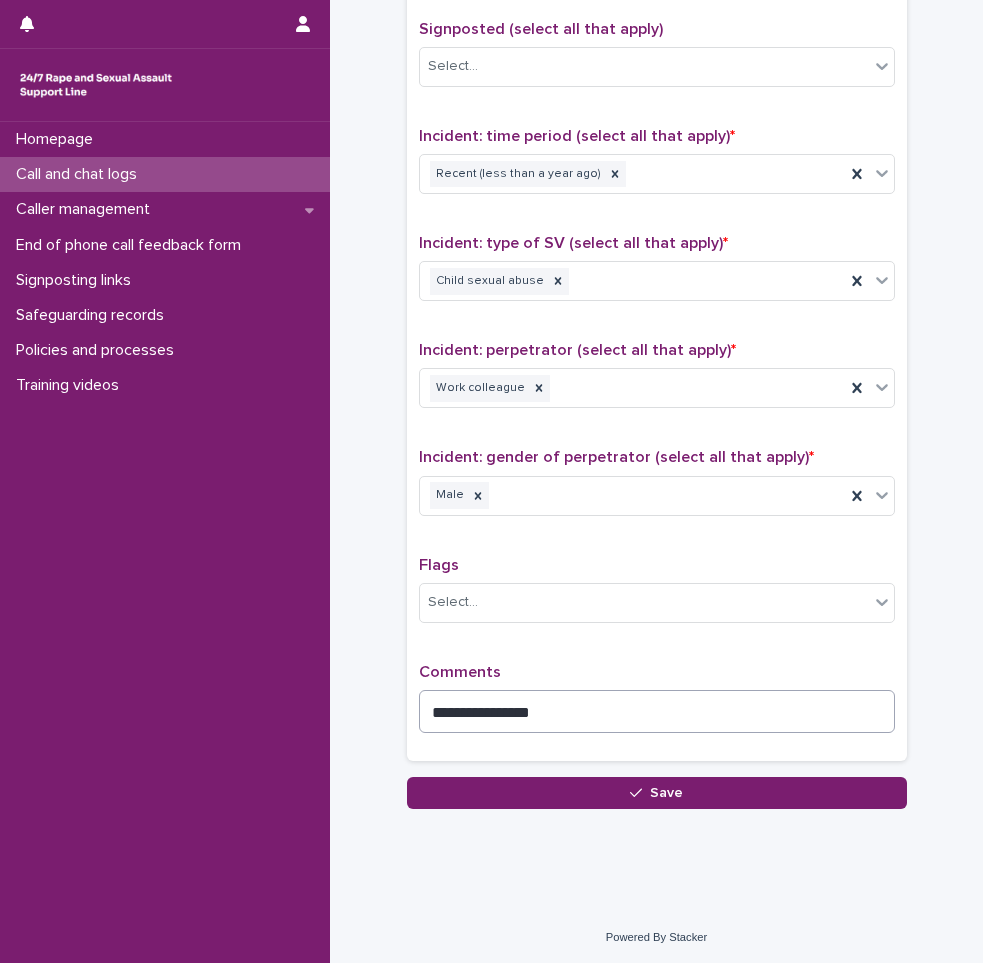 type on "**" 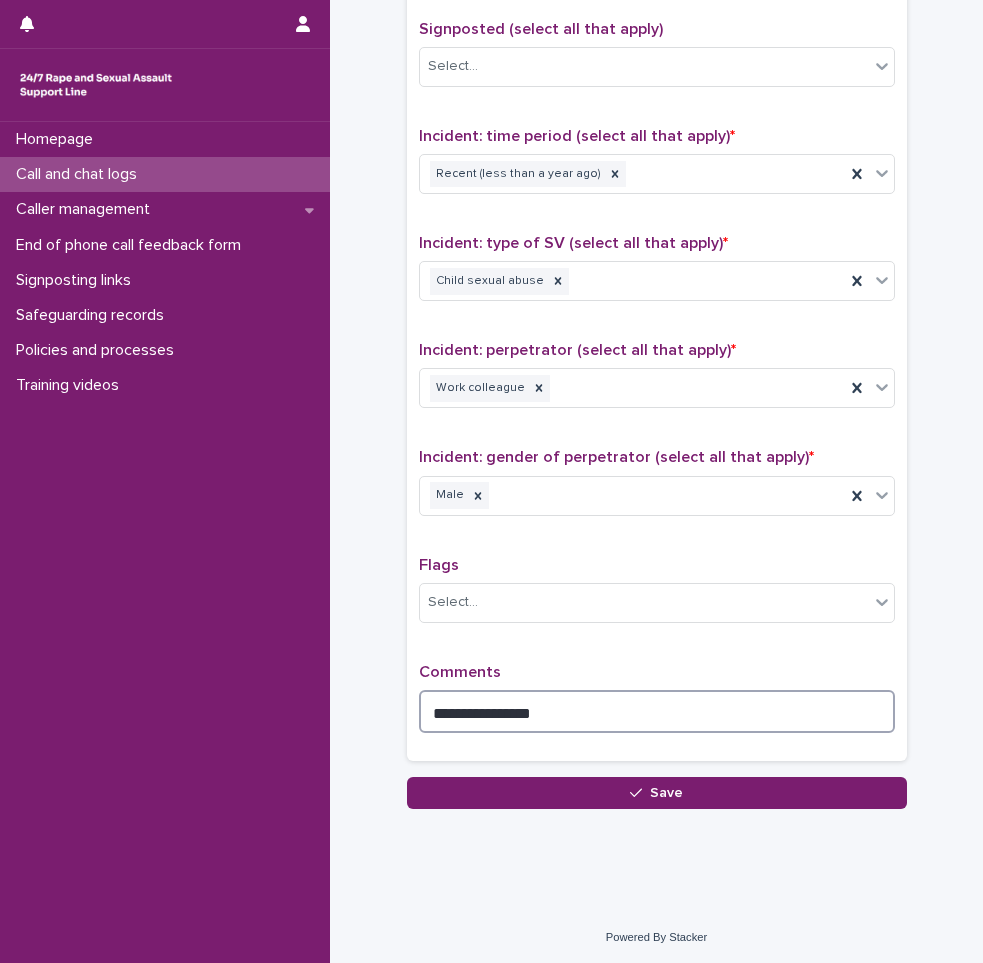 click on "**********" at bounding box center (657, 711) 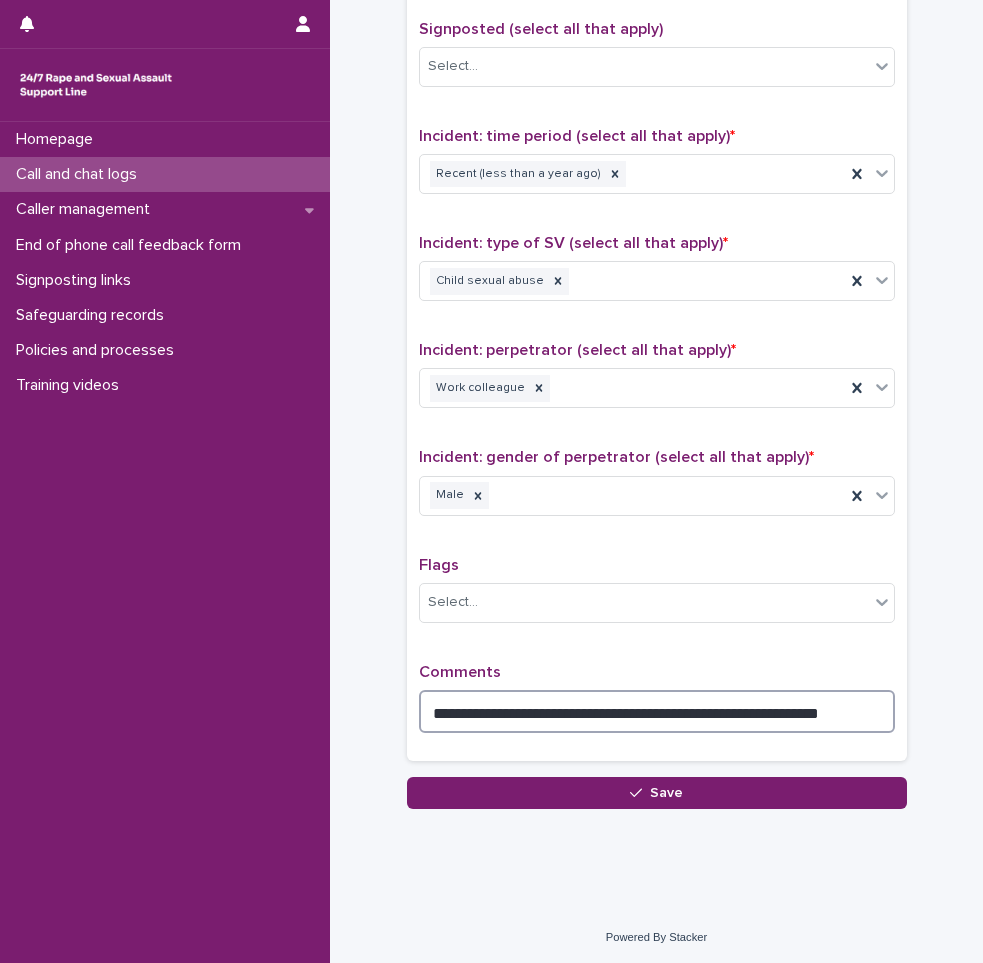 click on "**********" at bounding box center [657, 711] 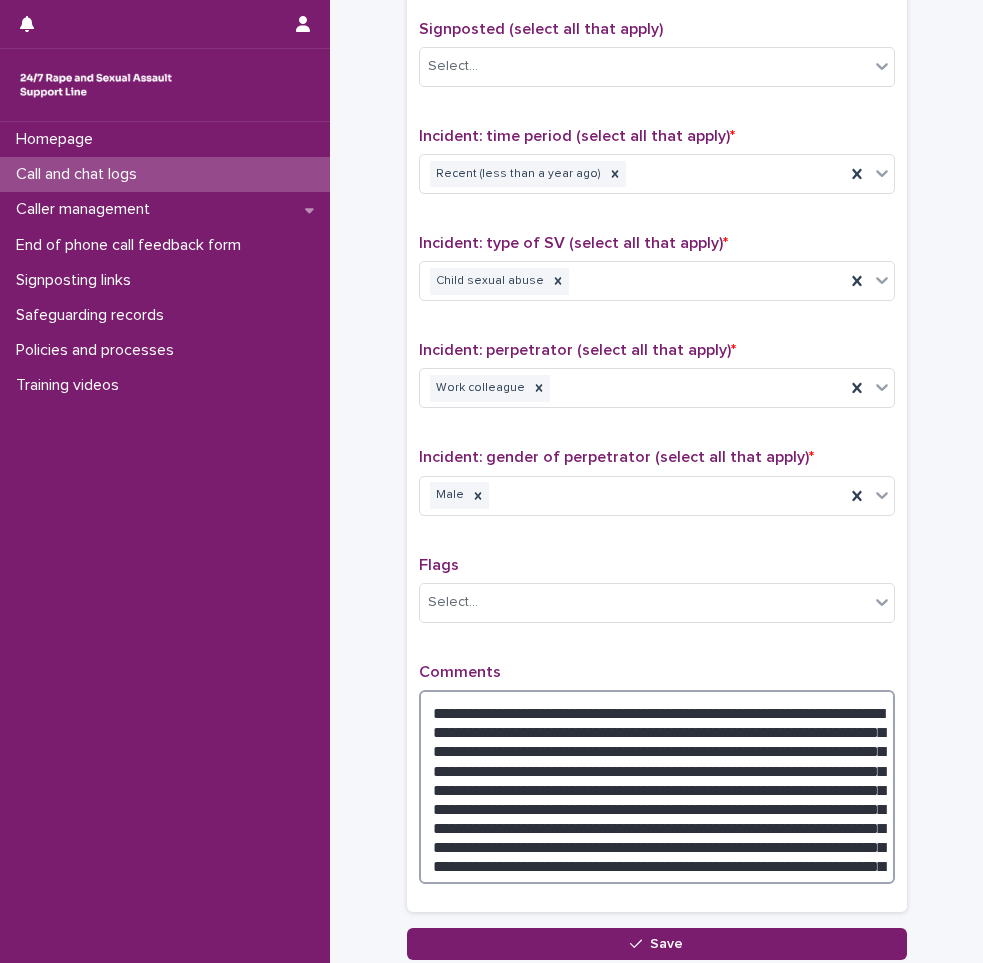 click on "**********" at bounding box center (657, 787) 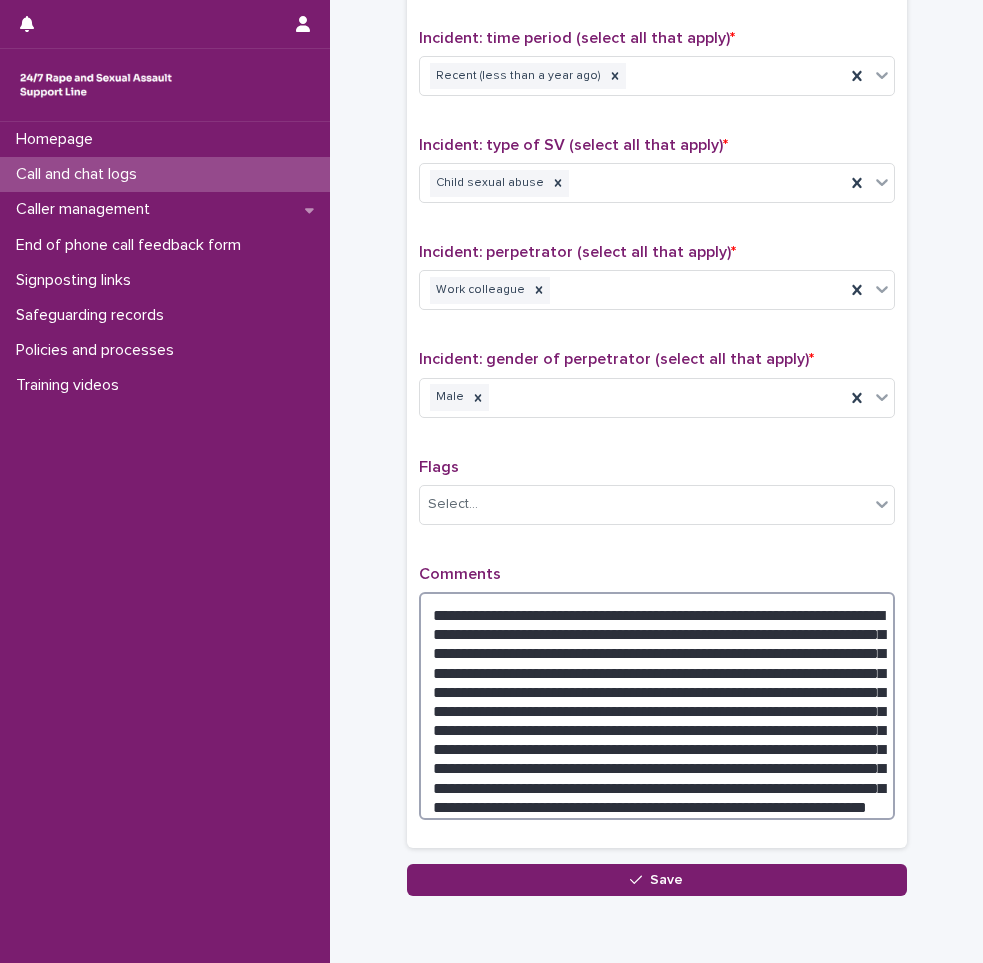 scroll, scrollTop: 1435, scrollLeft: 0, axis: vertical 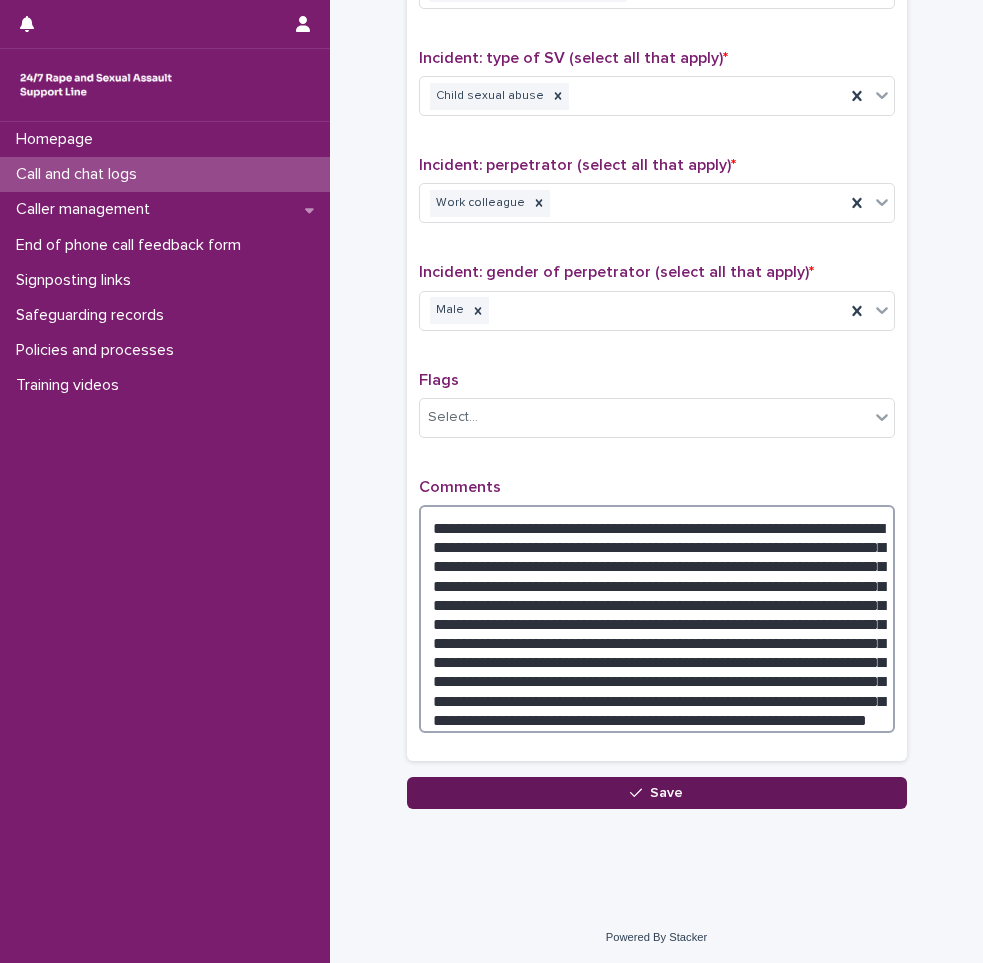 type on "**********" 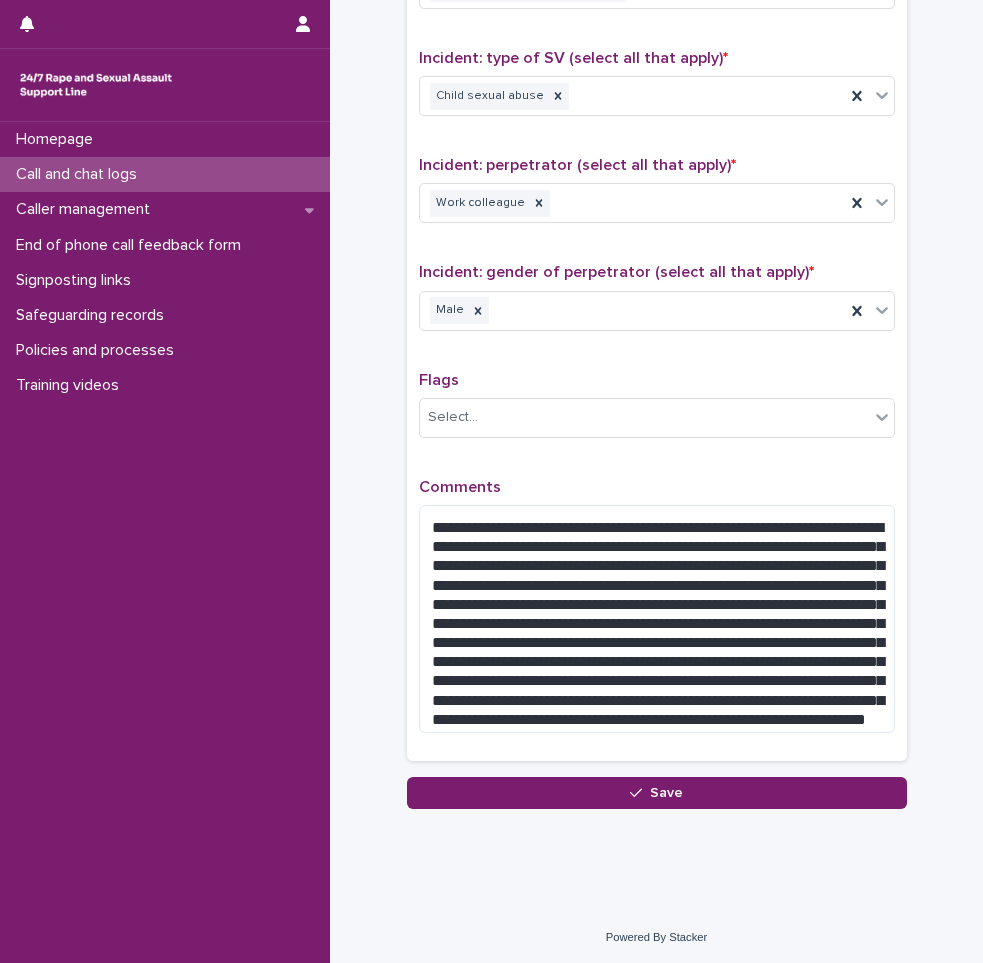 click on "Save" at bounding box center (657, 793) 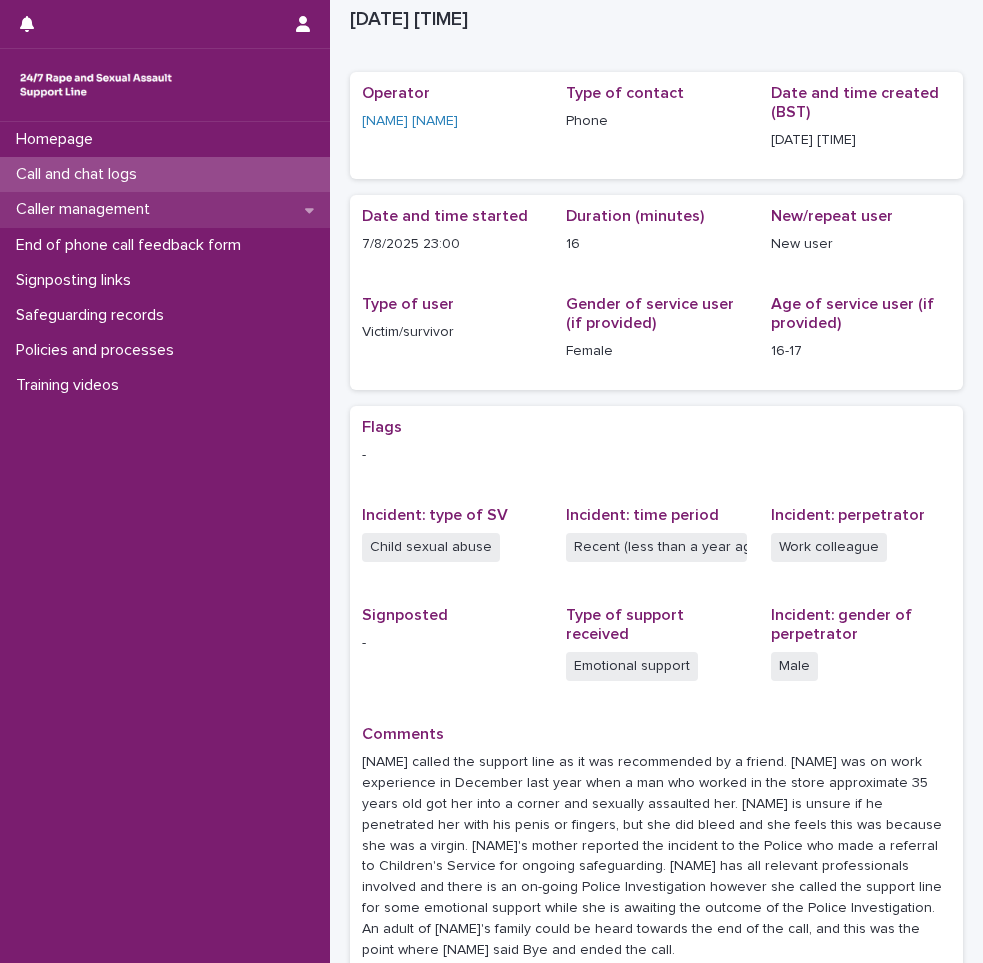 scroll, scrollTop: 46, scrollLeft: 0, axis: vertical 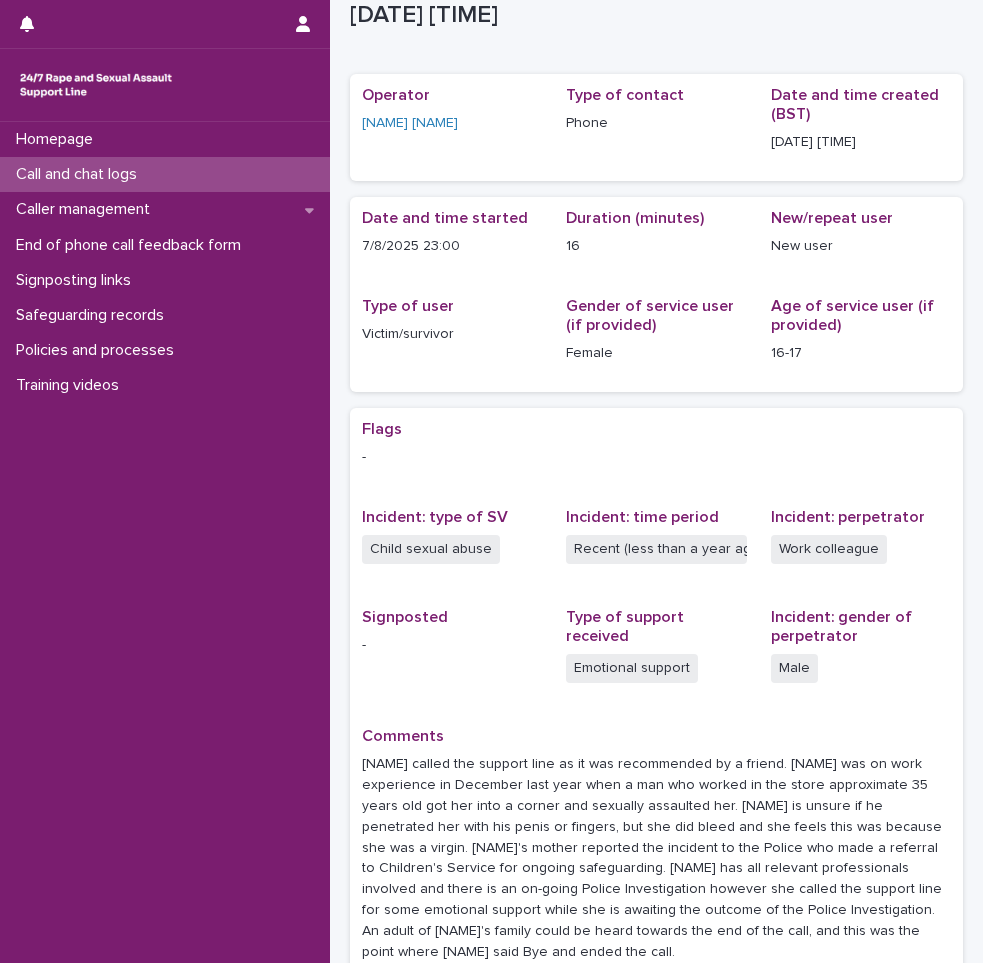 click on "Call and chat logs" at bounding box center (80, 174) 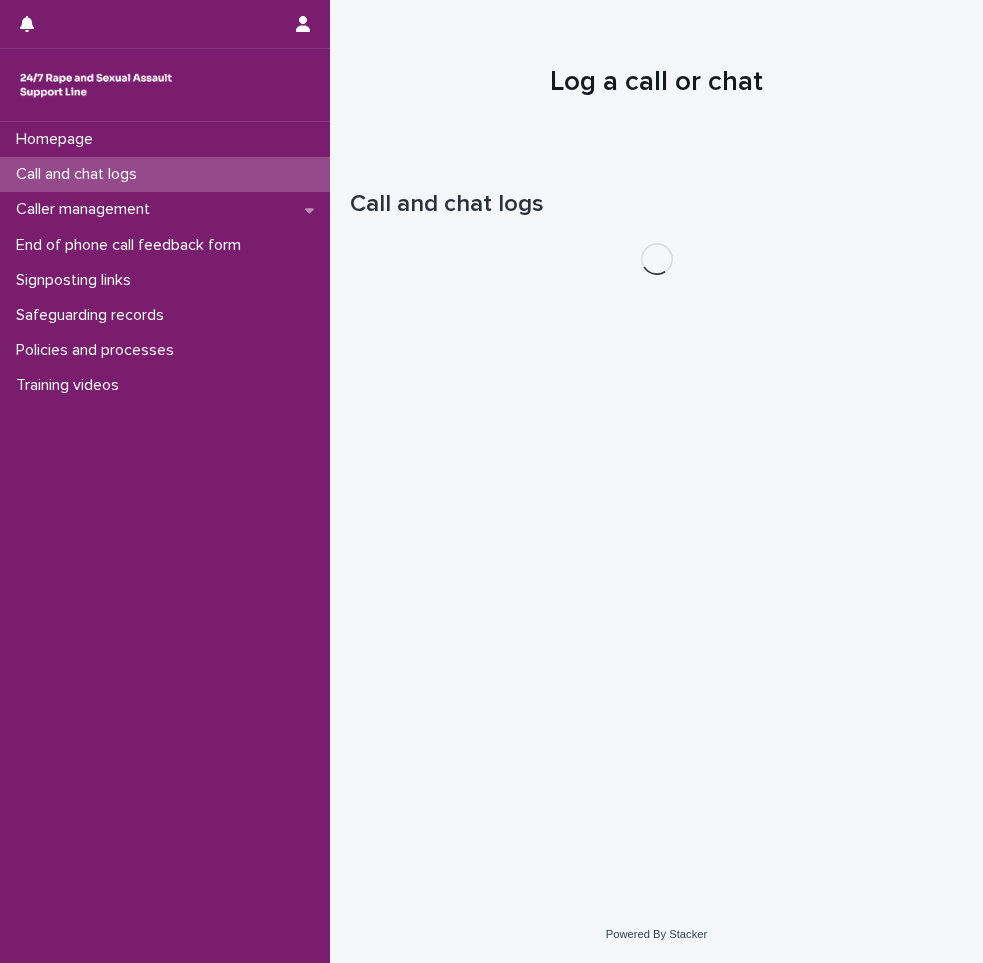 scroll, scrollTop: 0, scrollLeft: 0, axis: both 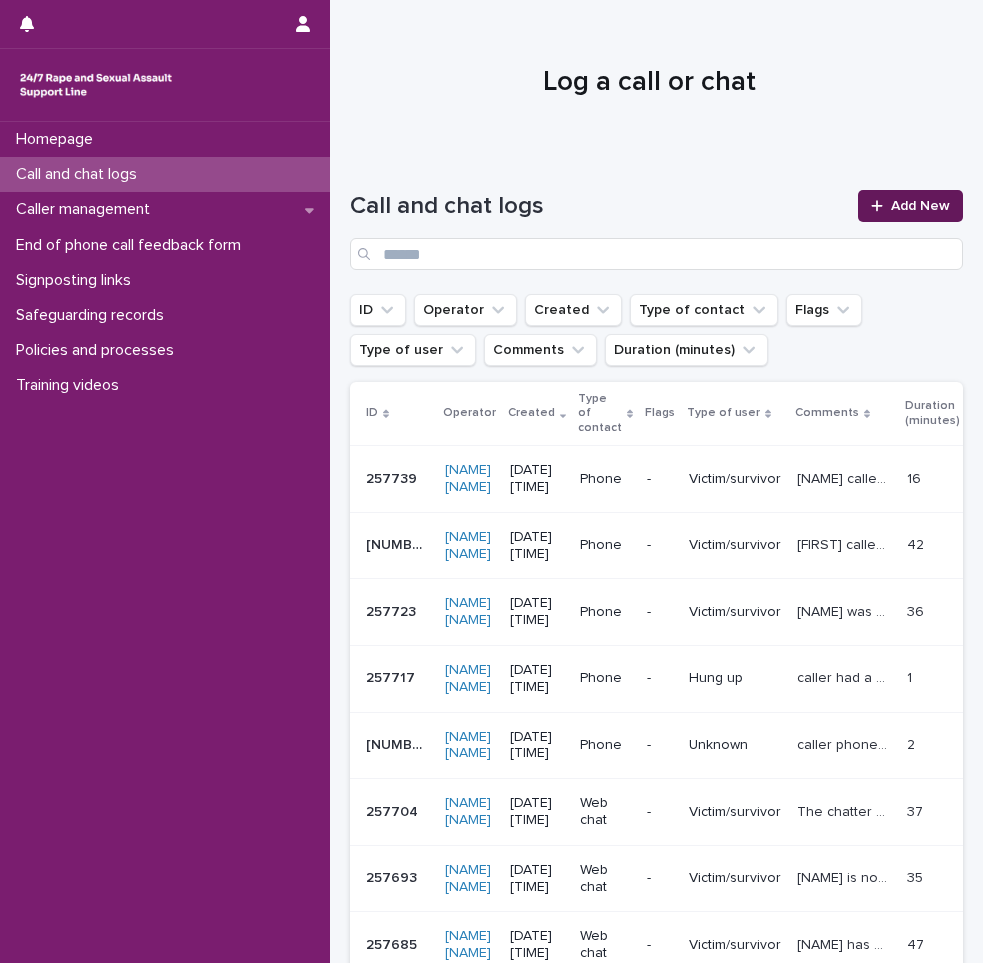click 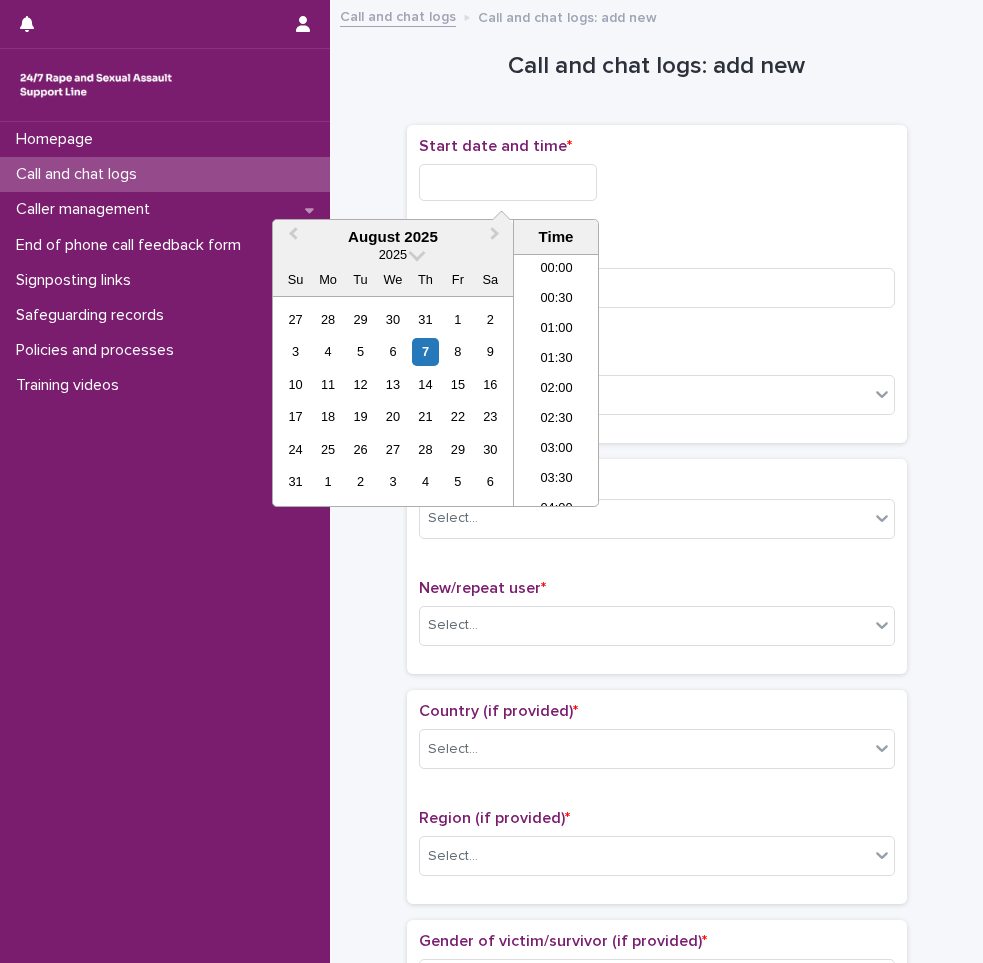 click at bounding box center (508, 182) 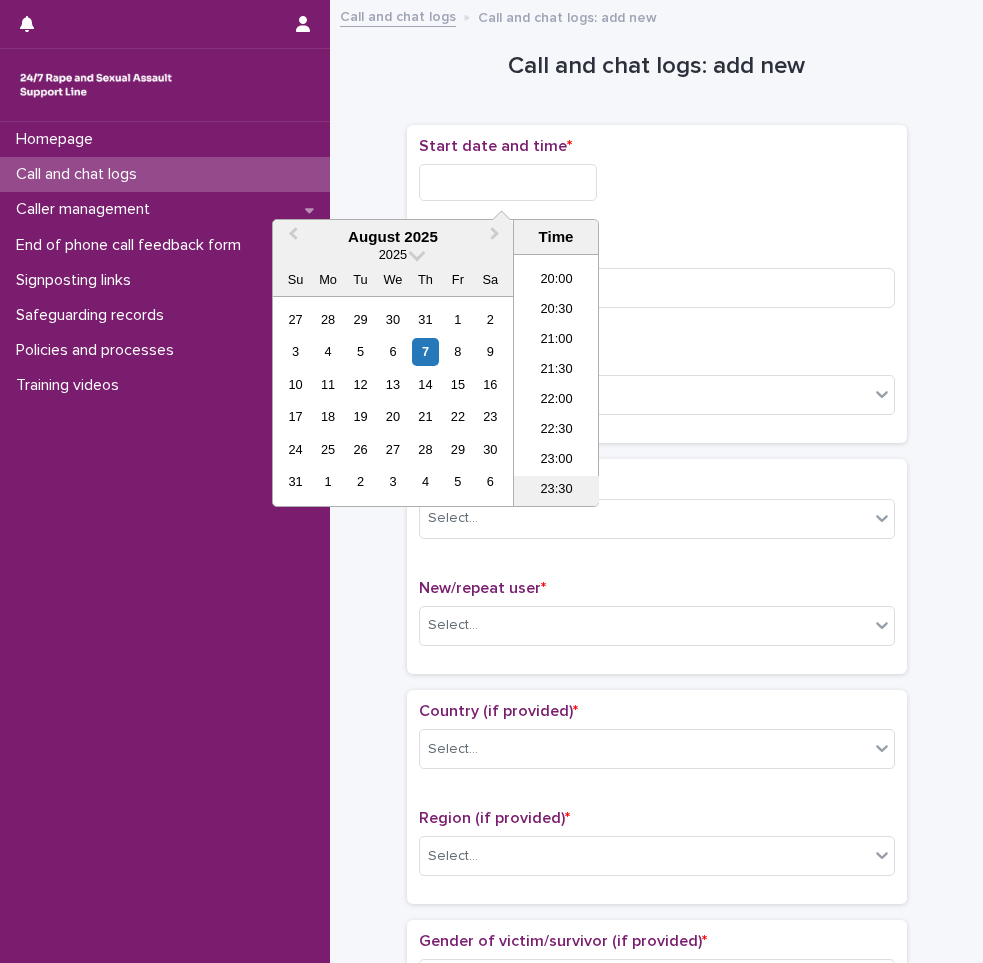 click on "23:30" at bounding box center [556, 491] 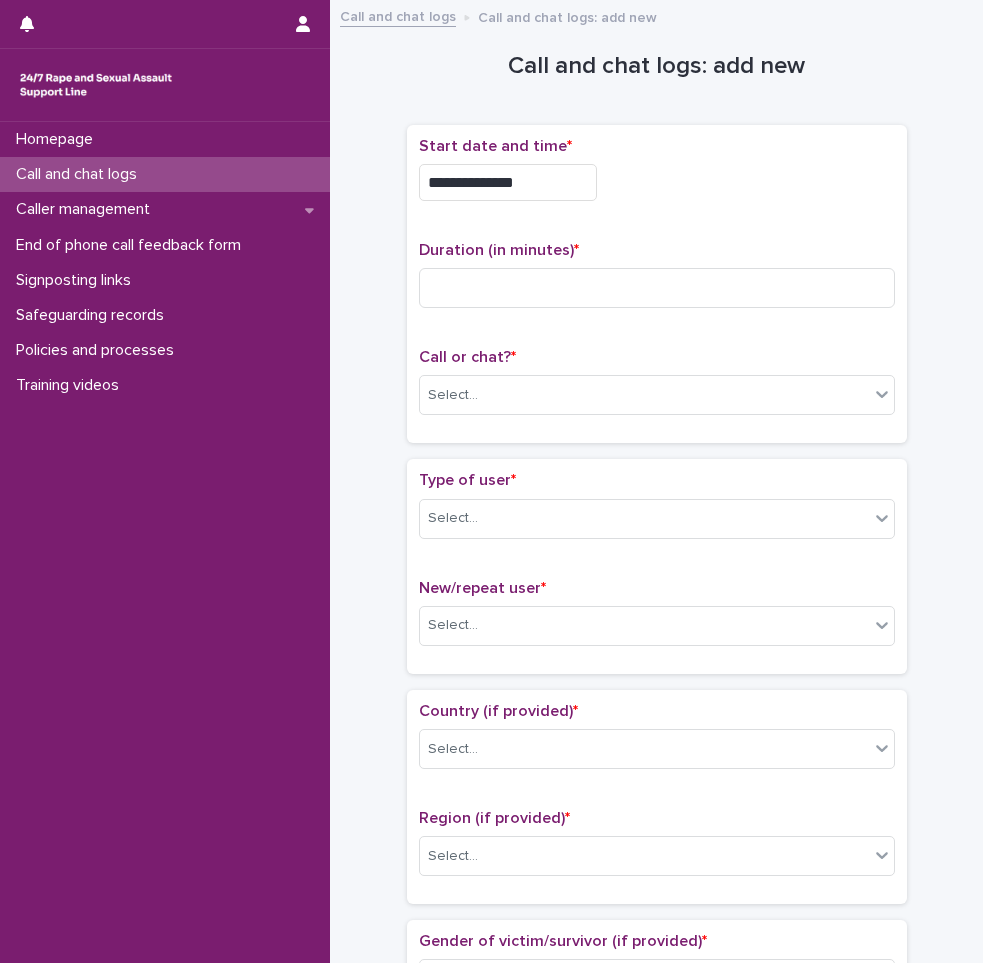 click on "**********" at bounding box center (508, 182) 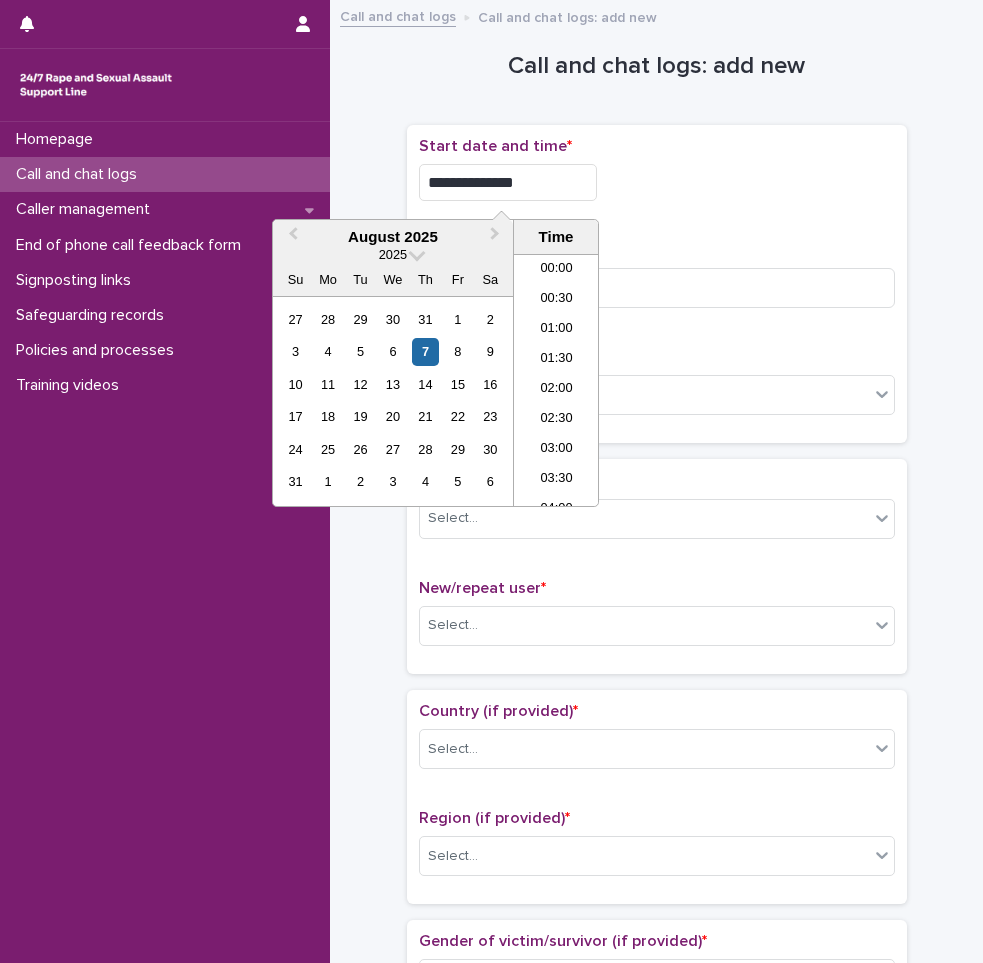 scroll, scrollTop: 1189, scrollLeft: 0, axis: vertical 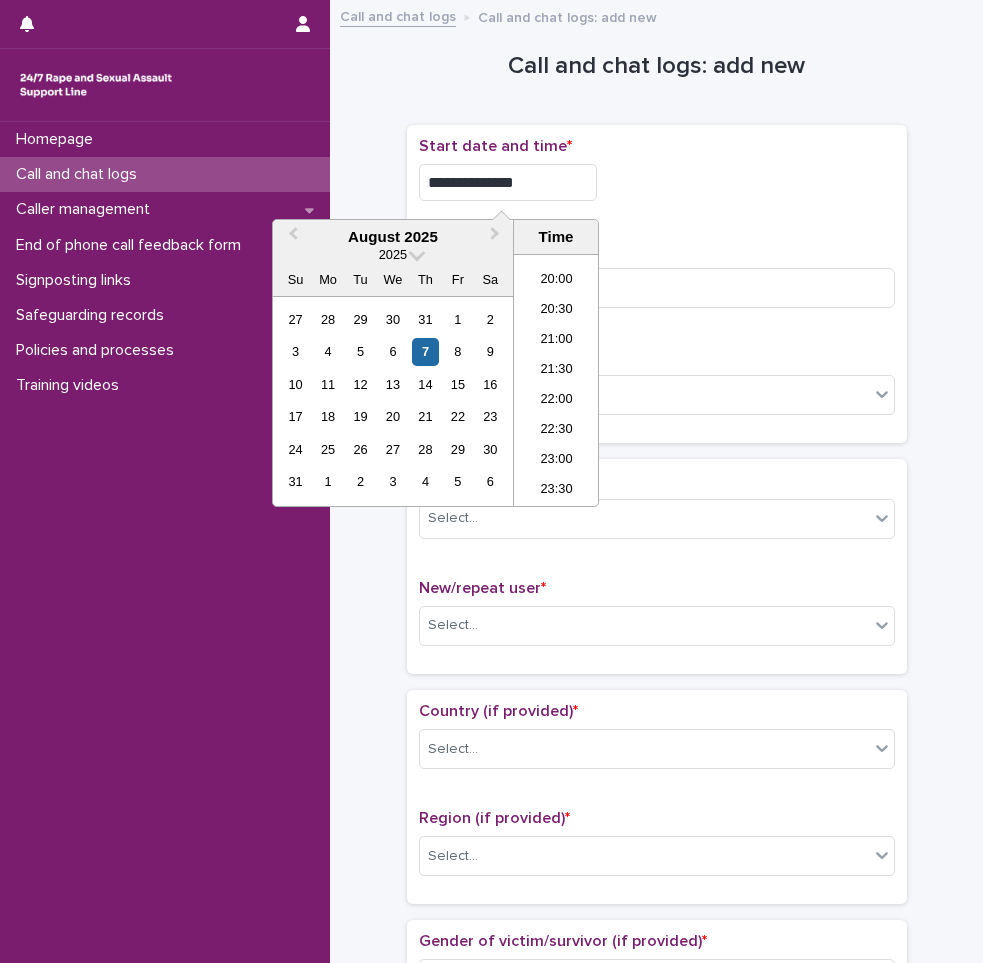 type on "**********" 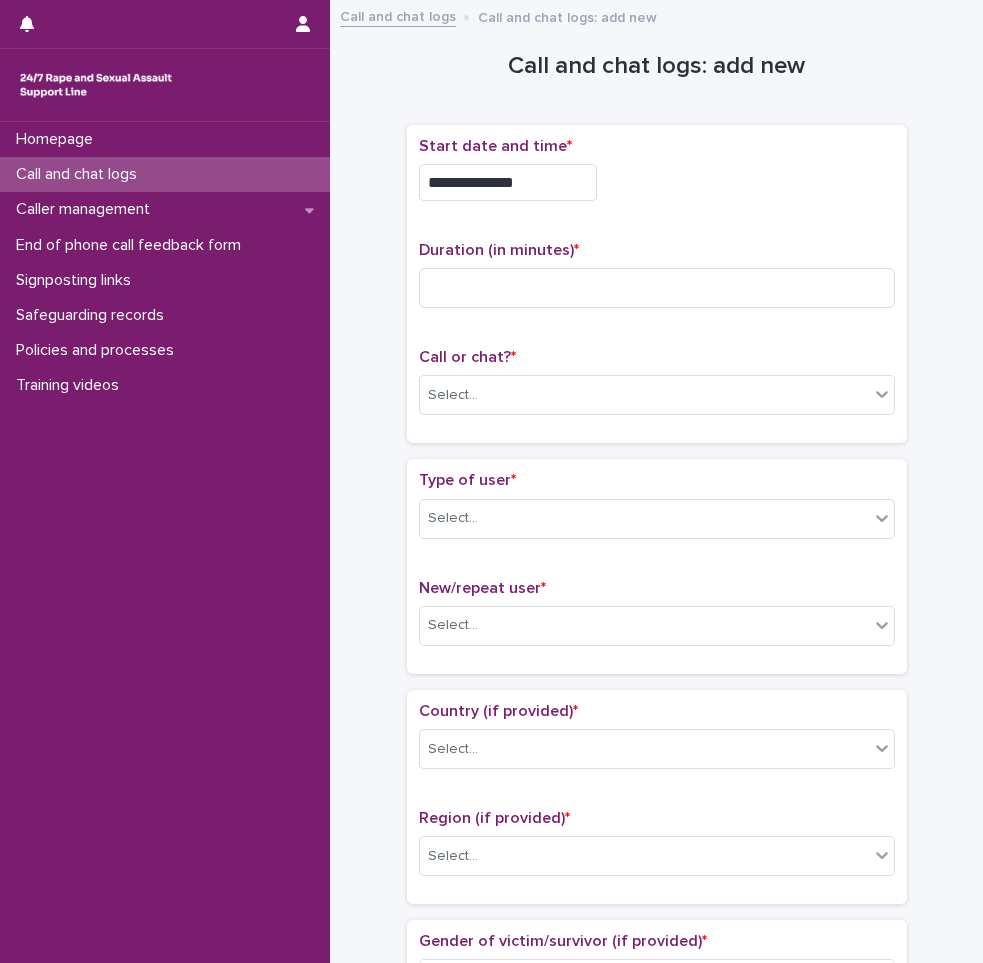 click on "**********" at bounding box center [657, 182] 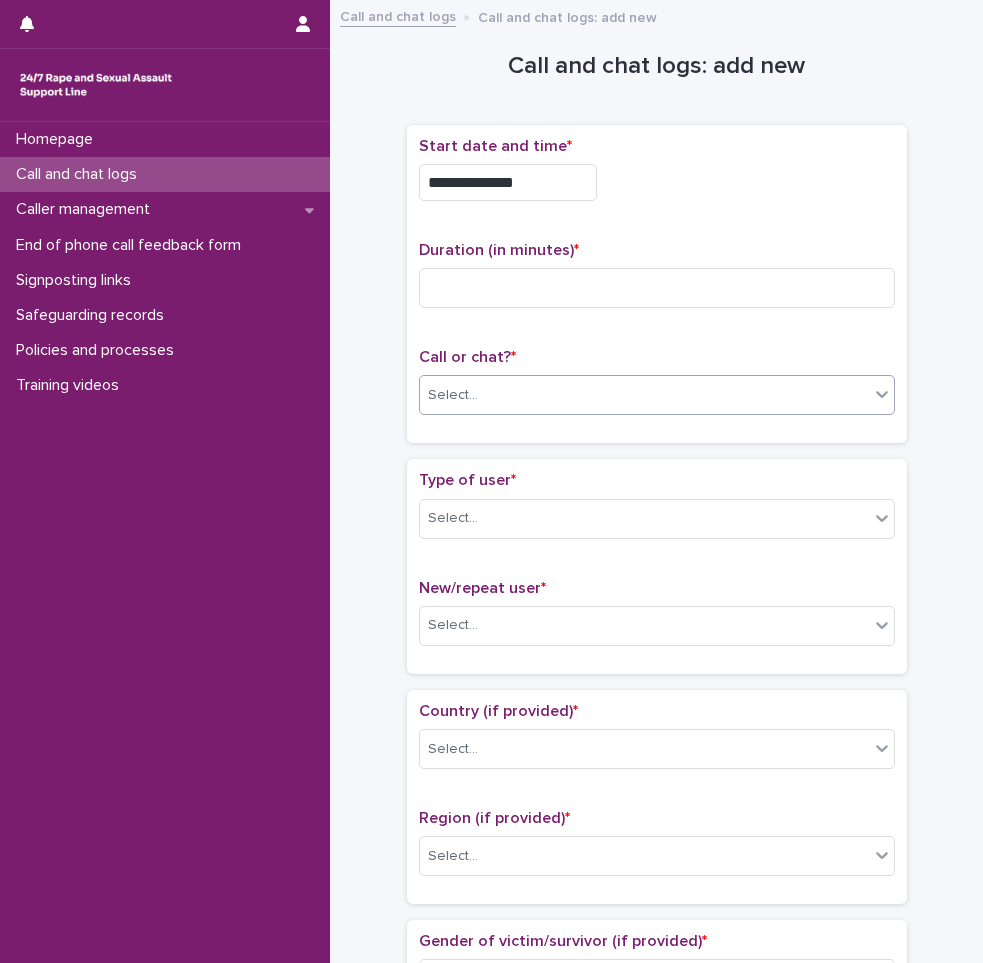 click on "Select..." at bounding box center [644, 395] 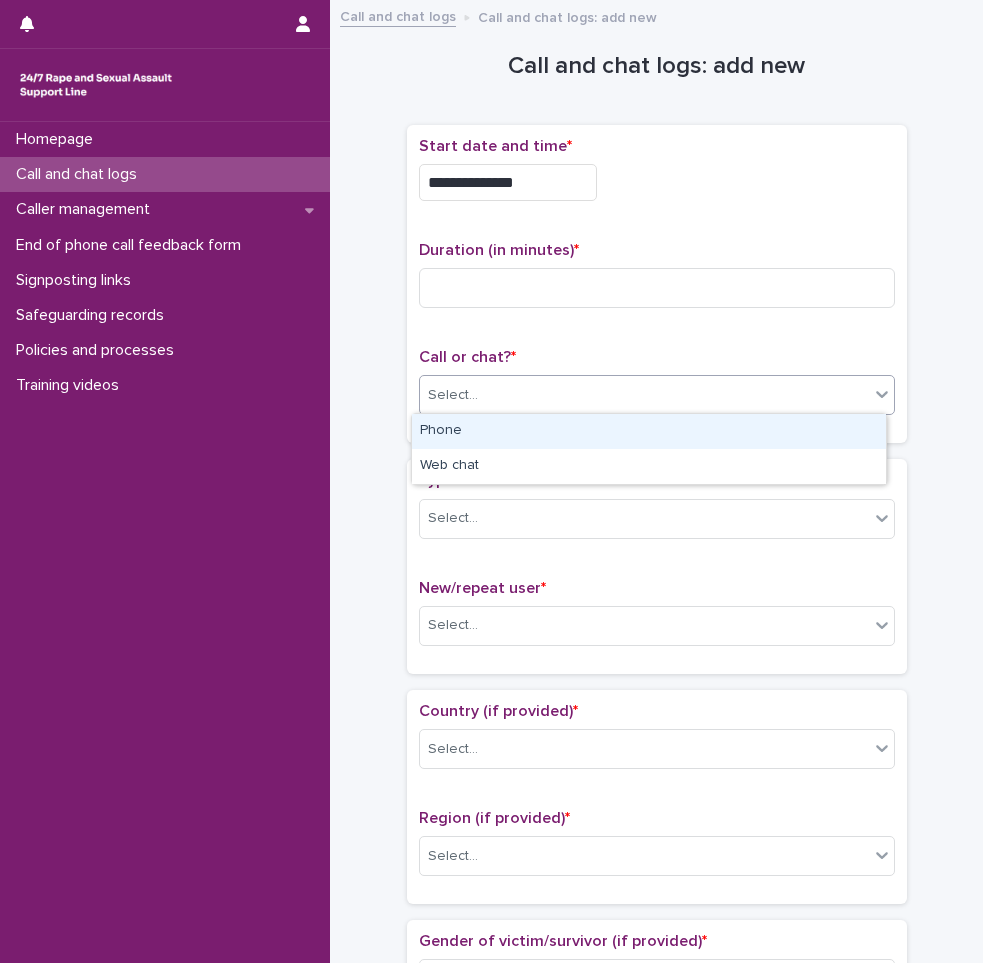 click on "Phone" at bounding box center [649, 431] 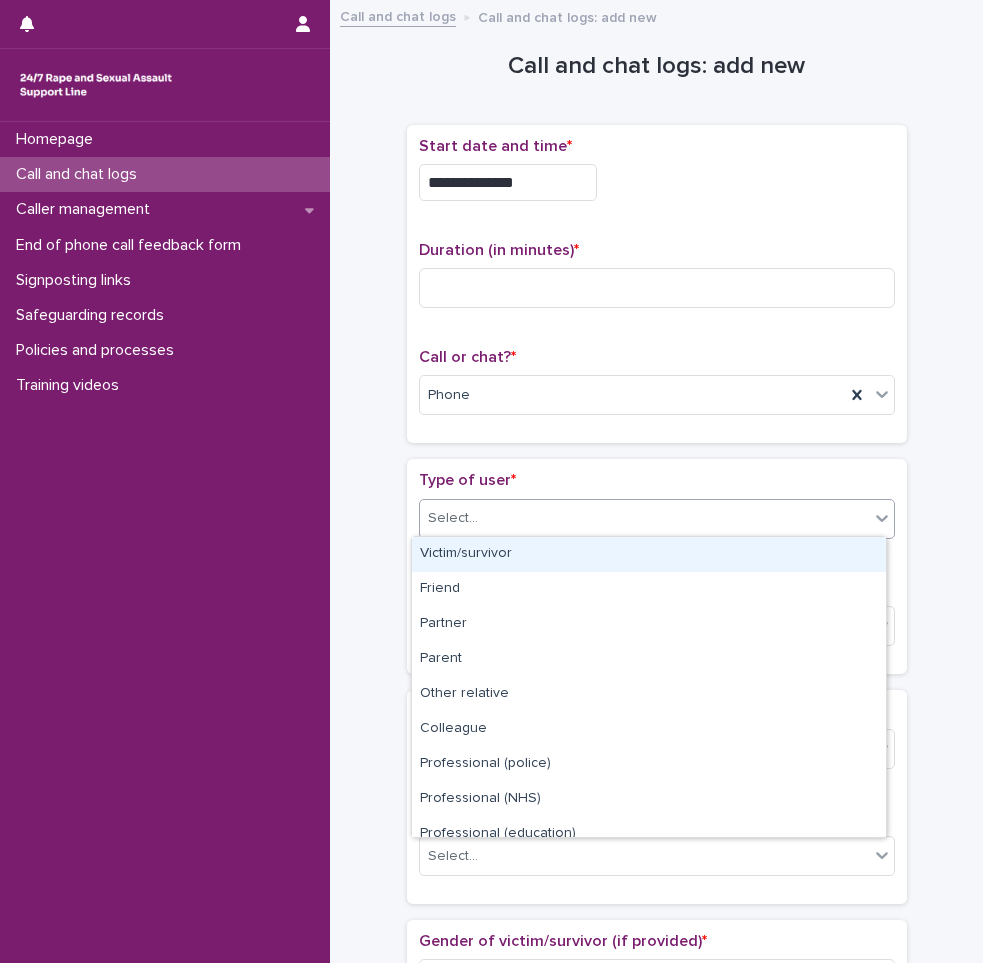 click on "Select..." at bounding box center (644, 518) 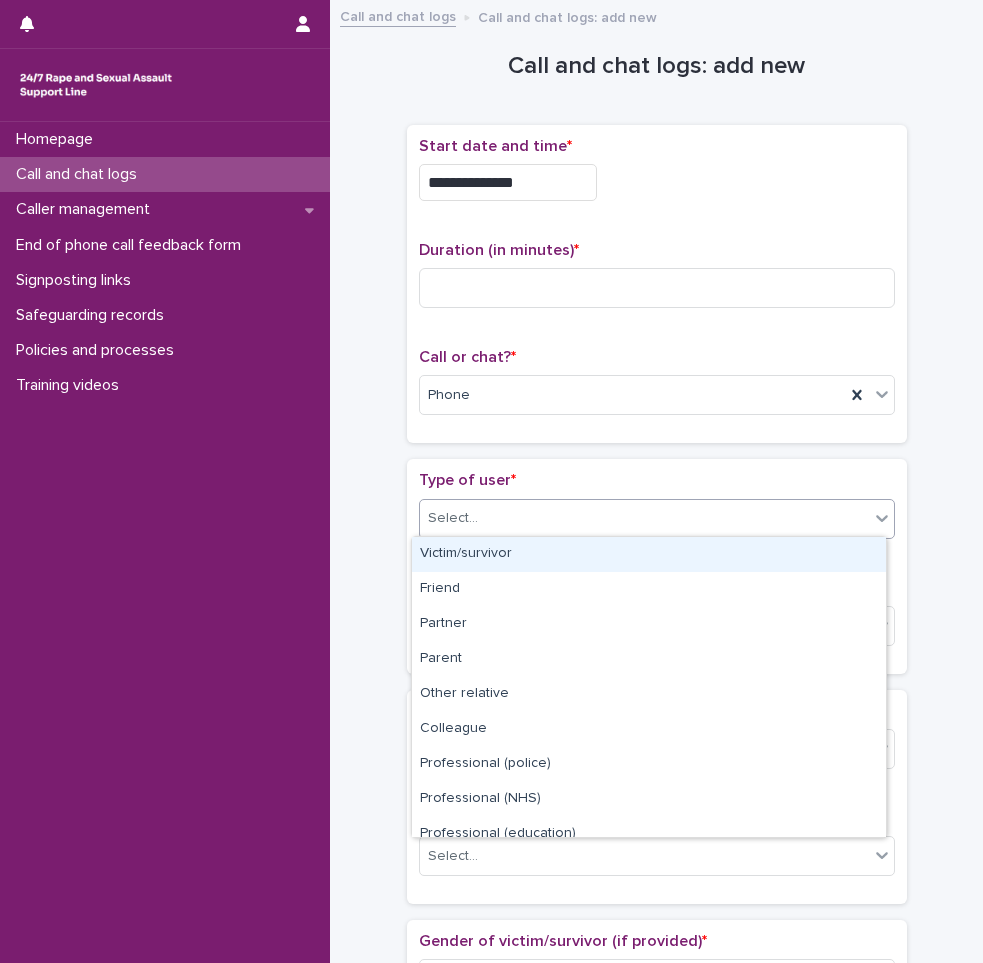 click on "Victim/survivor" at bounding box center [649, 554] 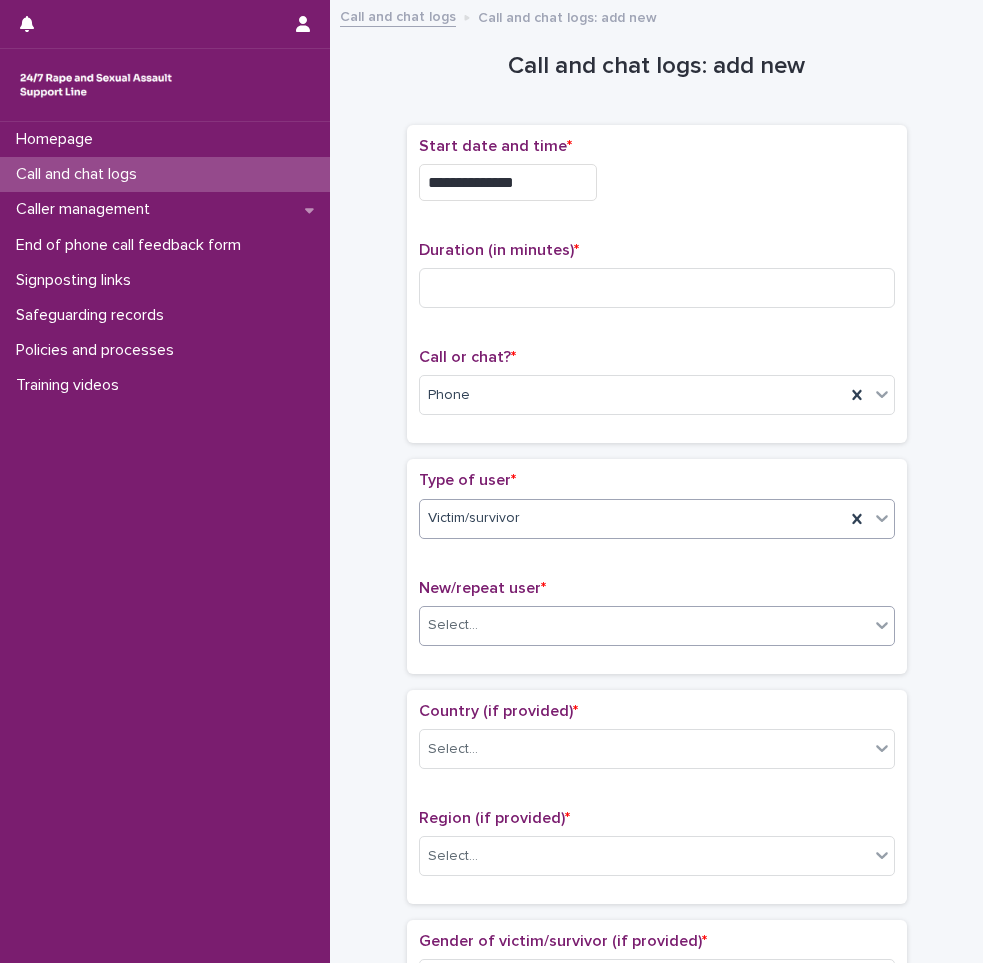 click on "Select..." at bounding box center [644, 625] 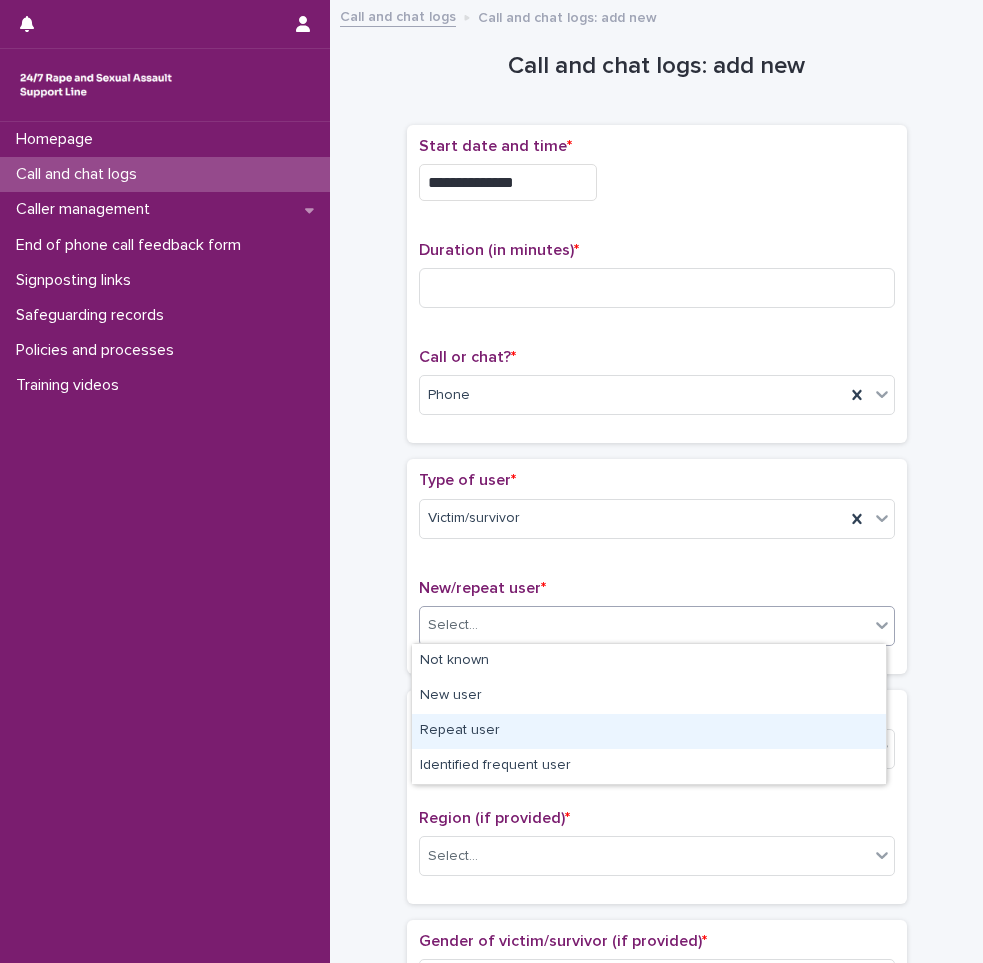 drag, startPoint x: 535, startPoint y: 673, endPoint x: 525, endPoint y: 742, distance: 69.72087 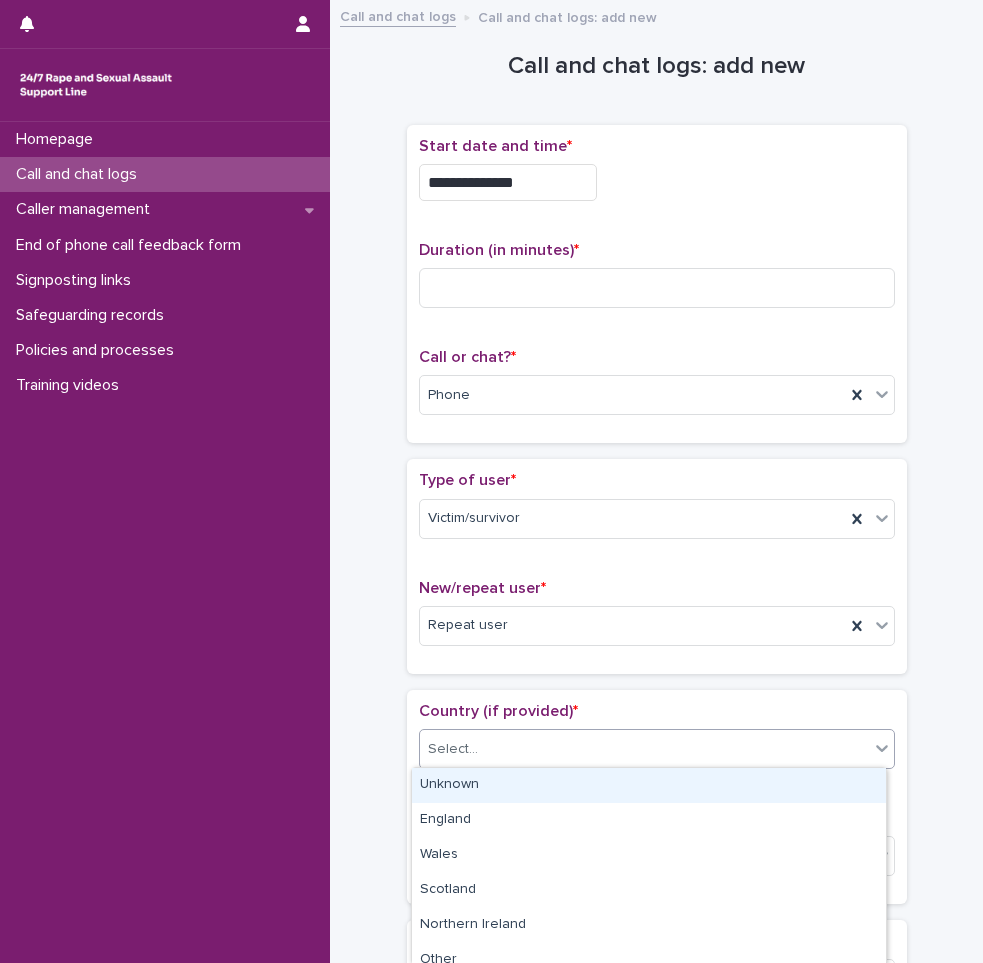 click on "Select..." at bounding box center [644, 749] 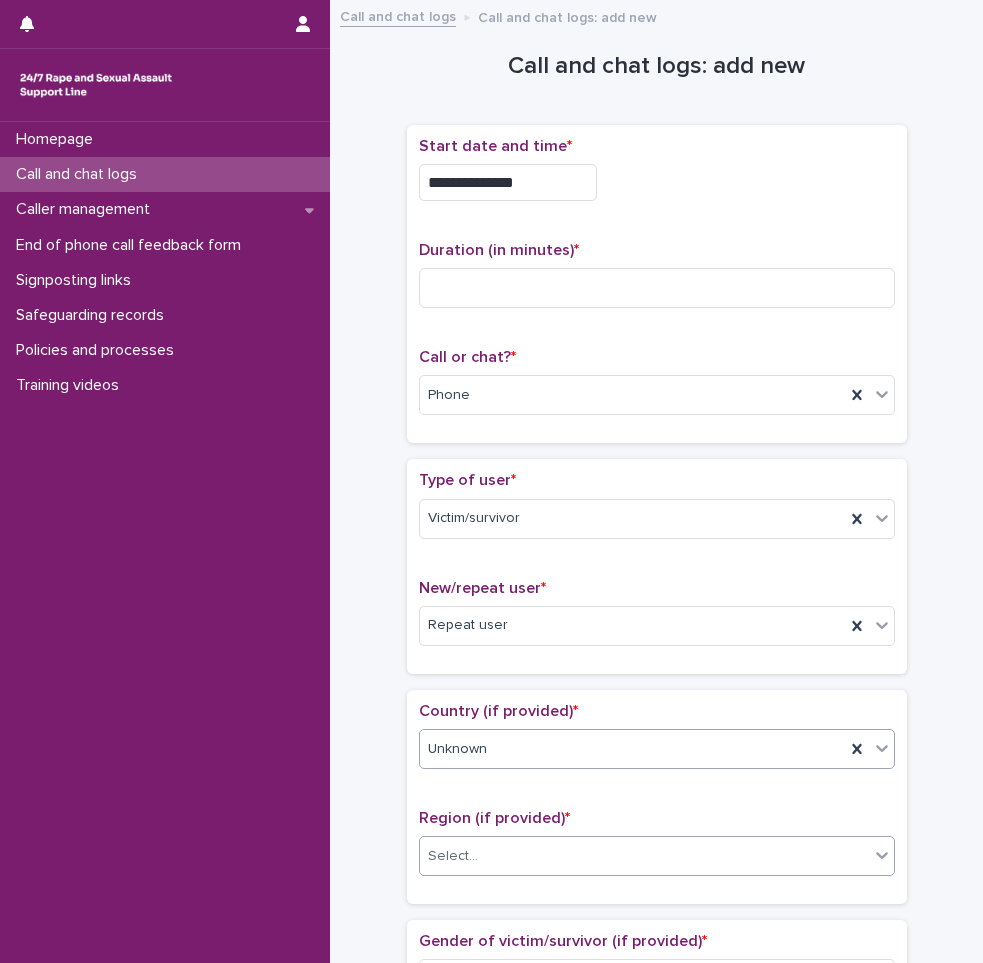 click on "Select..." at bounding box center (644, 856) 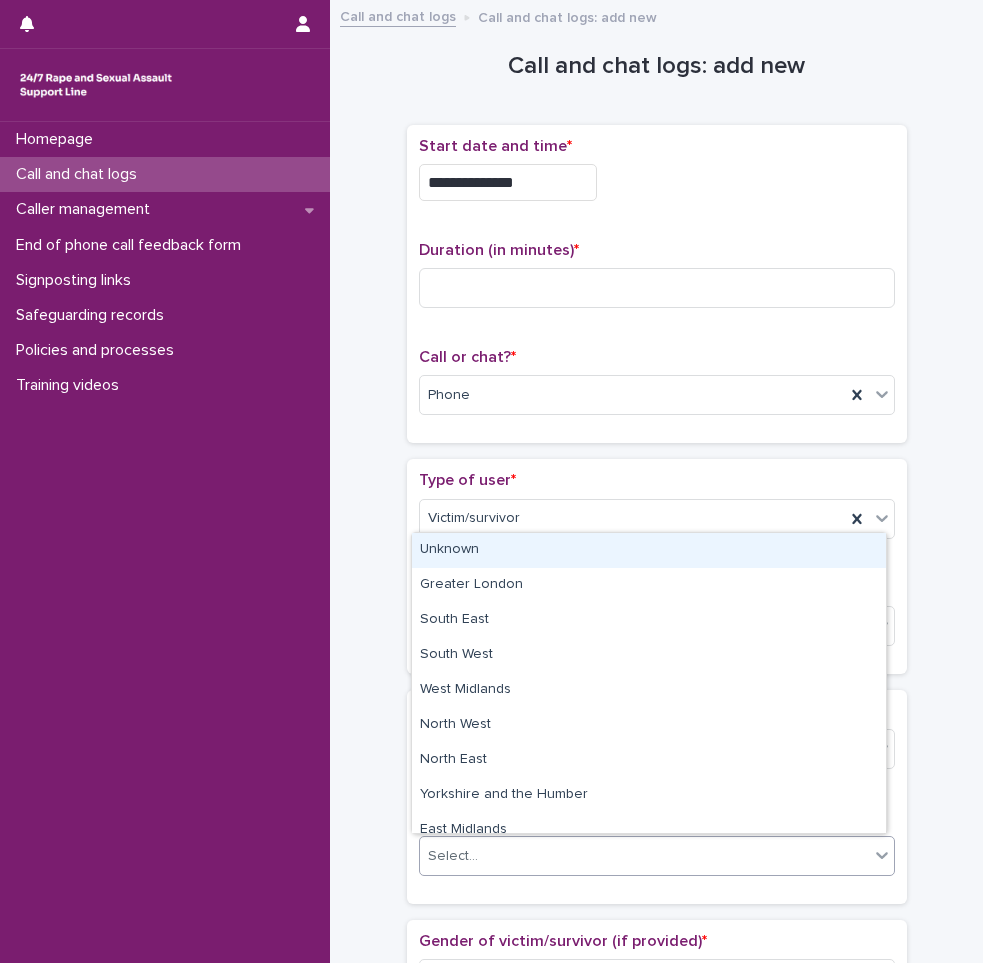 drag, startPoint x: 520, startPoint y: 848, endPoint x: 535, endPoint y: 540, distance: 308.36505 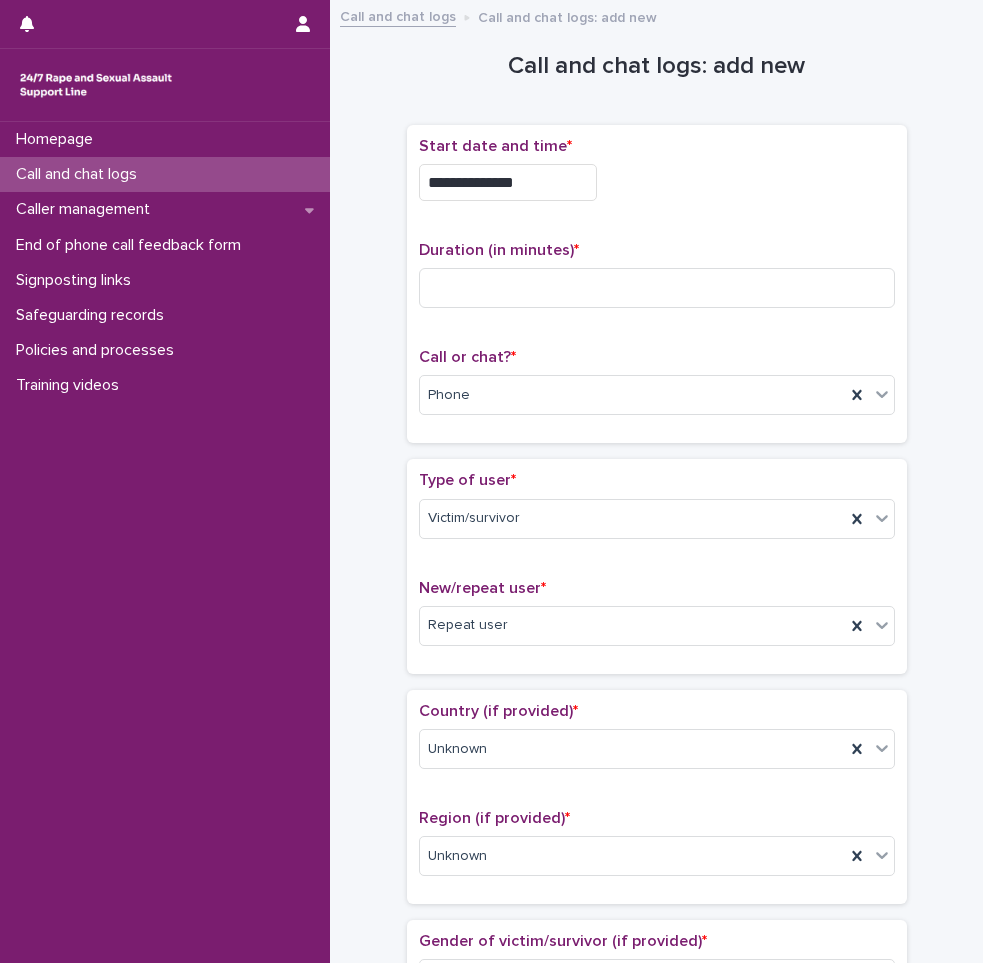 click on "Homepage Call and chat logs Caller management End of phone call feedback form Signposting links Safeguarding records Policies and processes Training videos" at bounding box center (165, 542) 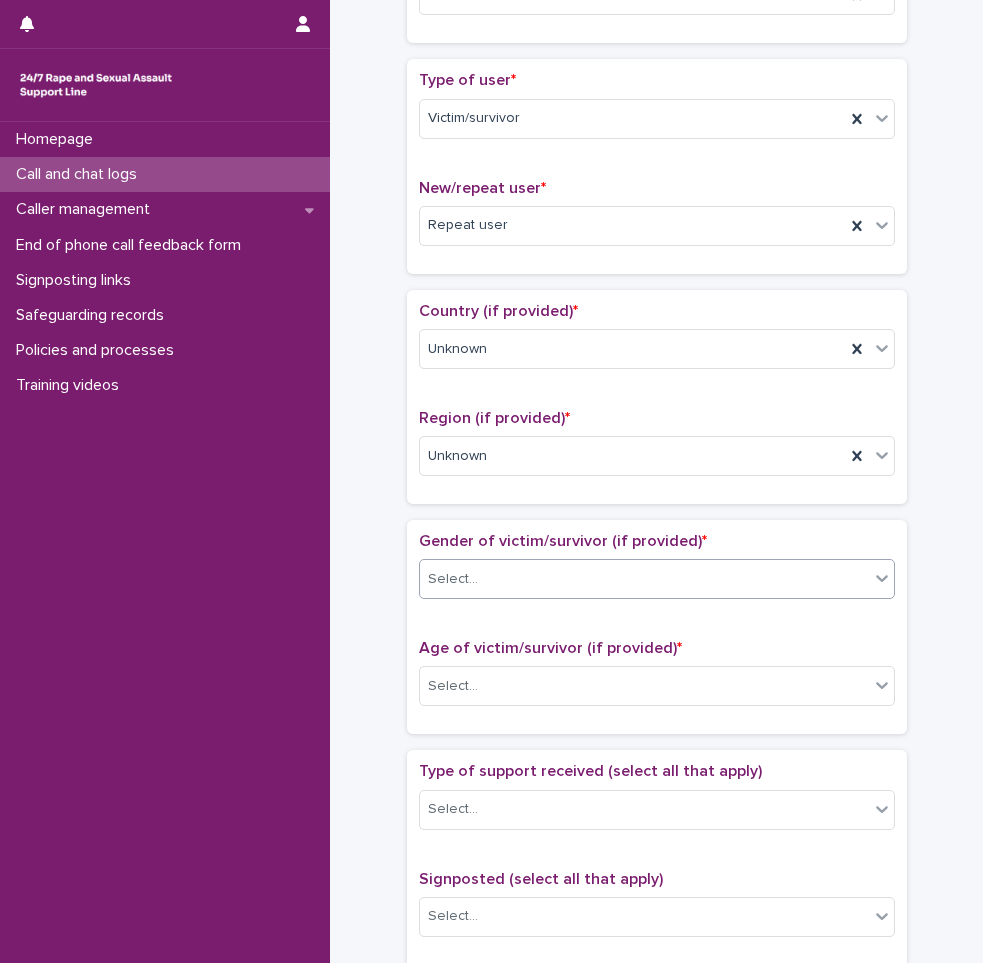 click on "Select..." at bounding box center (644, 579) 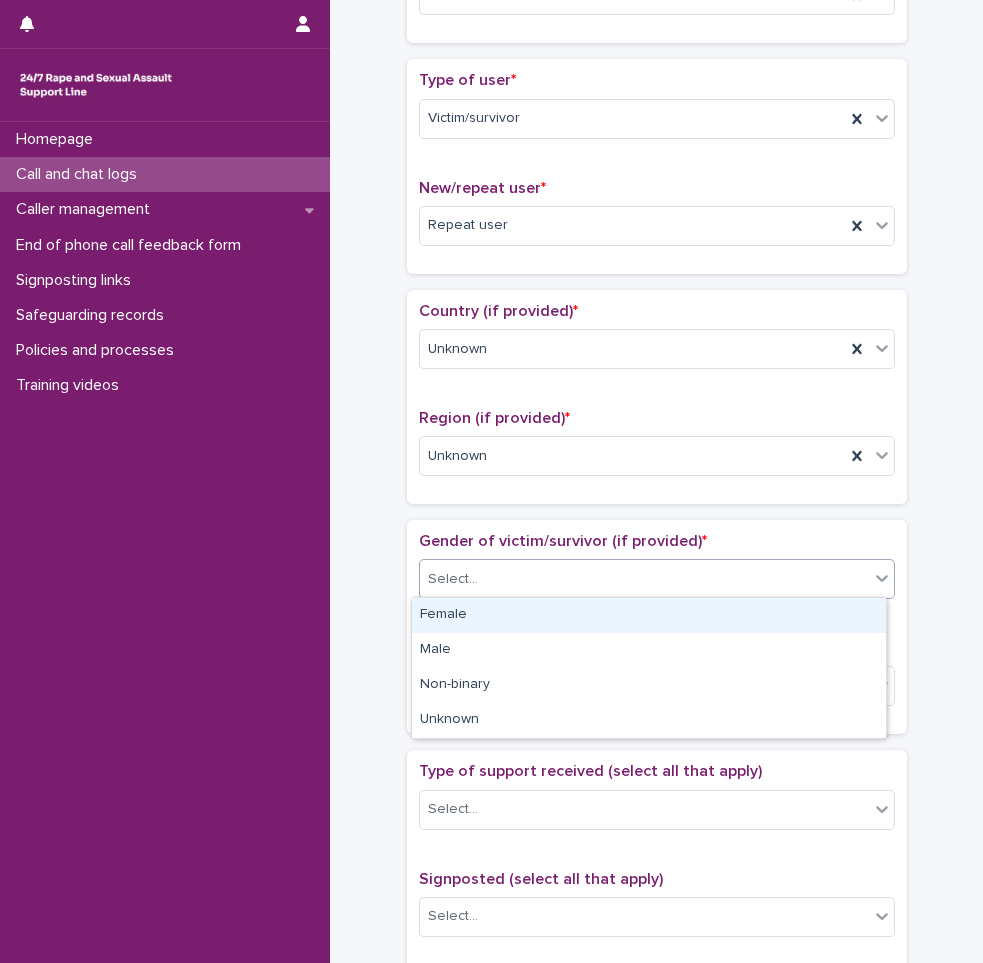 click on "Female" at bounding box center (649, 615) 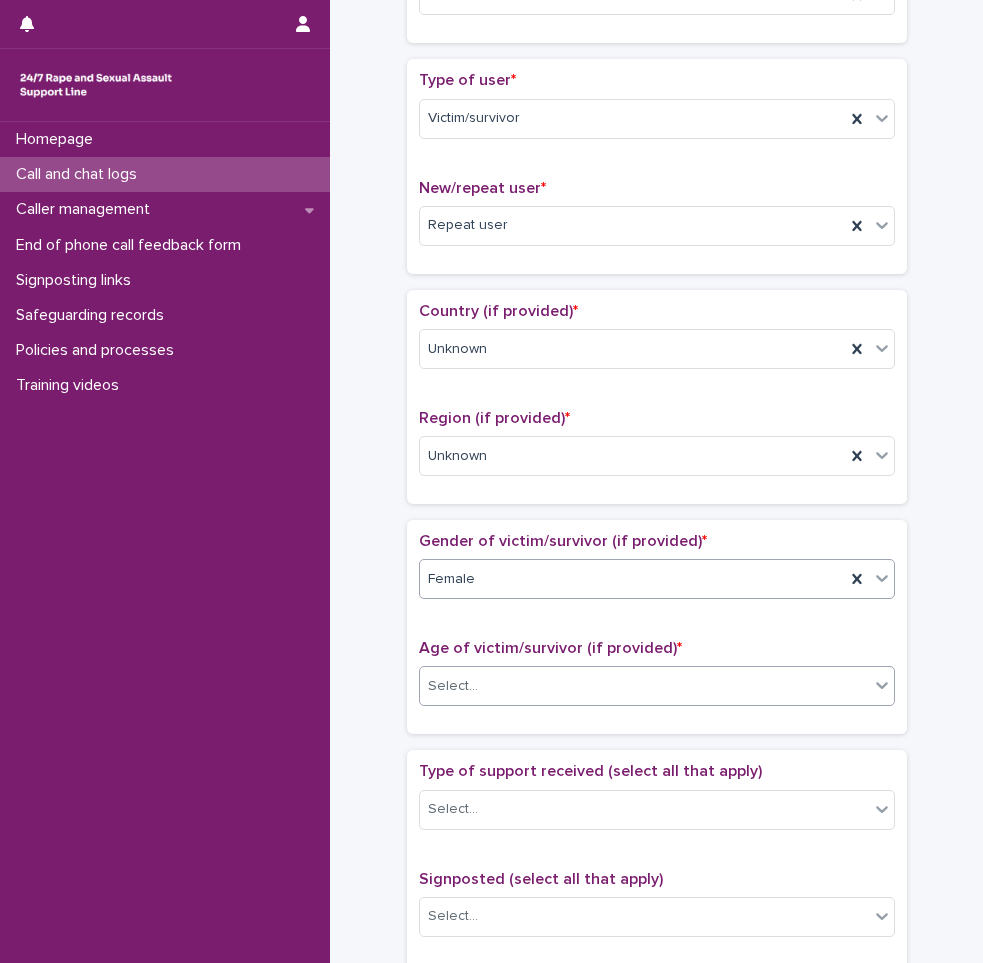 click on "Select..." at bounding box center [644, 686] 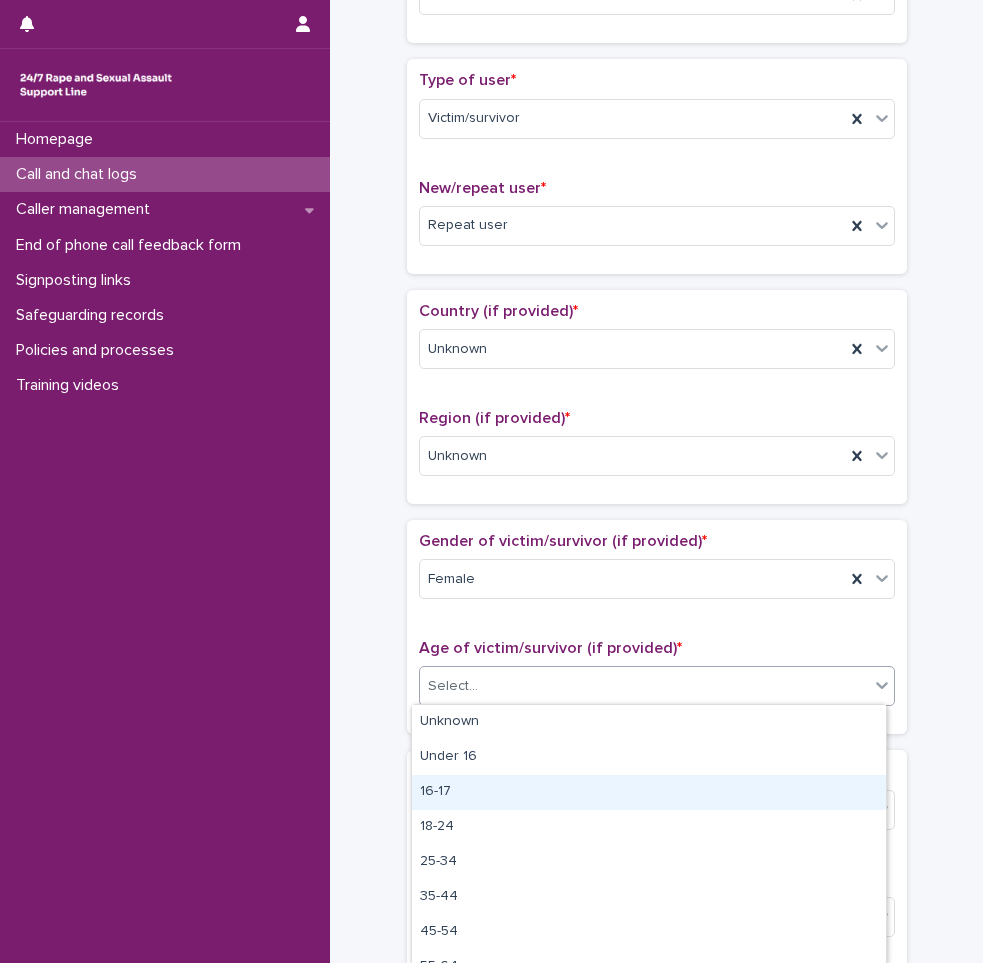 click on "16-17" at bounding box center [649, 792] 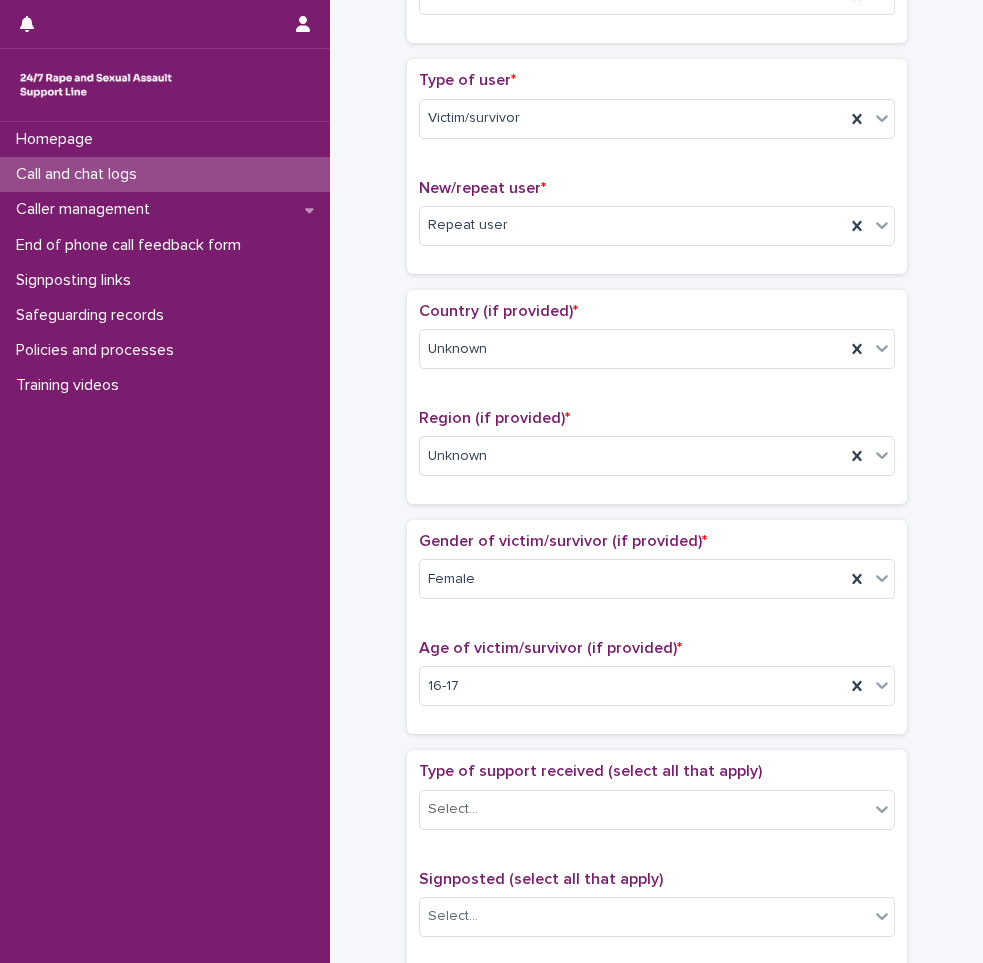 click on "**********" at bounding box center (656, 635) 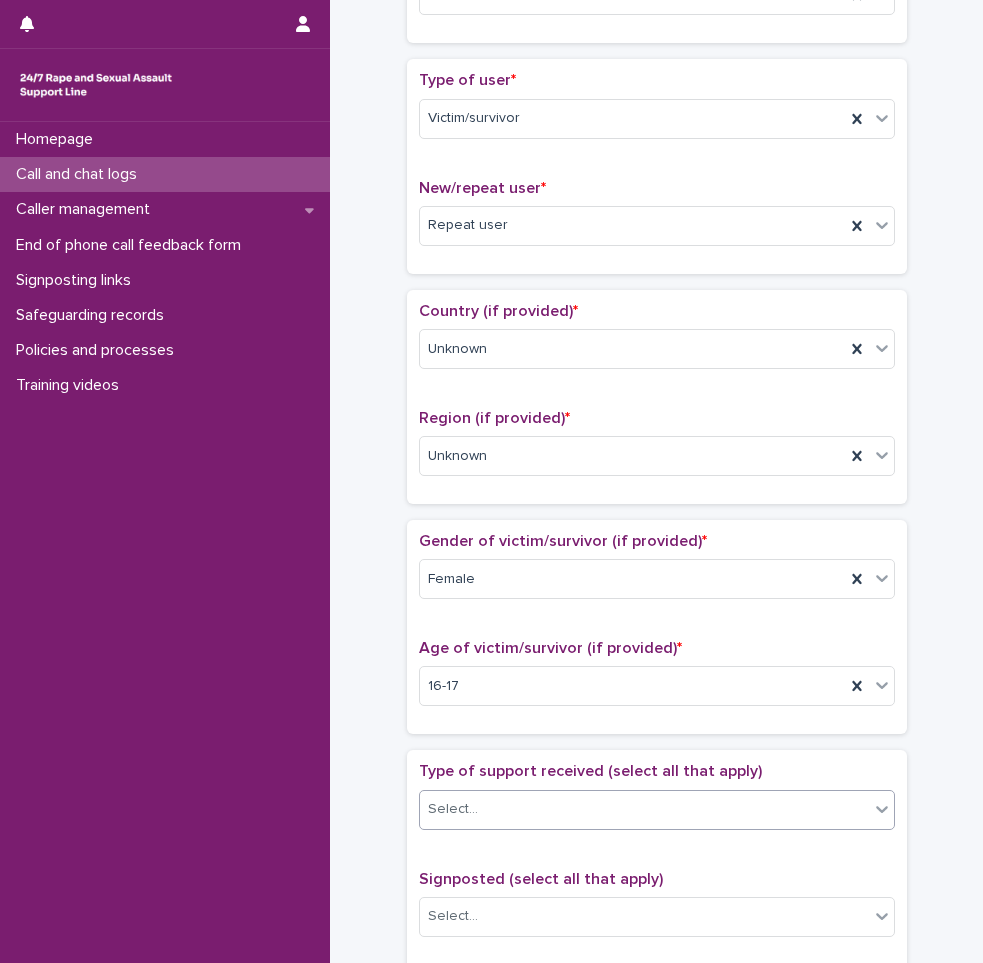 click on "Select..." at bounding box center (644, 809) 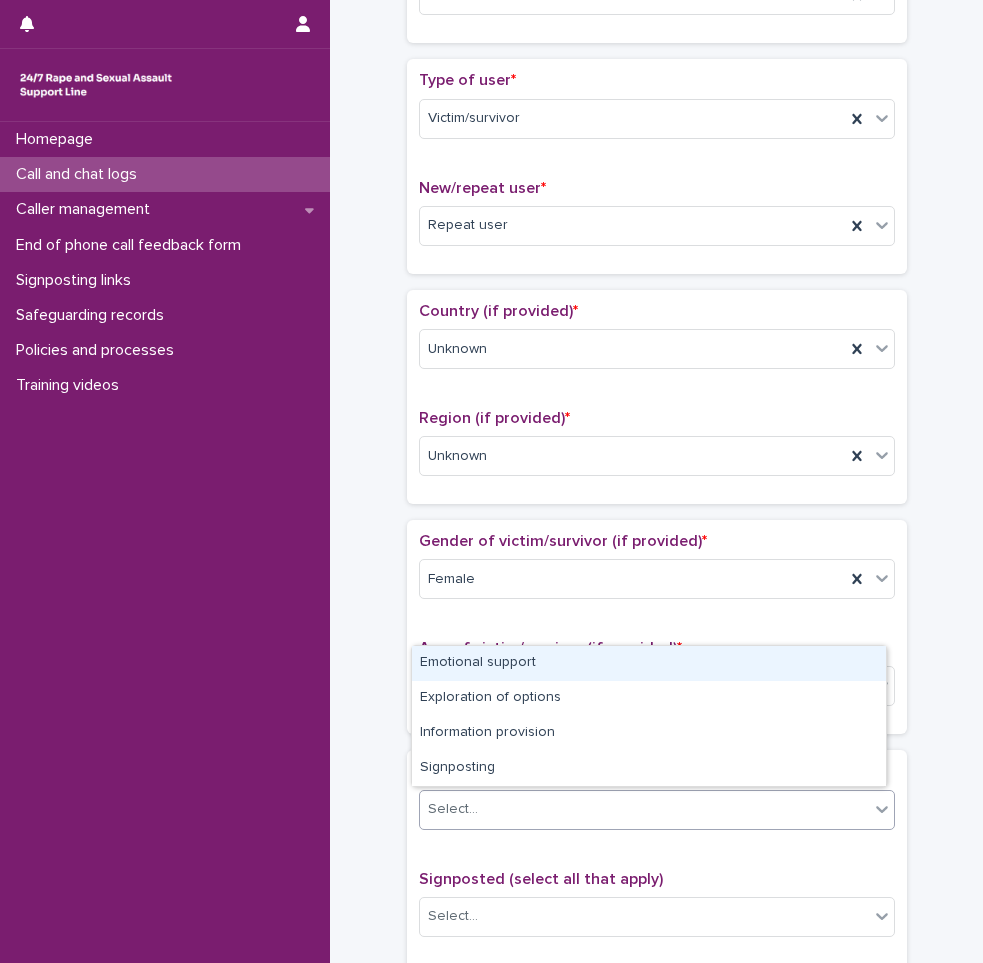 click on "Emotional support" at bounding box center (649, 663) 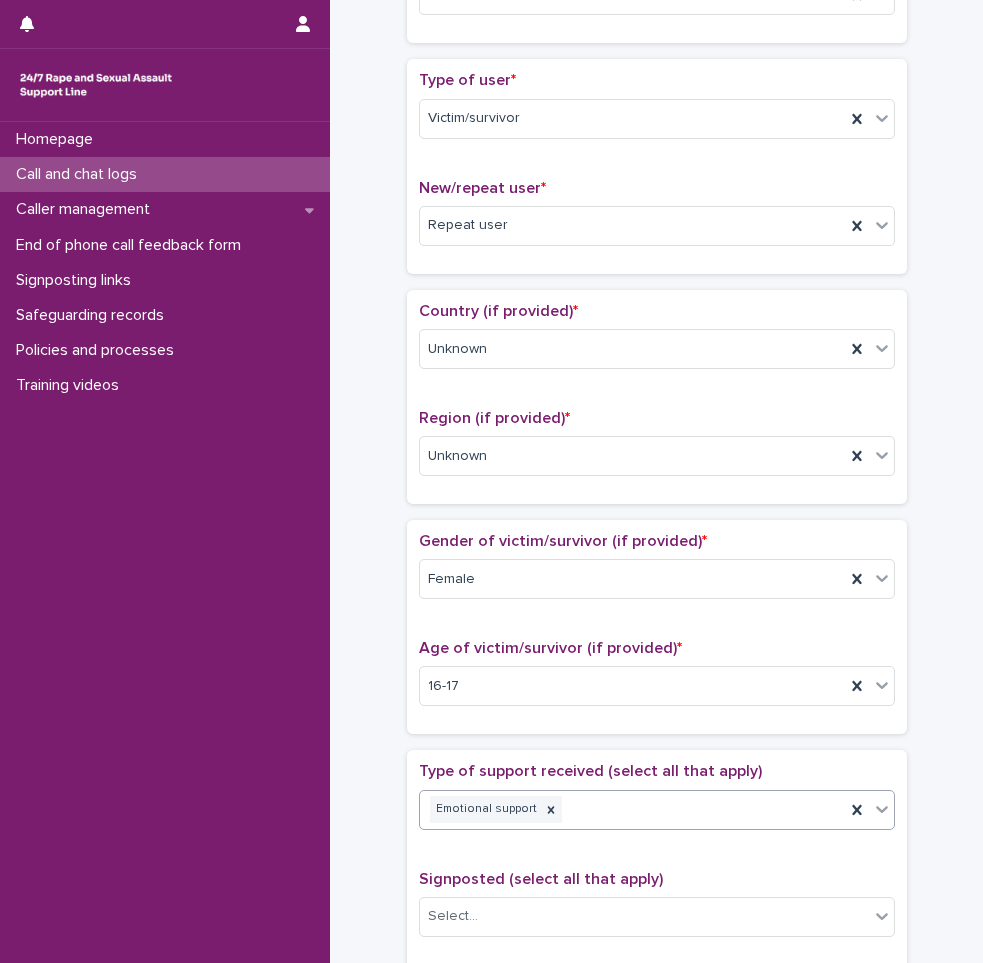 click on "**********" at bounding box center [656, 635] 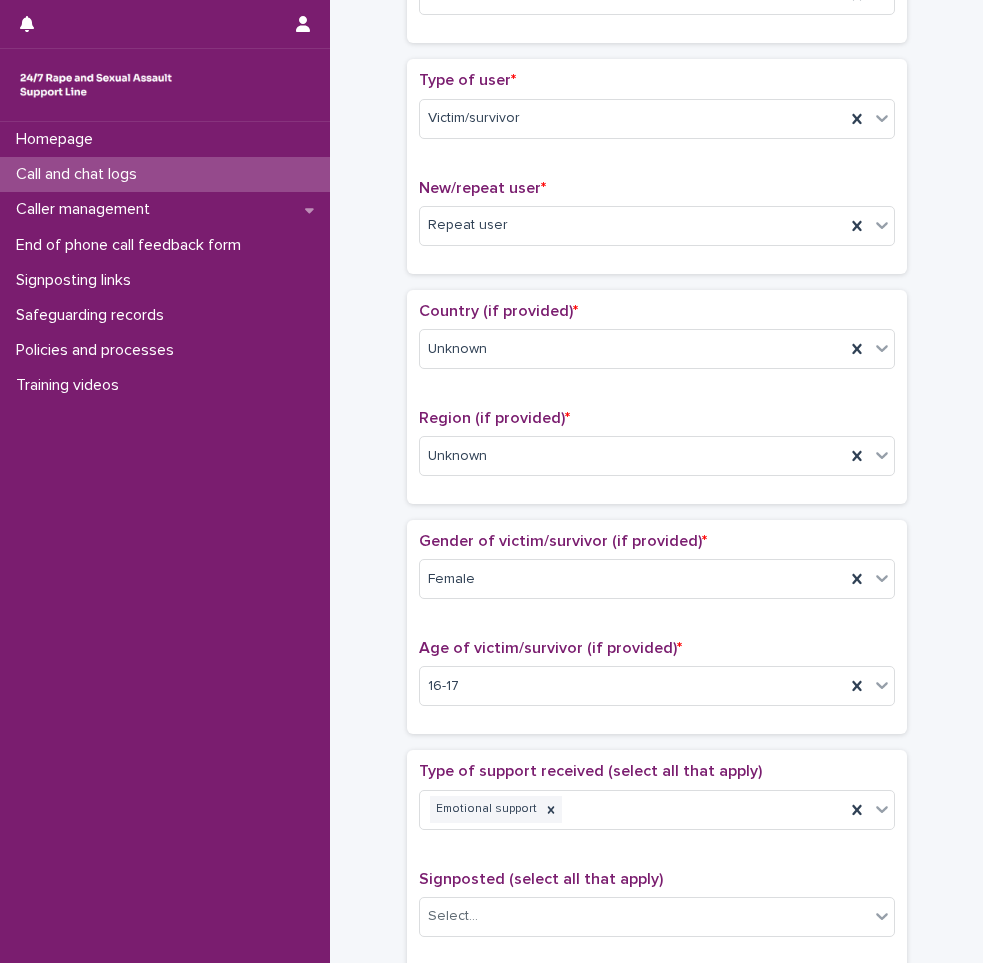 scroll, scrollTop: 800, scrollLeft: 0, axis: vertical 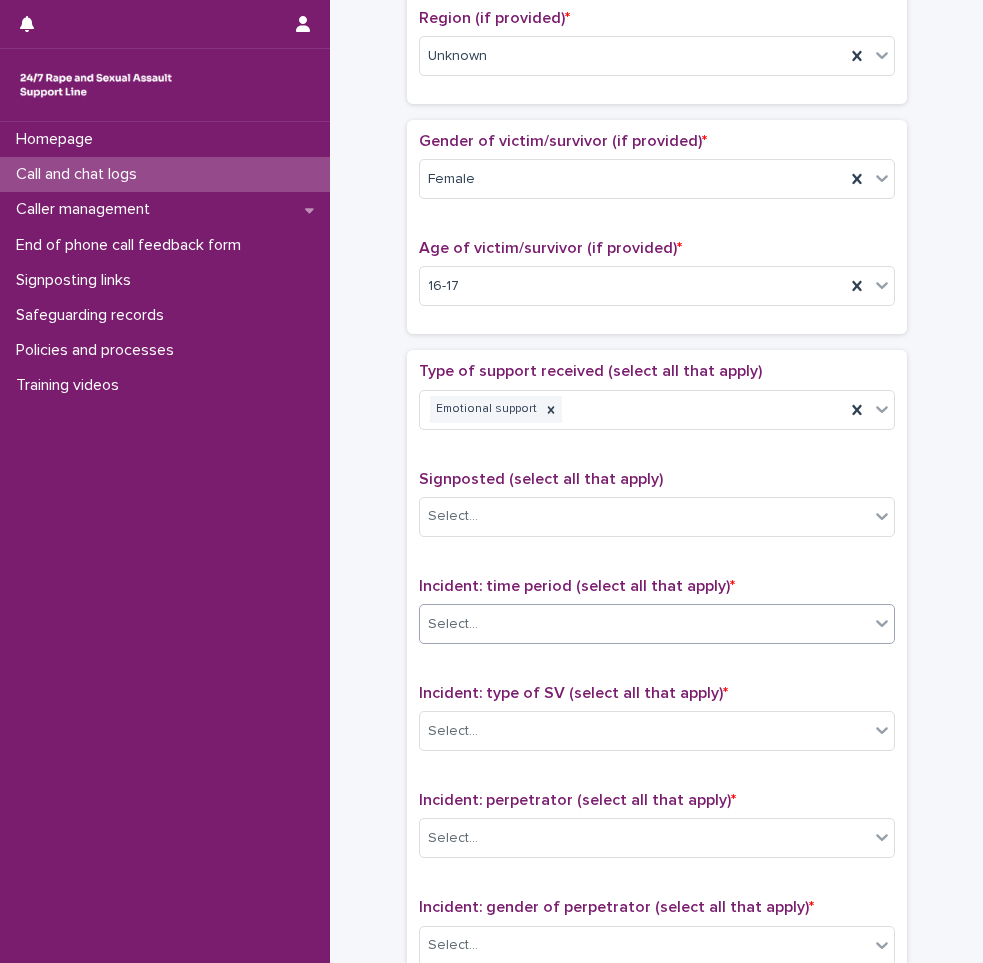 click on "Select..." at bounding box center [644, 624] 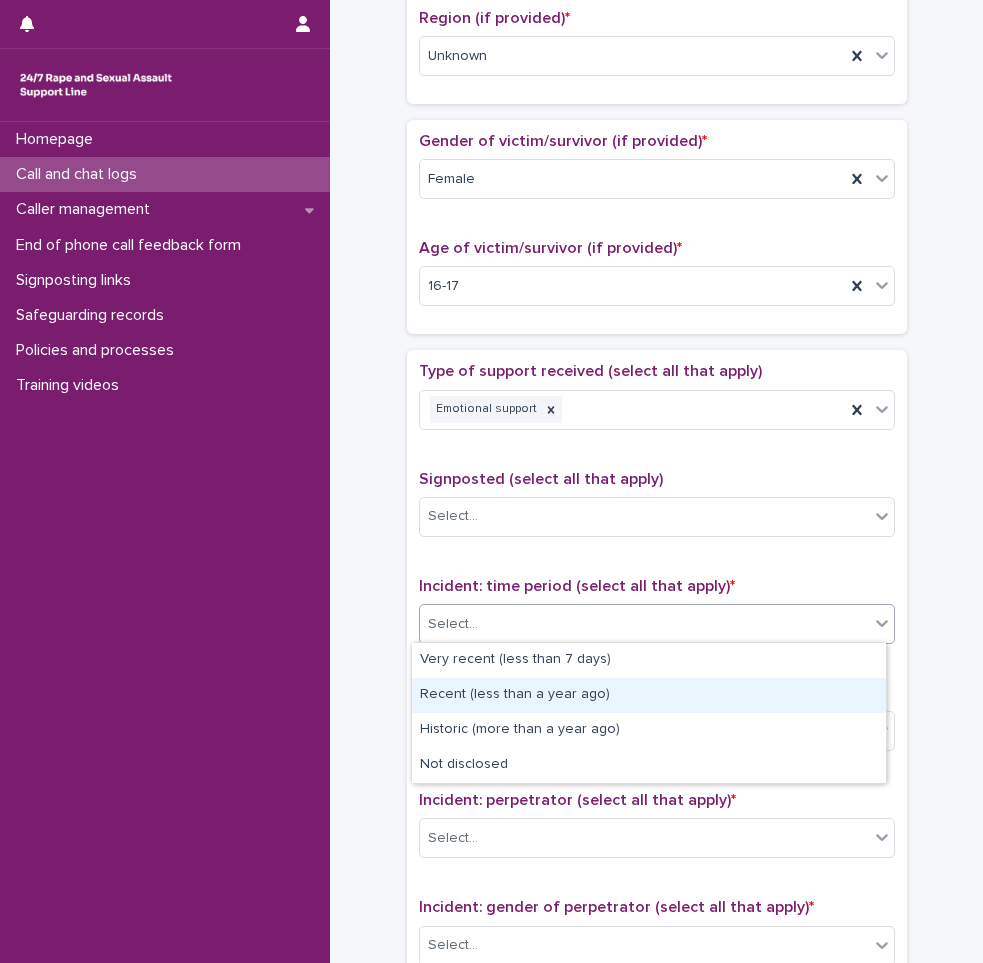 click on "Recent (less than a year ago)" at bounding box center (649, 695) 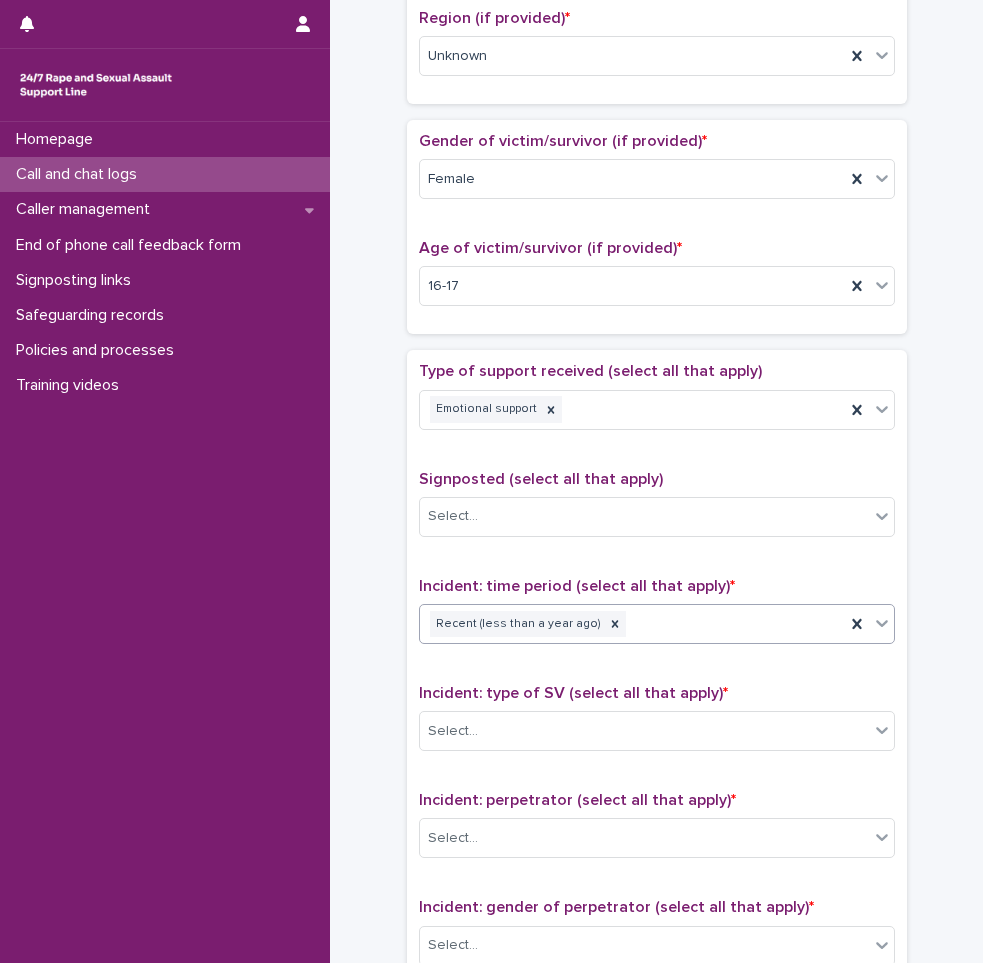 click on "**********" at bounding box center [656, 235] 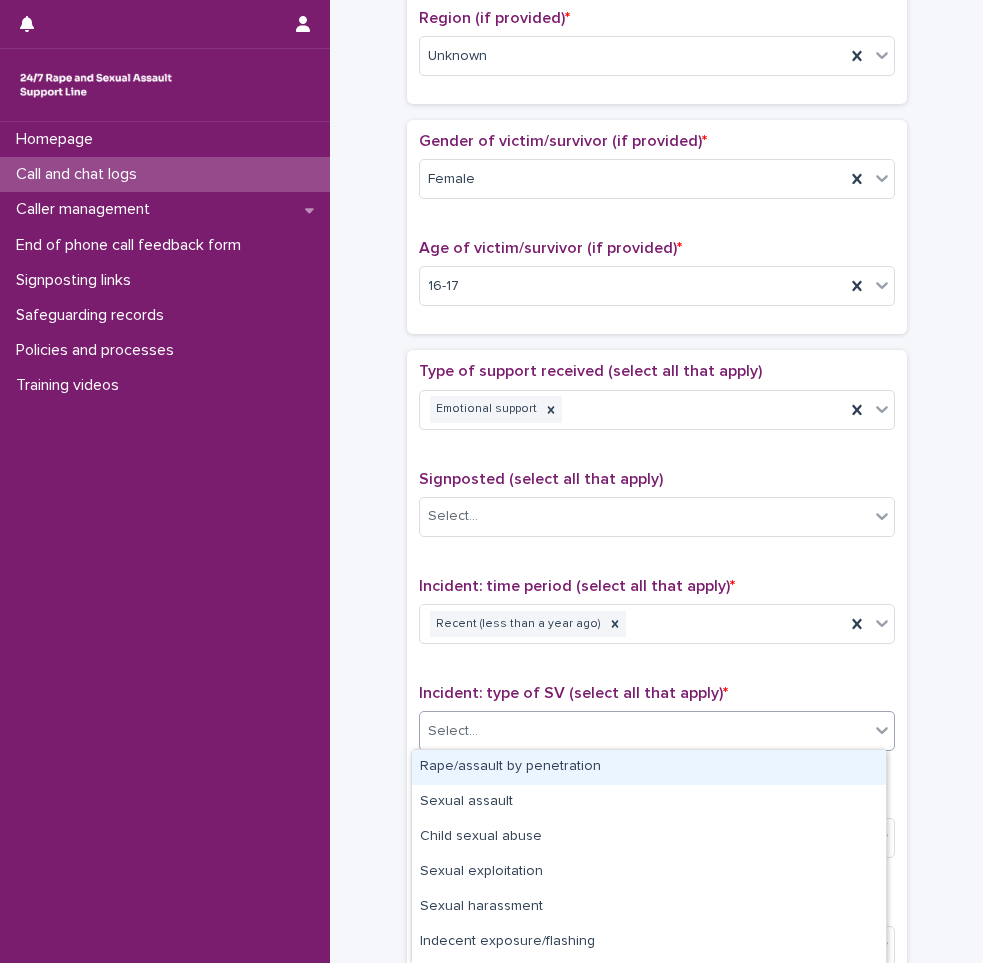 click on "Select..." at bounding box center (644, 731) 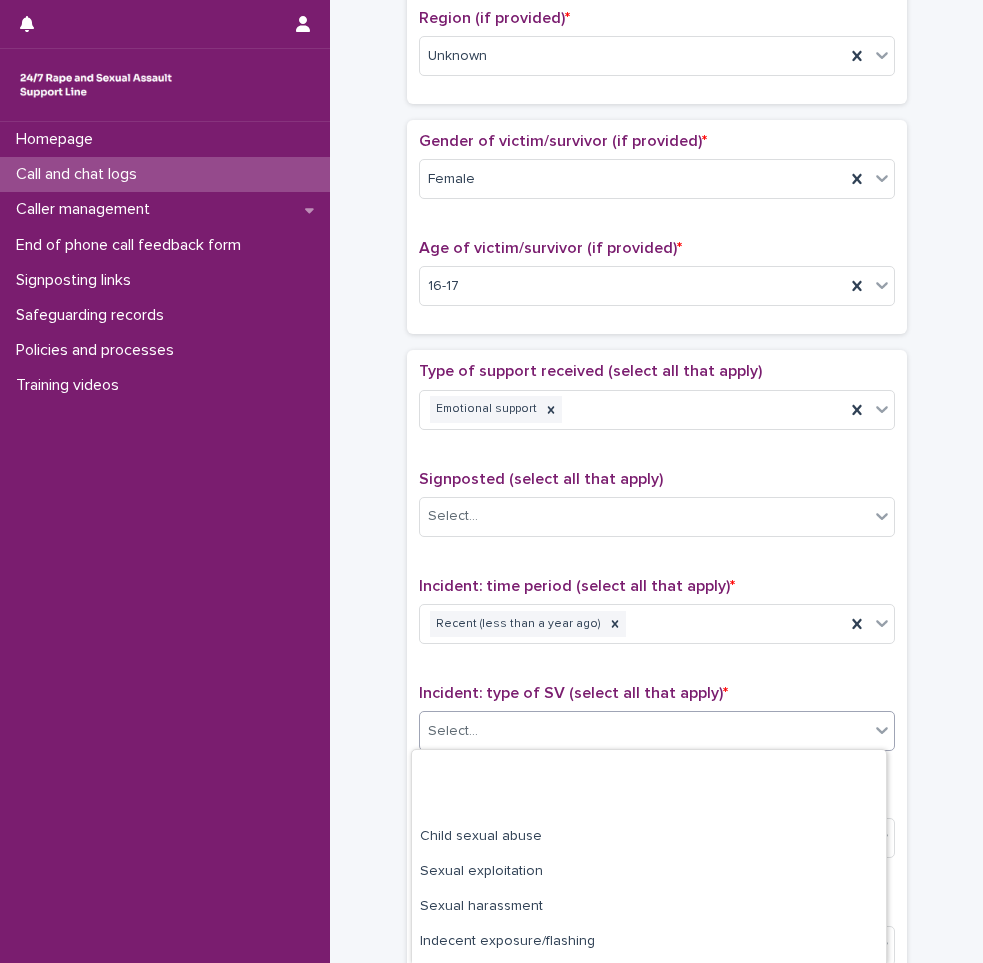 scroll, scrollTop: 136, scrollLeft: 0, axis: vertical 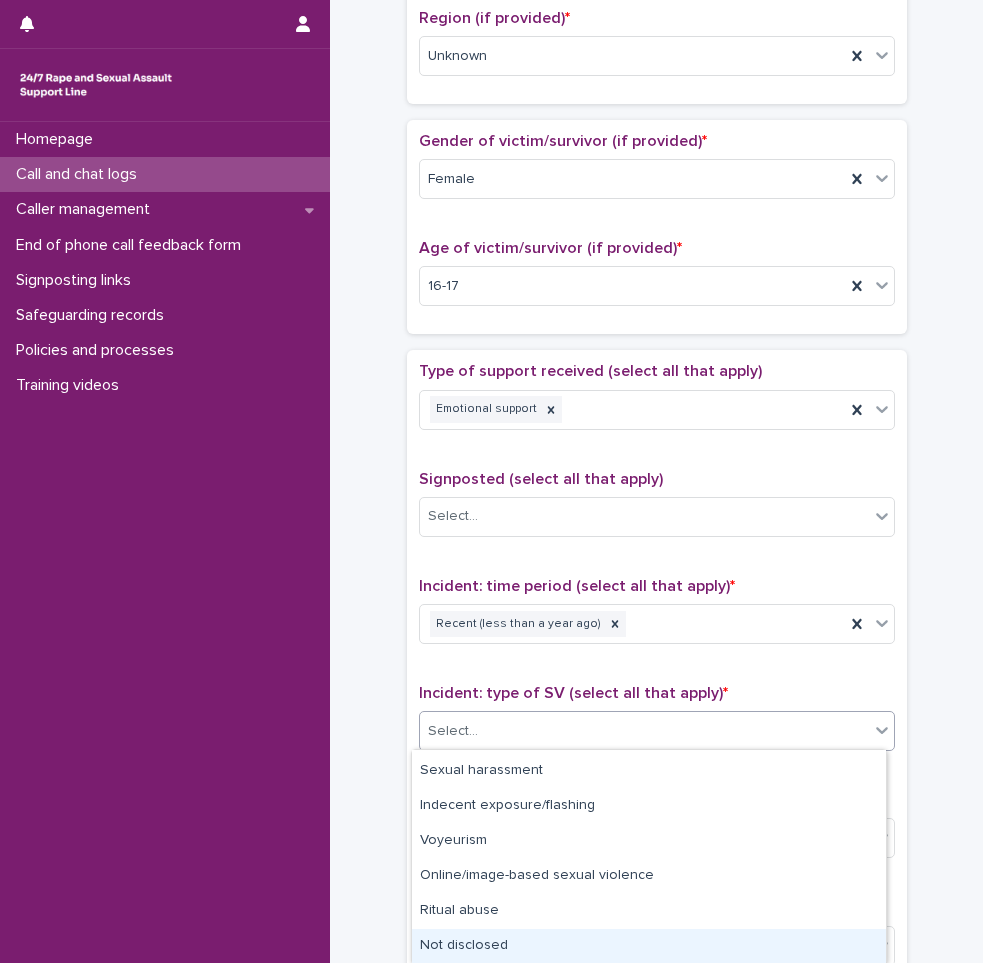 click on "Not disclosed" at bounding box center (649, 946) 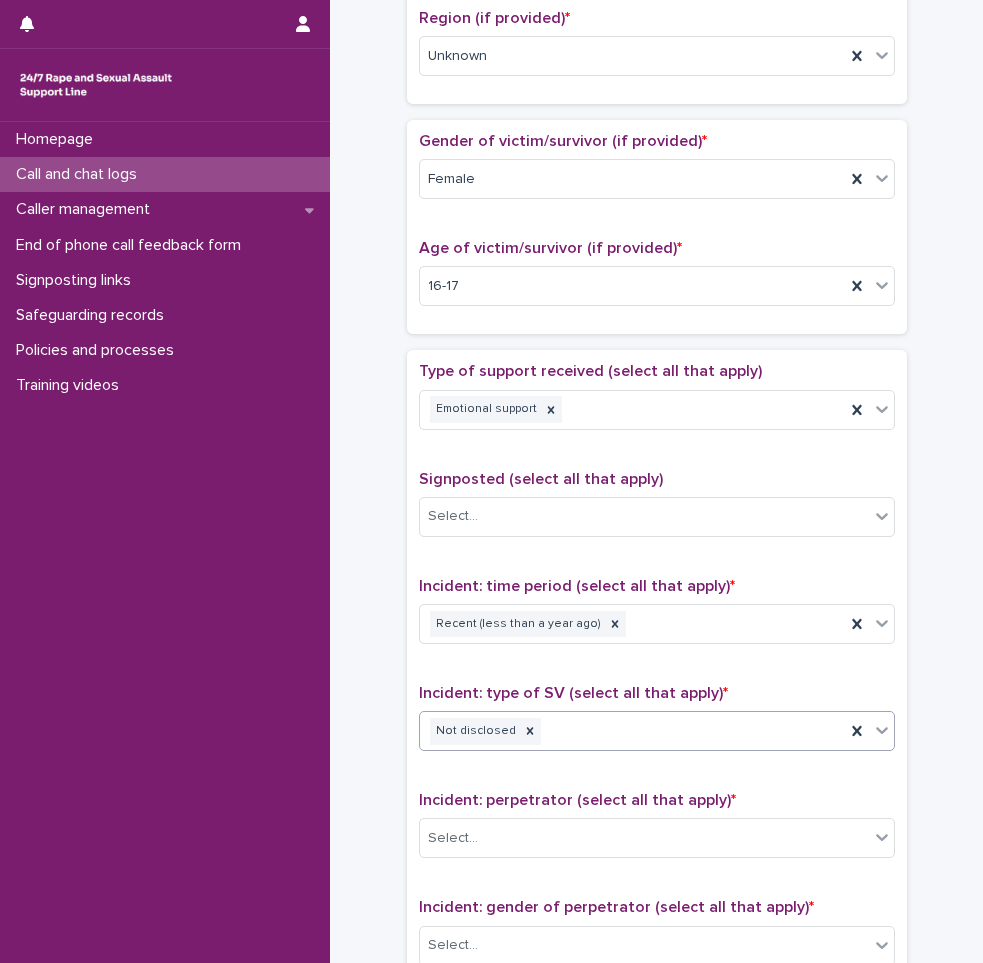 click on "**********" at bounding box center (656, 235) 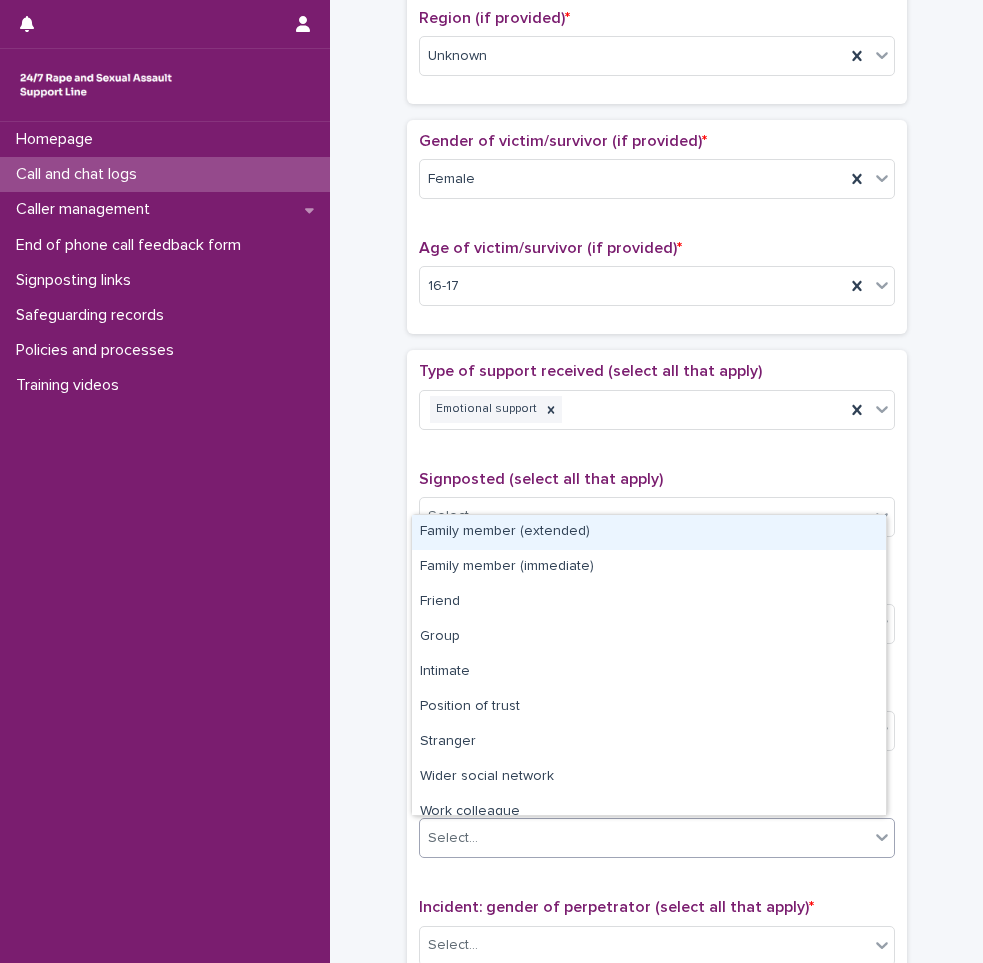 click on "Select..." at bounding box center (644, 838) 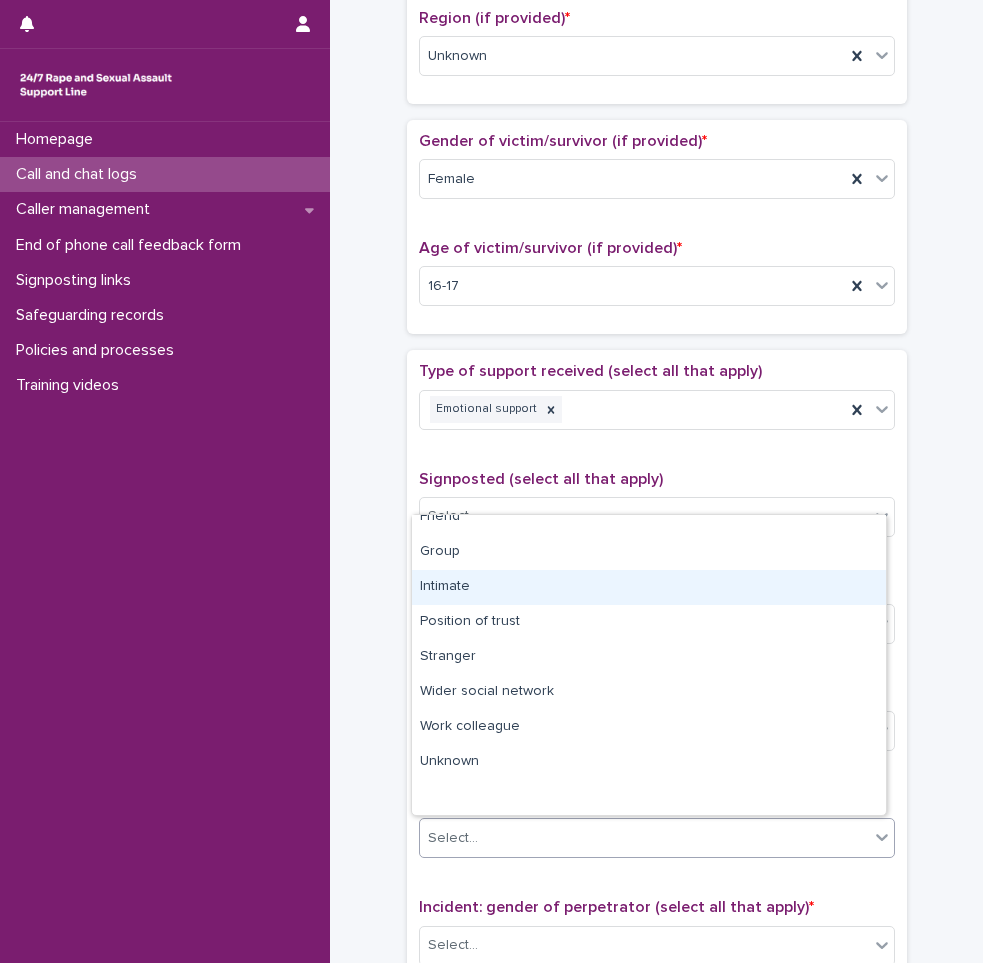 scroll, scrollTop: 0, scrollLeft: 0, axis: both 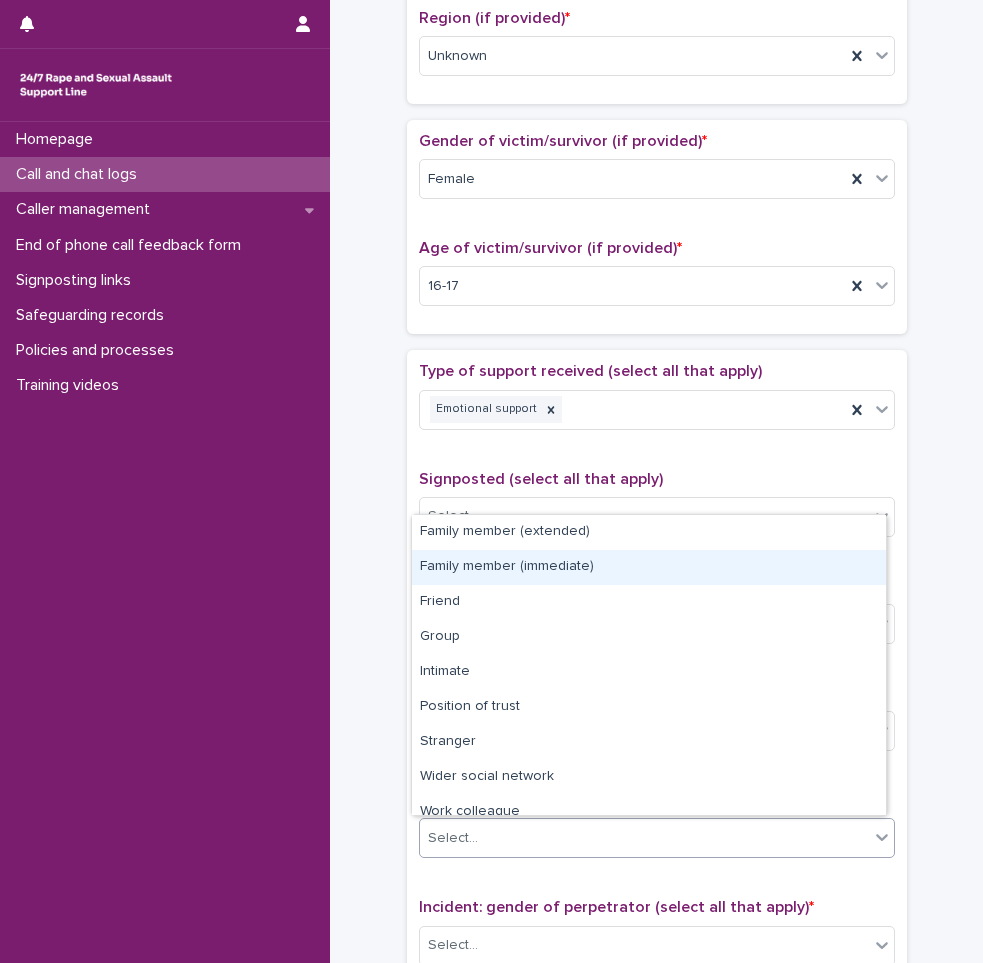 click on "Family member (immediate)" at bounding box center (649, 567) 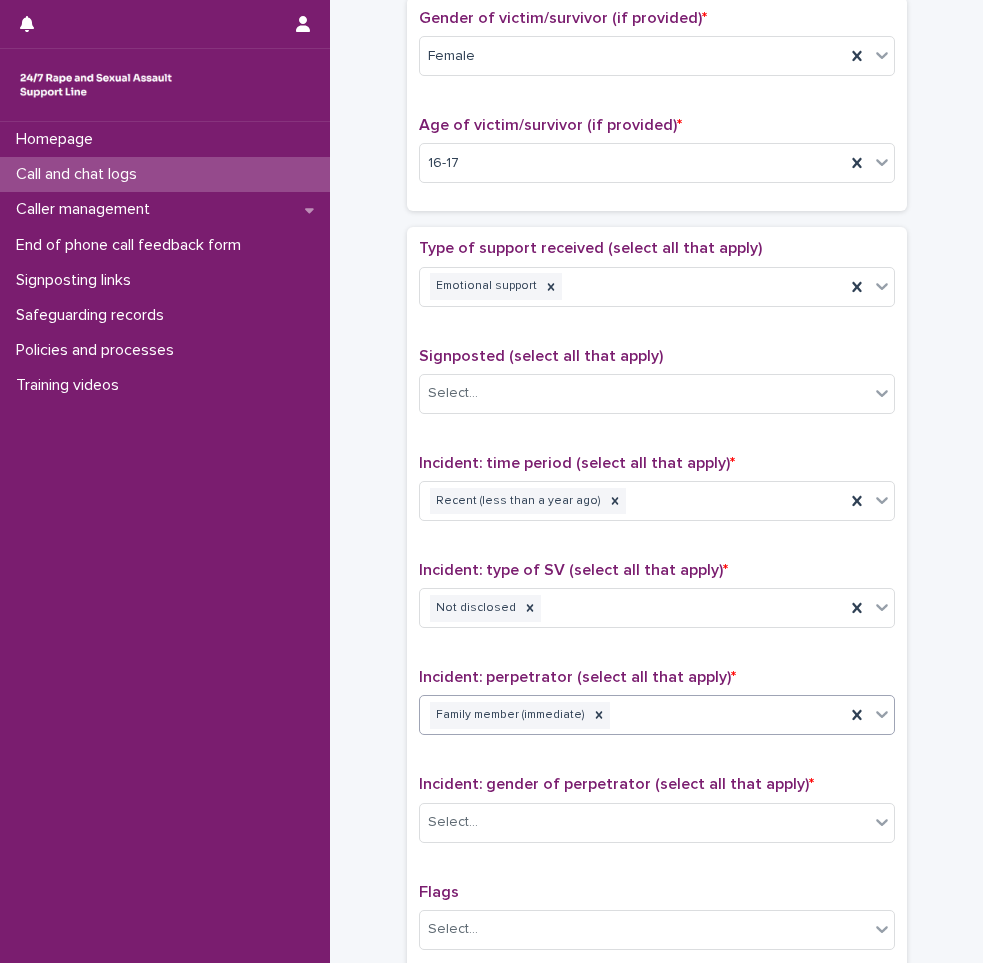 scroll, scrollTop: 1200, scrollLeft: 0, axis: vertical 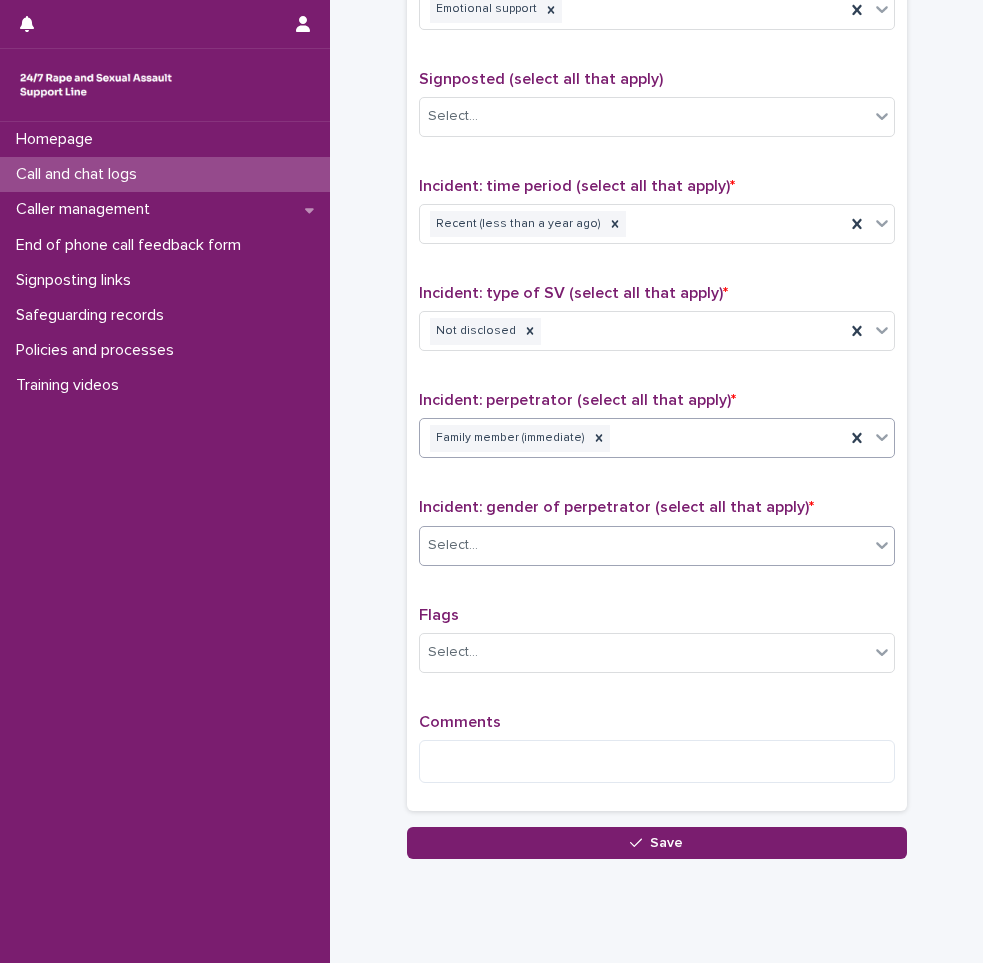 click on "Select..." at bounding box center (453, 545) 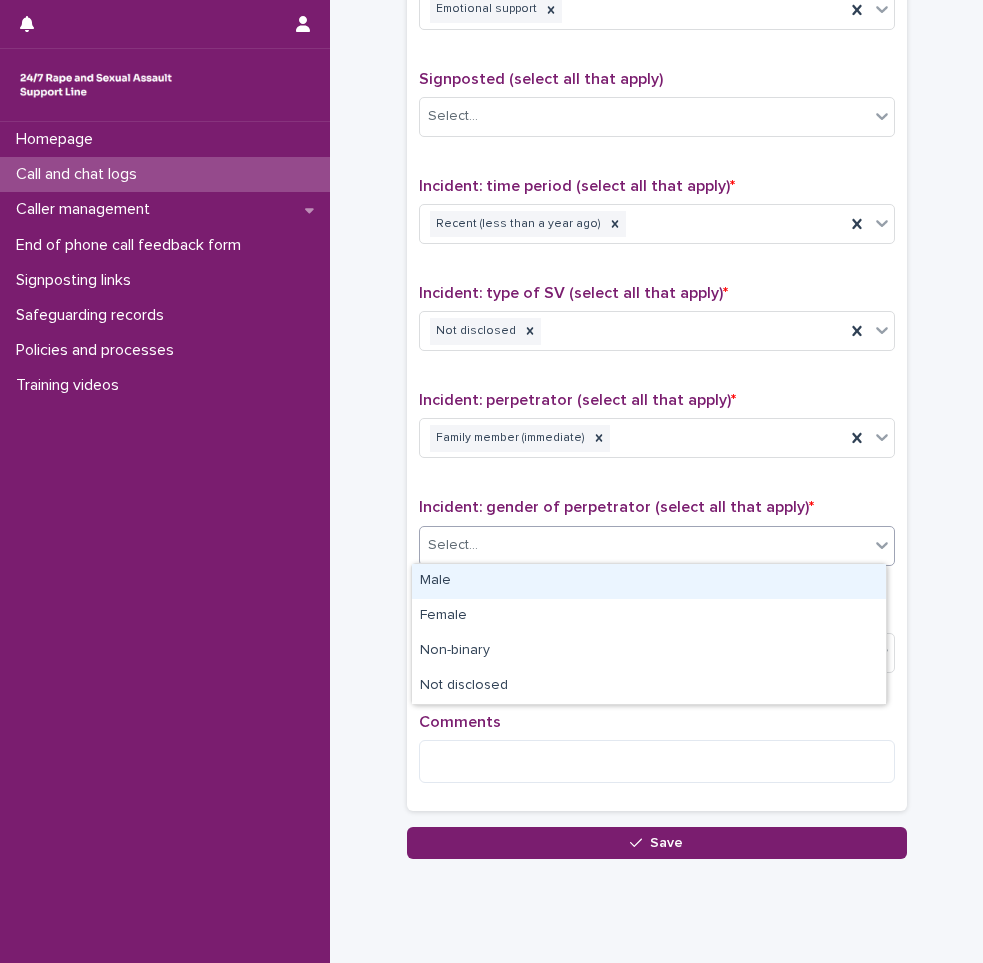 click on "Male" at bounding box center [649, 581] 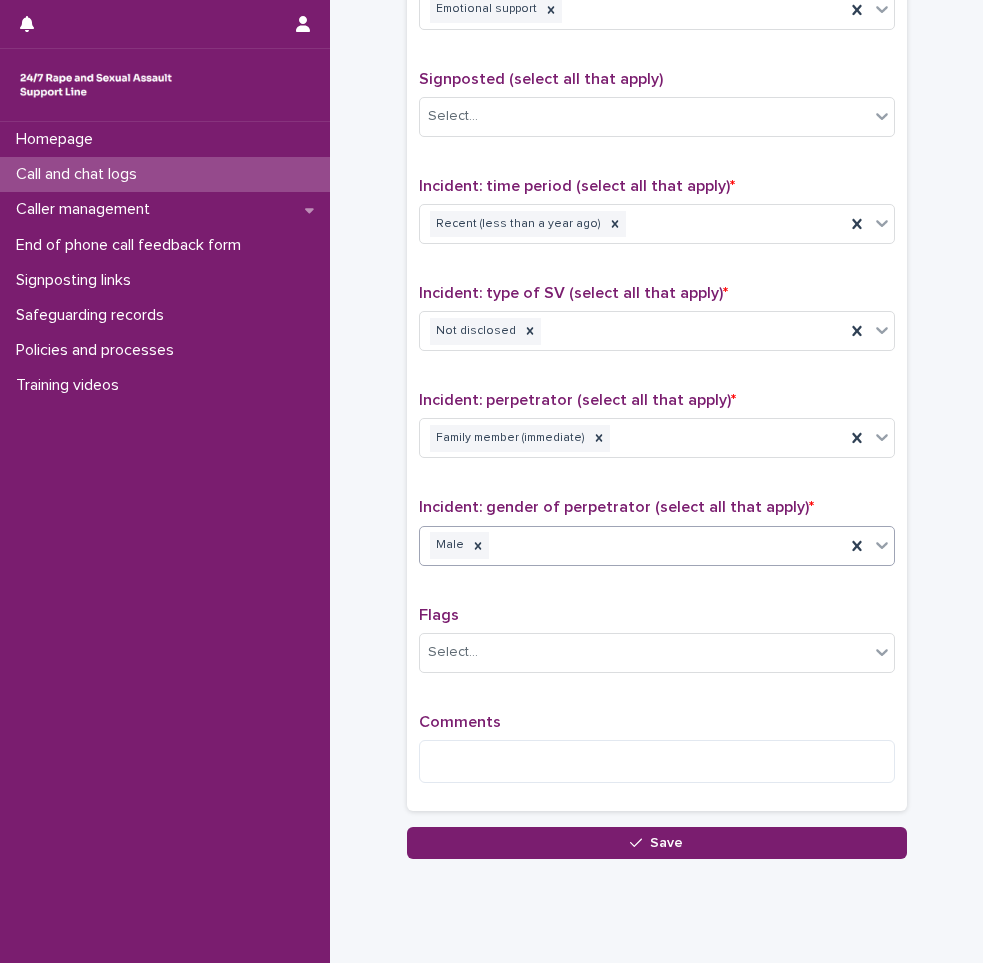 click on "Male" at bounding box center (632, 545) 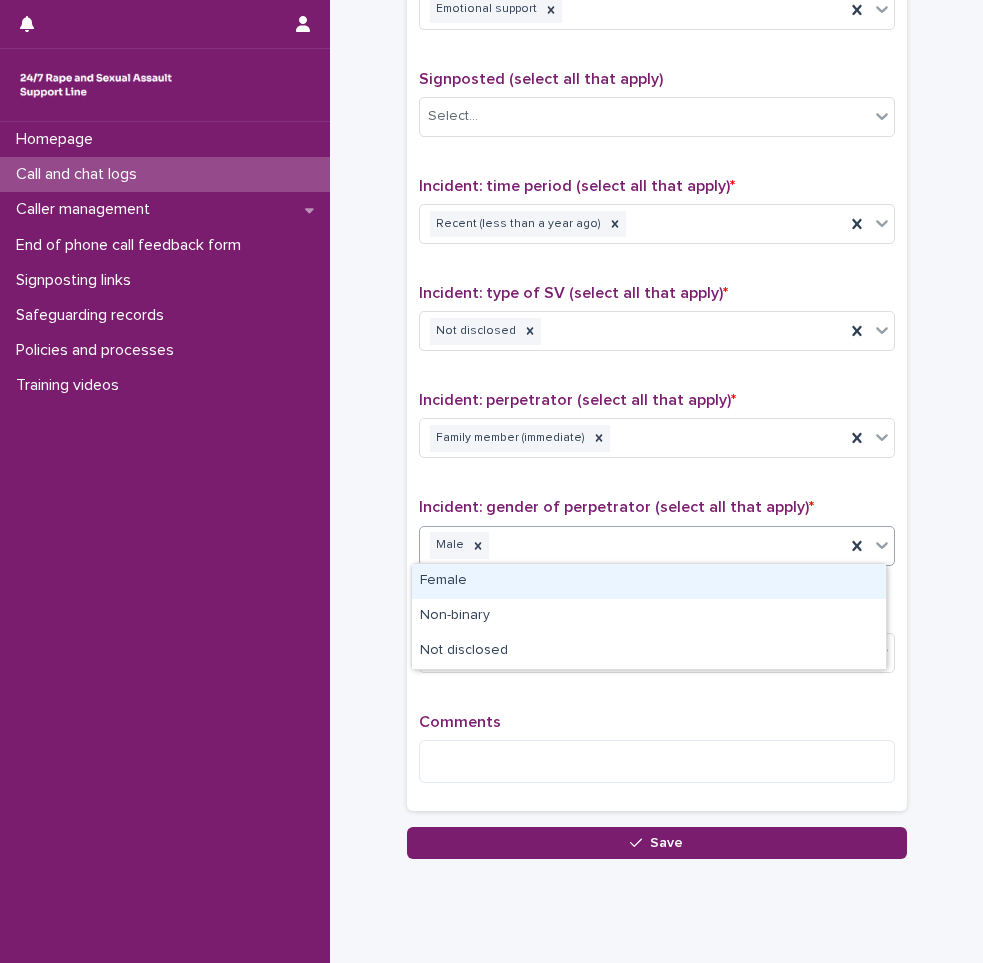 click on "Female" at bounding box center (649, 581) 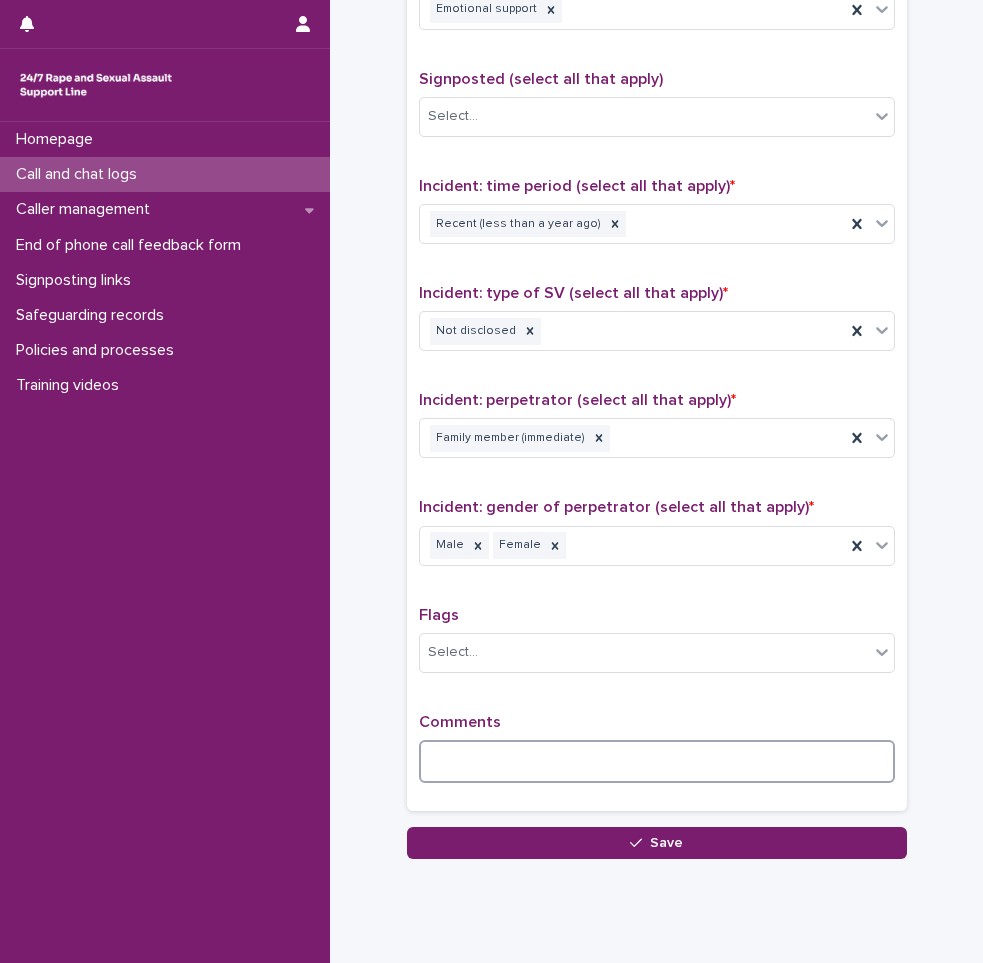 click at bounding box center (657, 761) 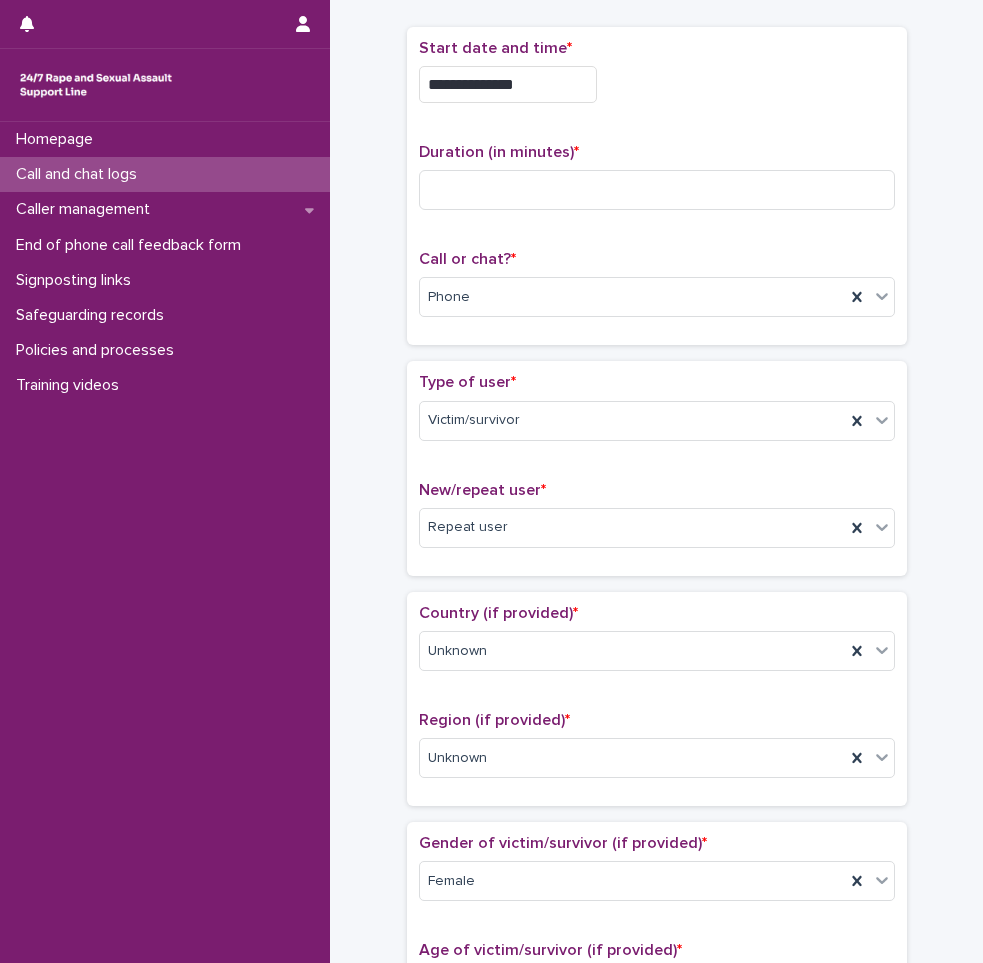 scroll, scrollTop: 0, scrollLeft: 0, axis: both 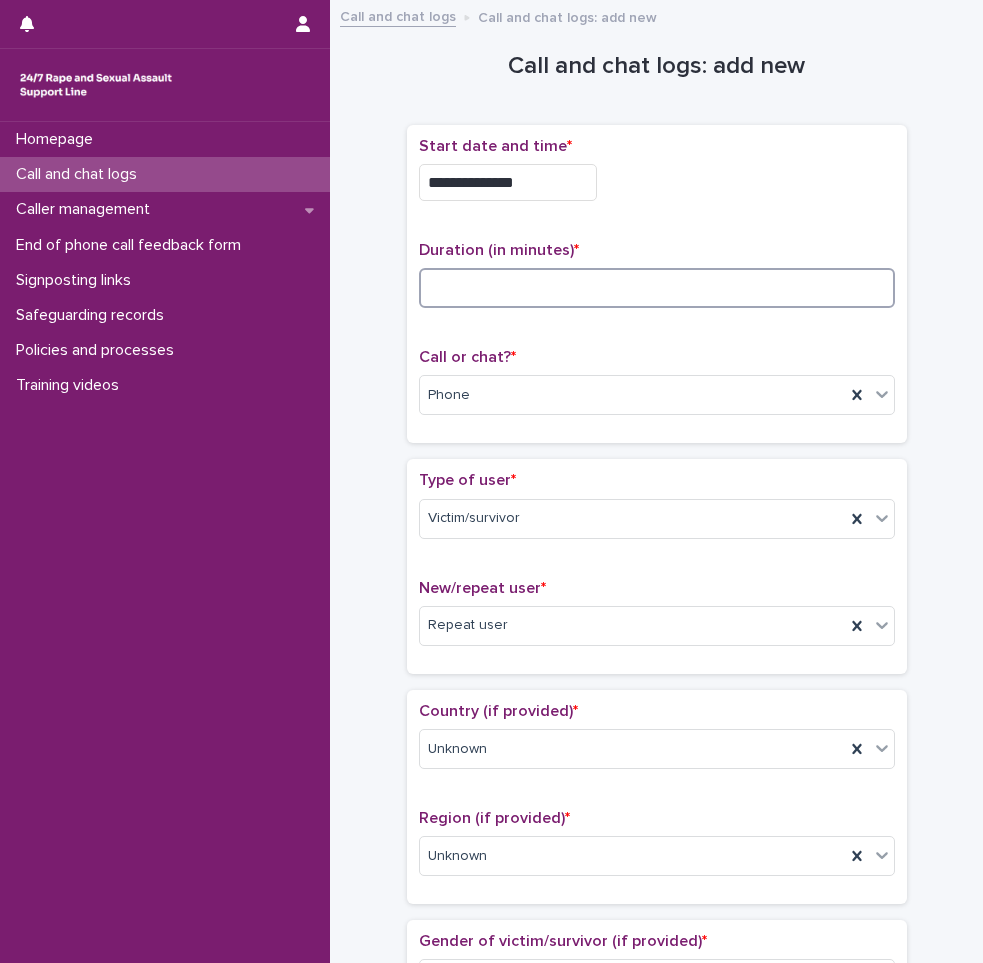 click at bounding box center (657, 288) 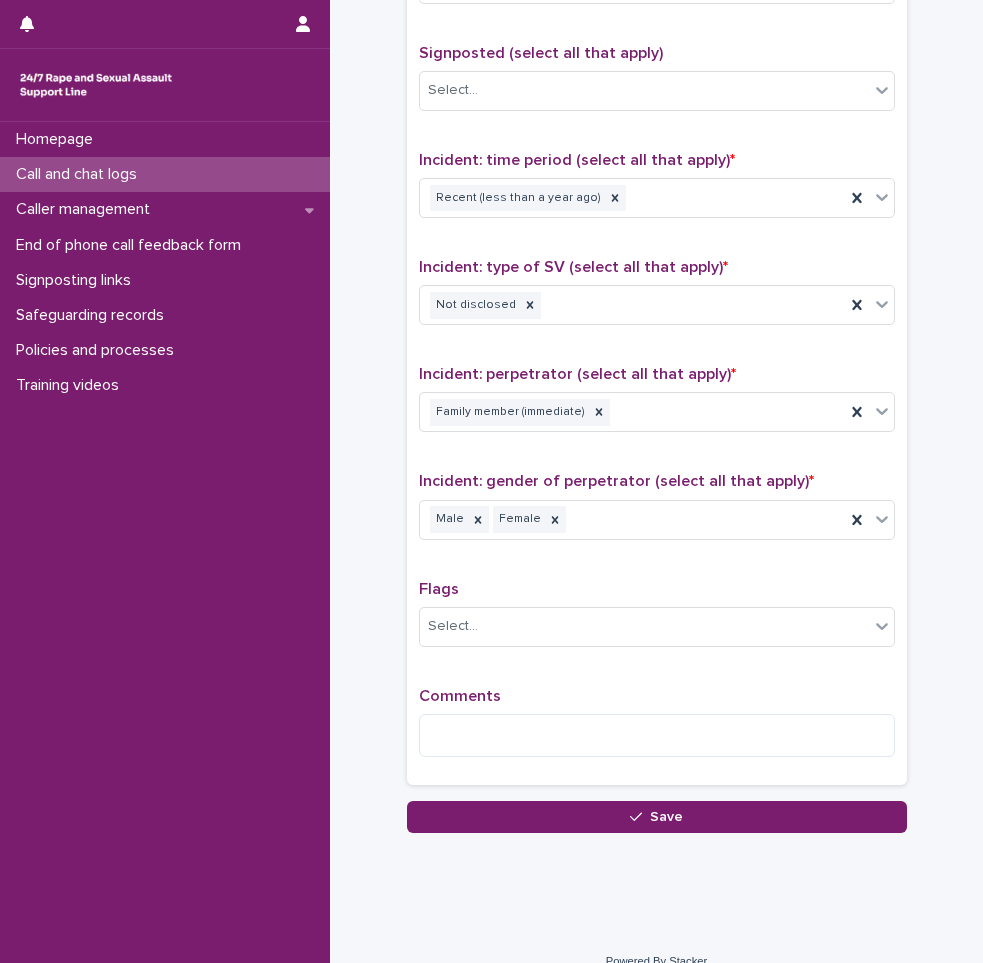 scroll, scrollTop: 1250, scrollLeft: 0, axis: vertical 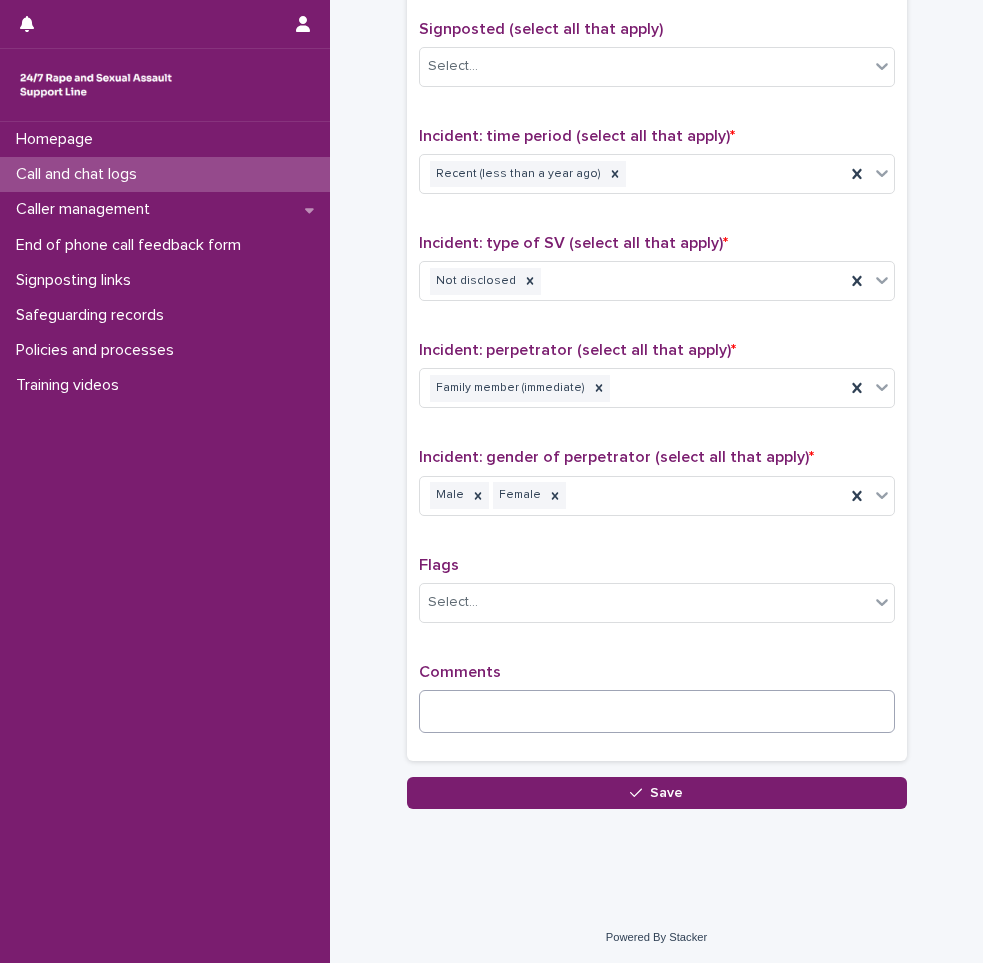 type on "**" 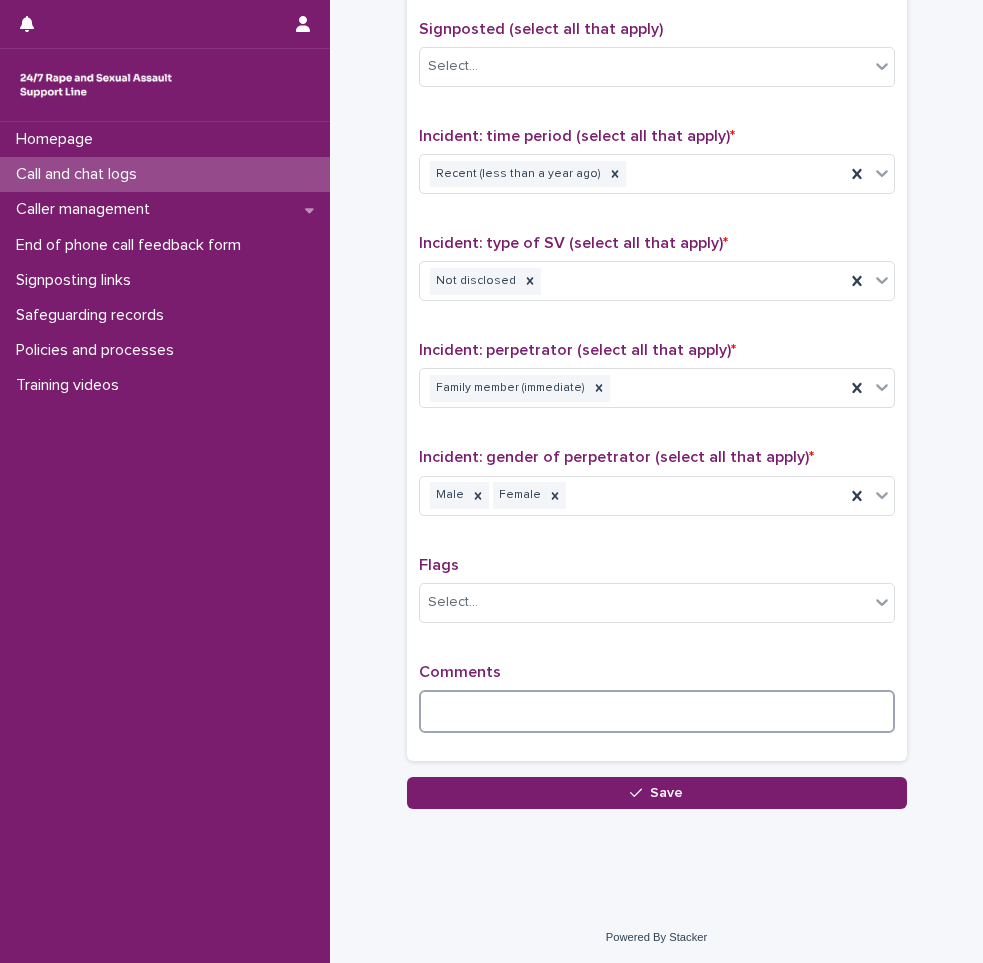 click at bounding box center [657, 711] 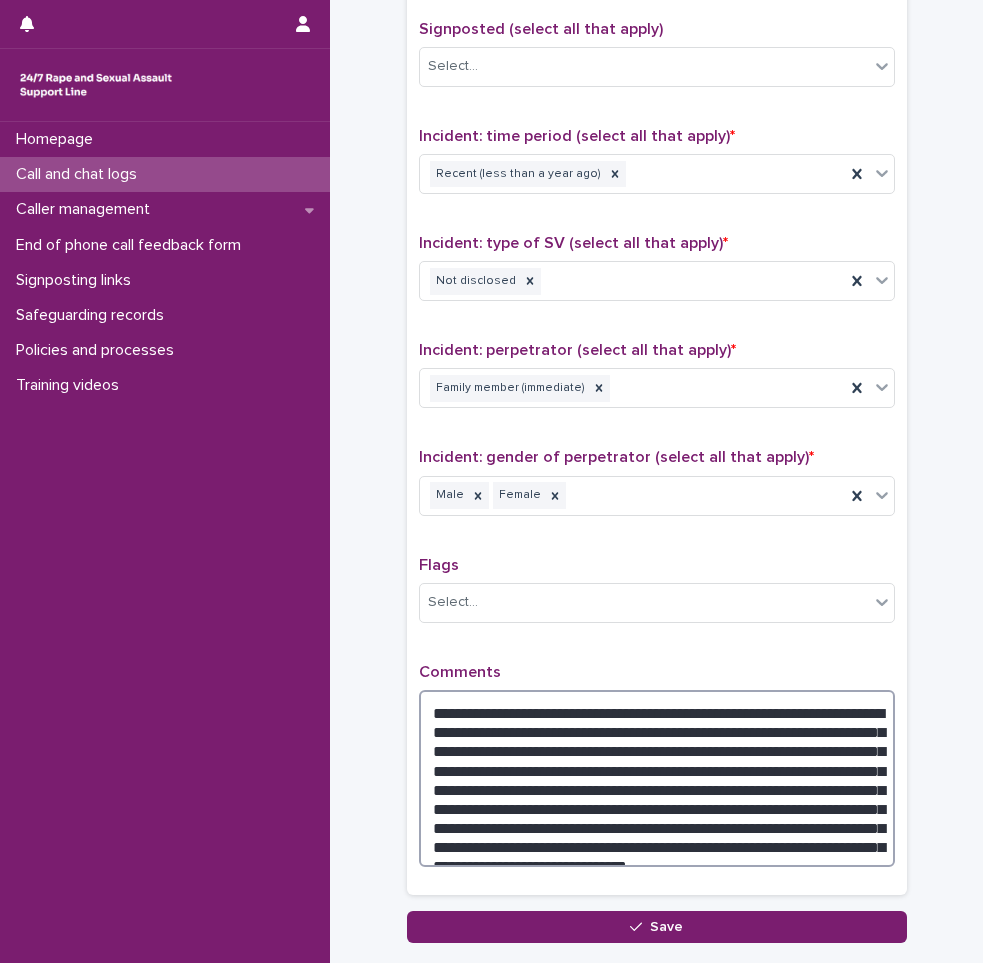 click on "**********" at bounding box center [657, 778] 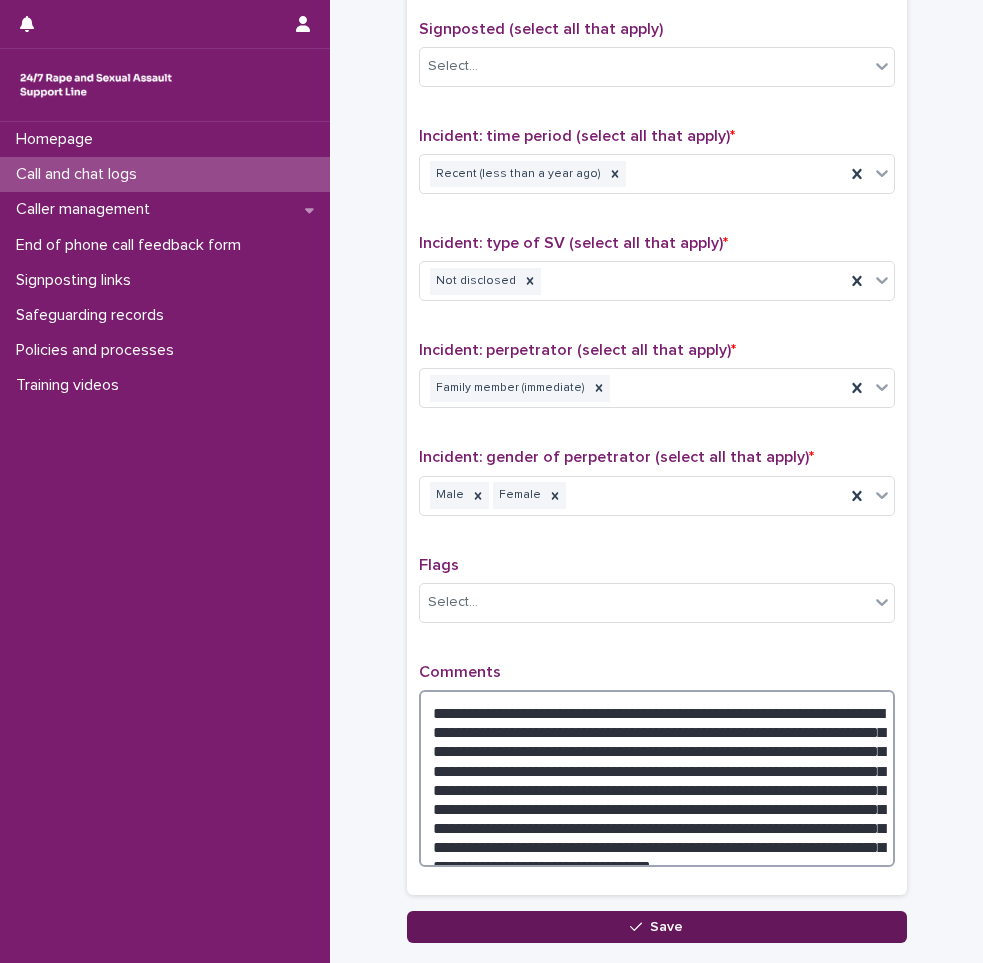 type on "**********" 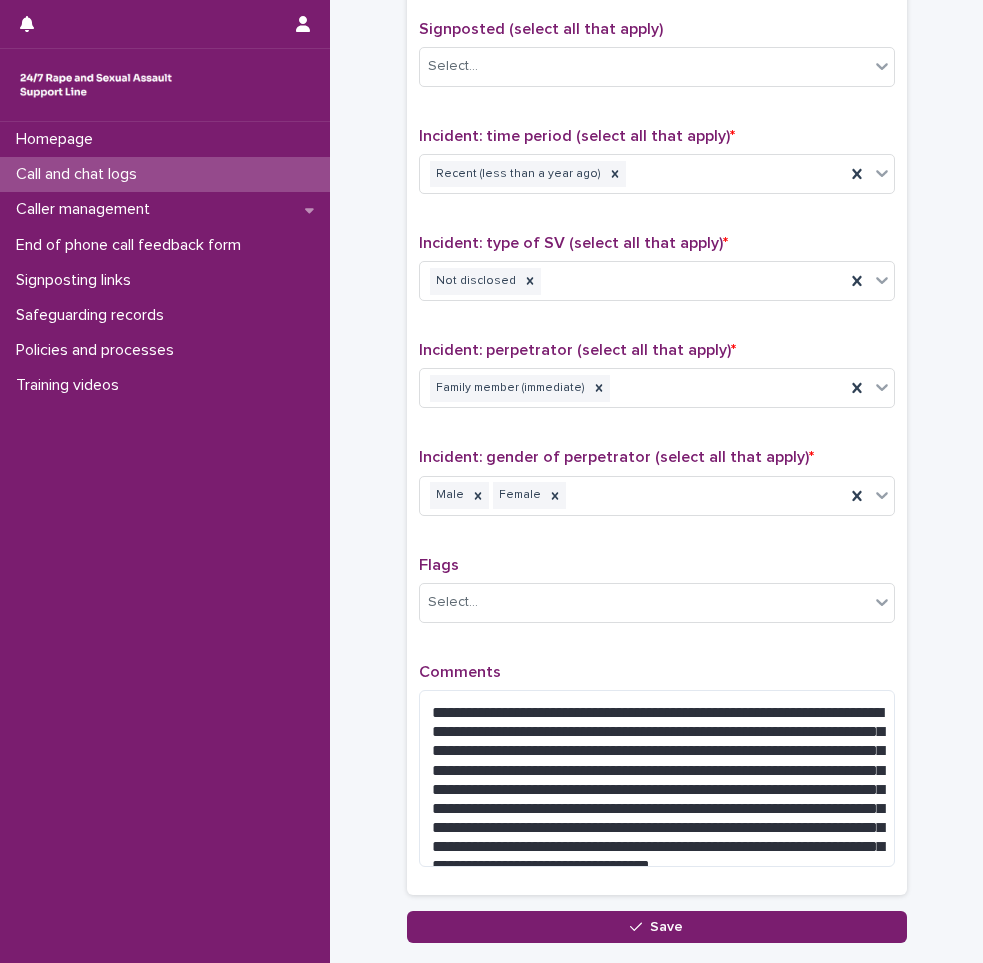 click on "Save" at bounding box center (657, 927) 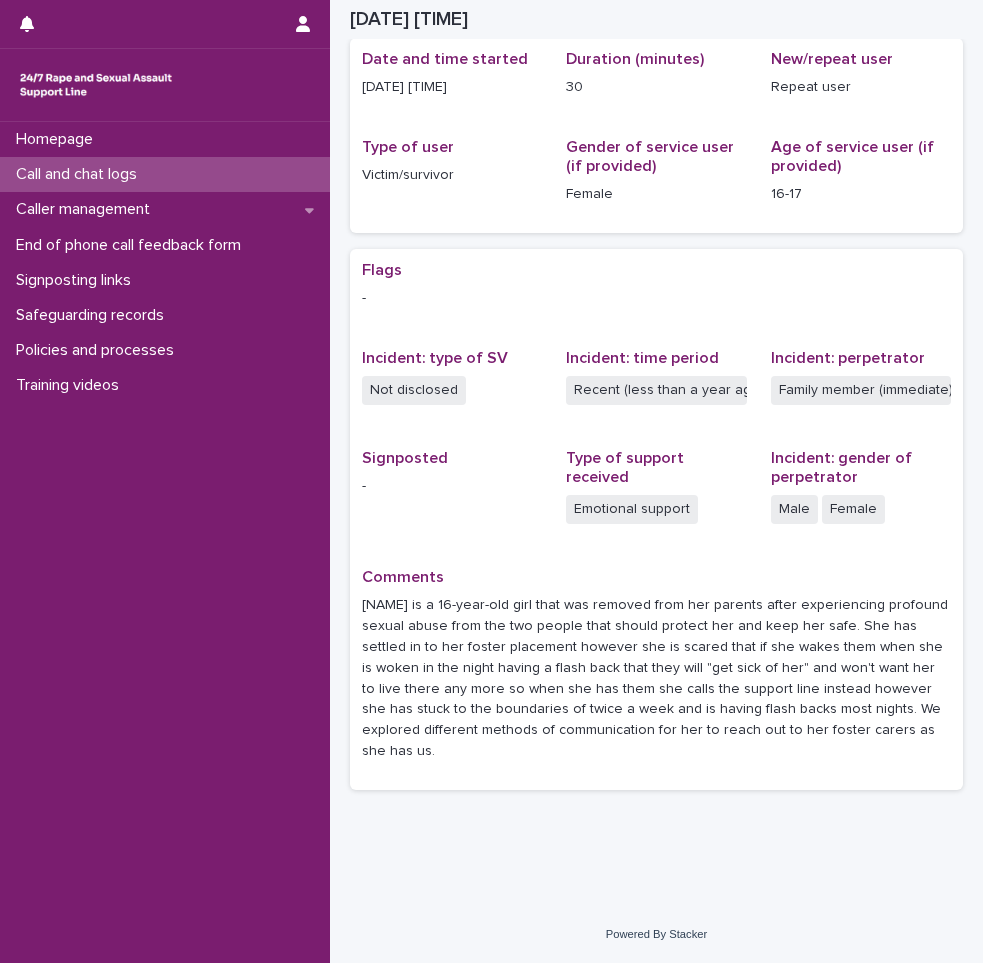 scroll, scrollTop: 184, scrollLeft: 0, axis: vertical 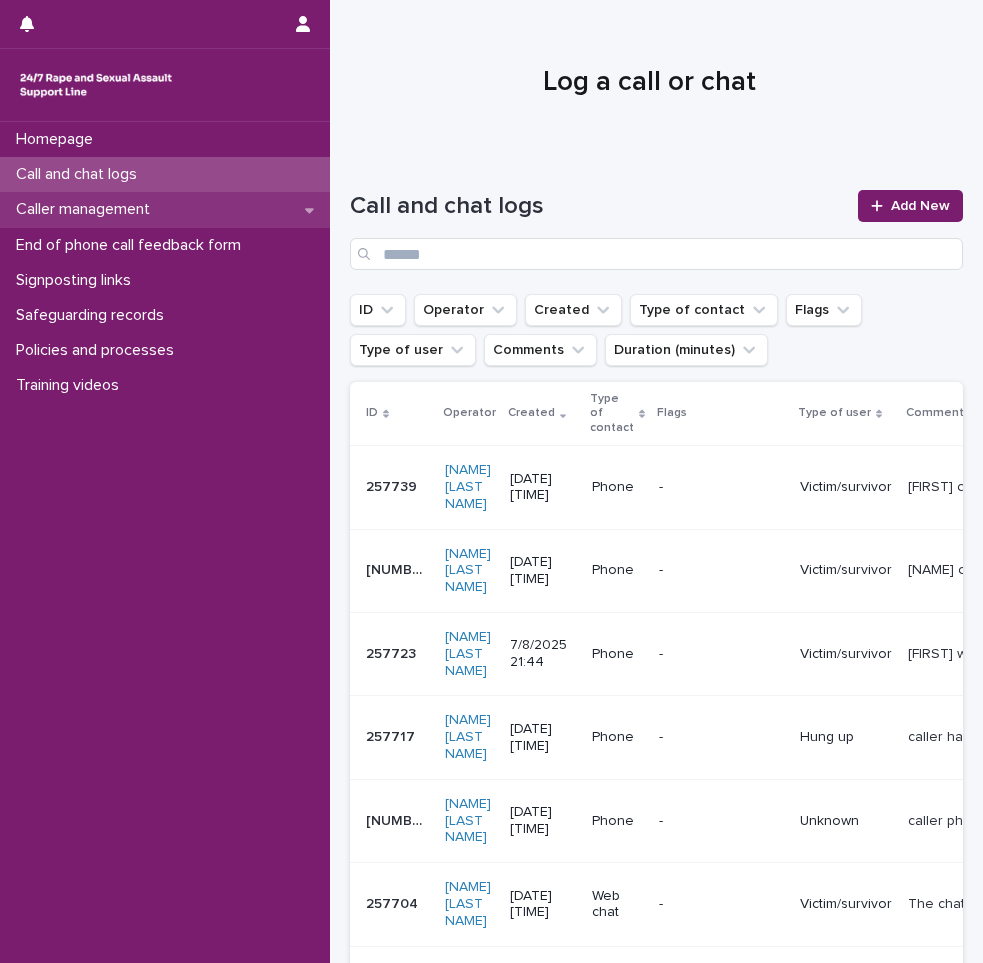 click on "Caller management" at bounding box center (165, 209) 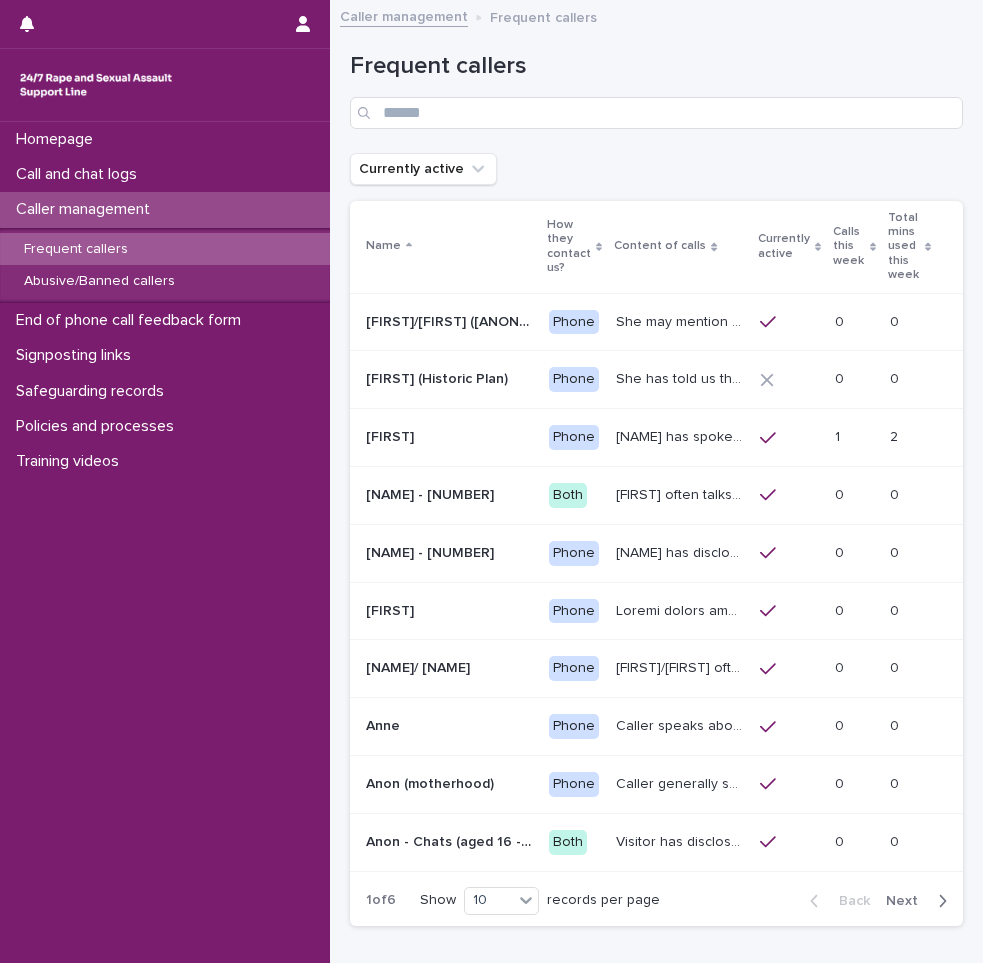 click on "Frequent callers" at bounding box center (165, 249) 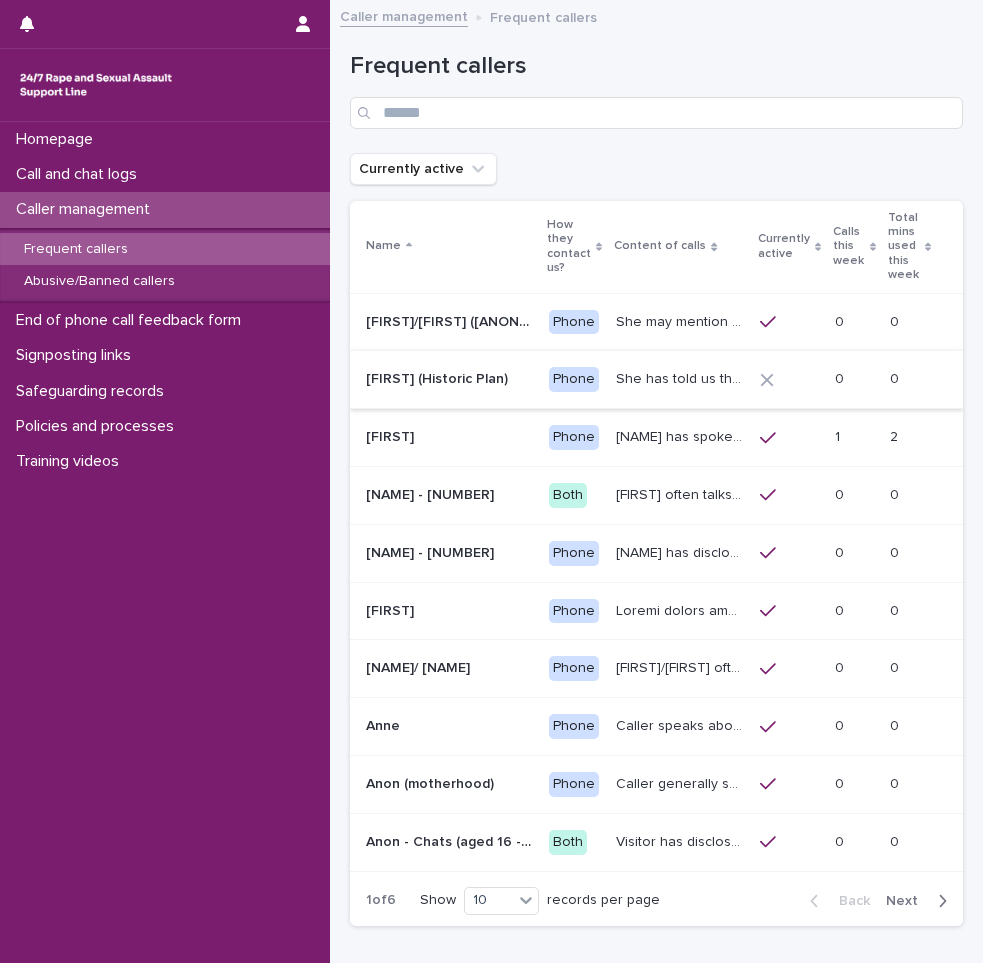 scroll, scrollTop: 135, scrollLeft: 0, axis: vertical 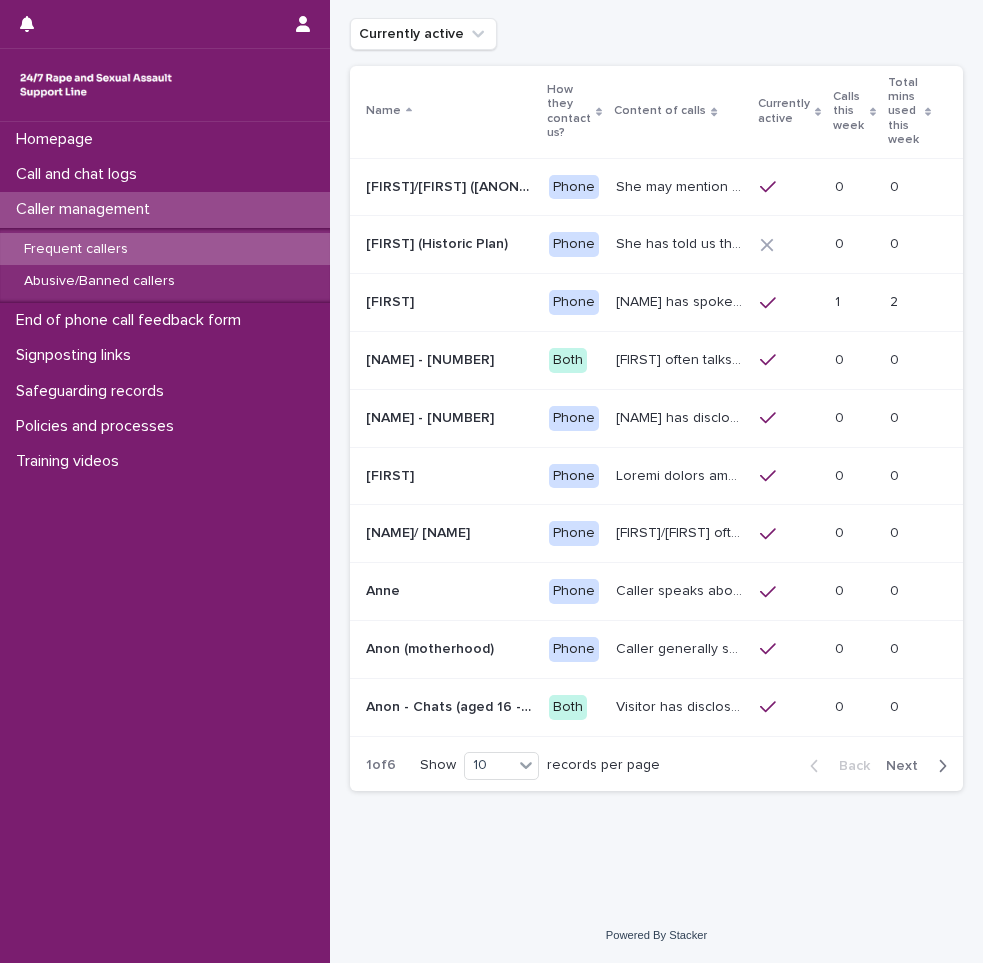 click on "Next" at bounding box center (908, 766) 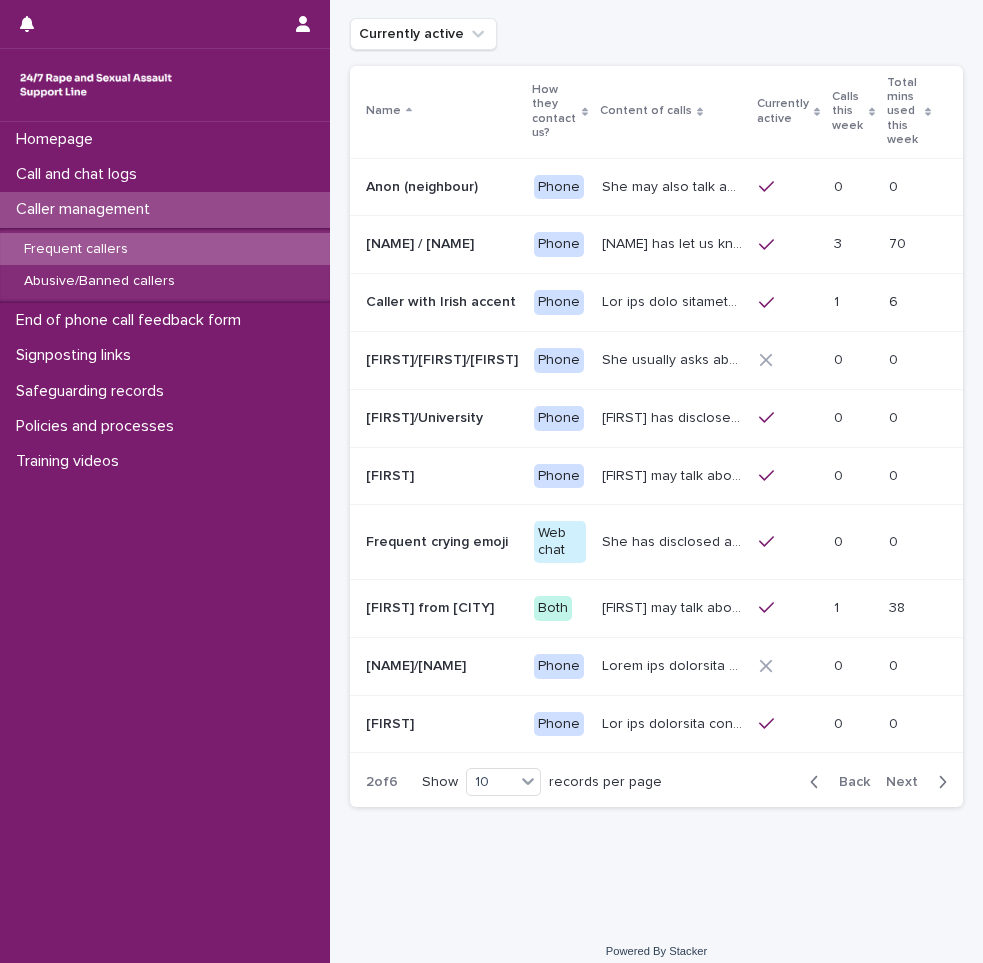 scroll, scrollTop: 144, scrollLeft: 0, axis: vertical 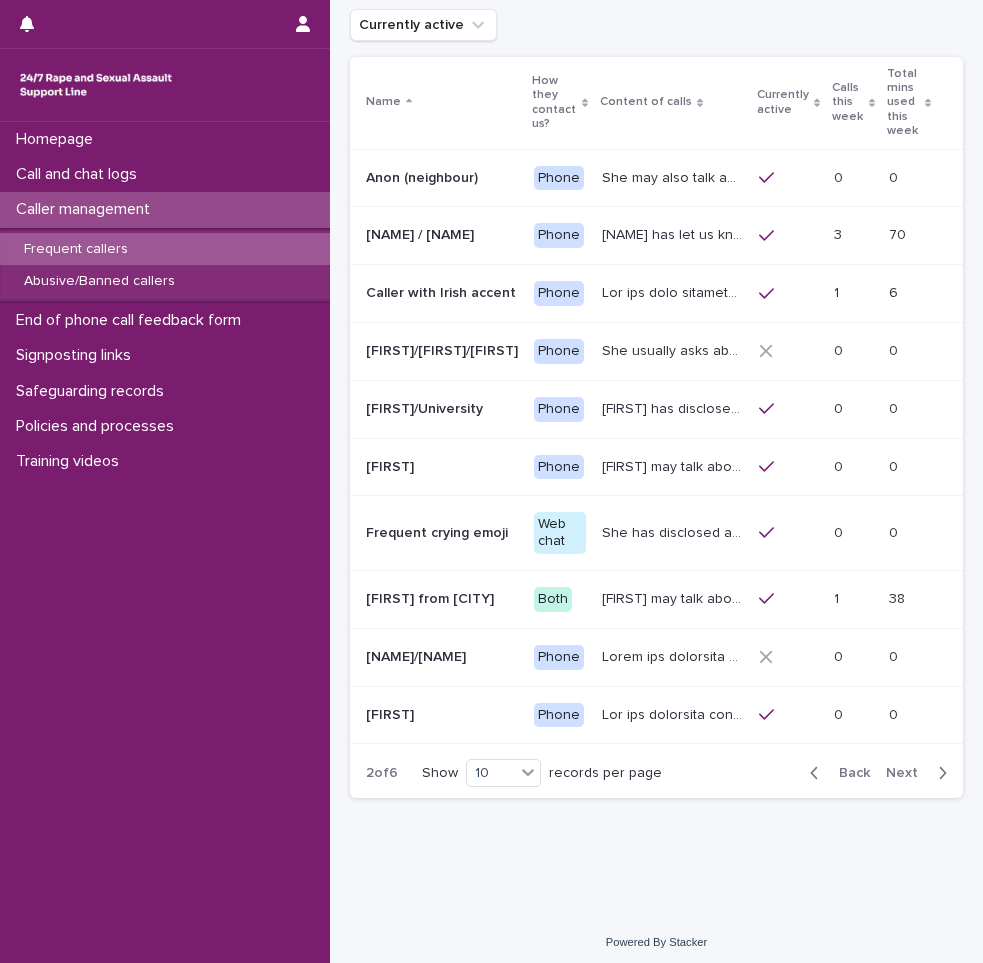 click on "Next" at bounding box center (908, 773) 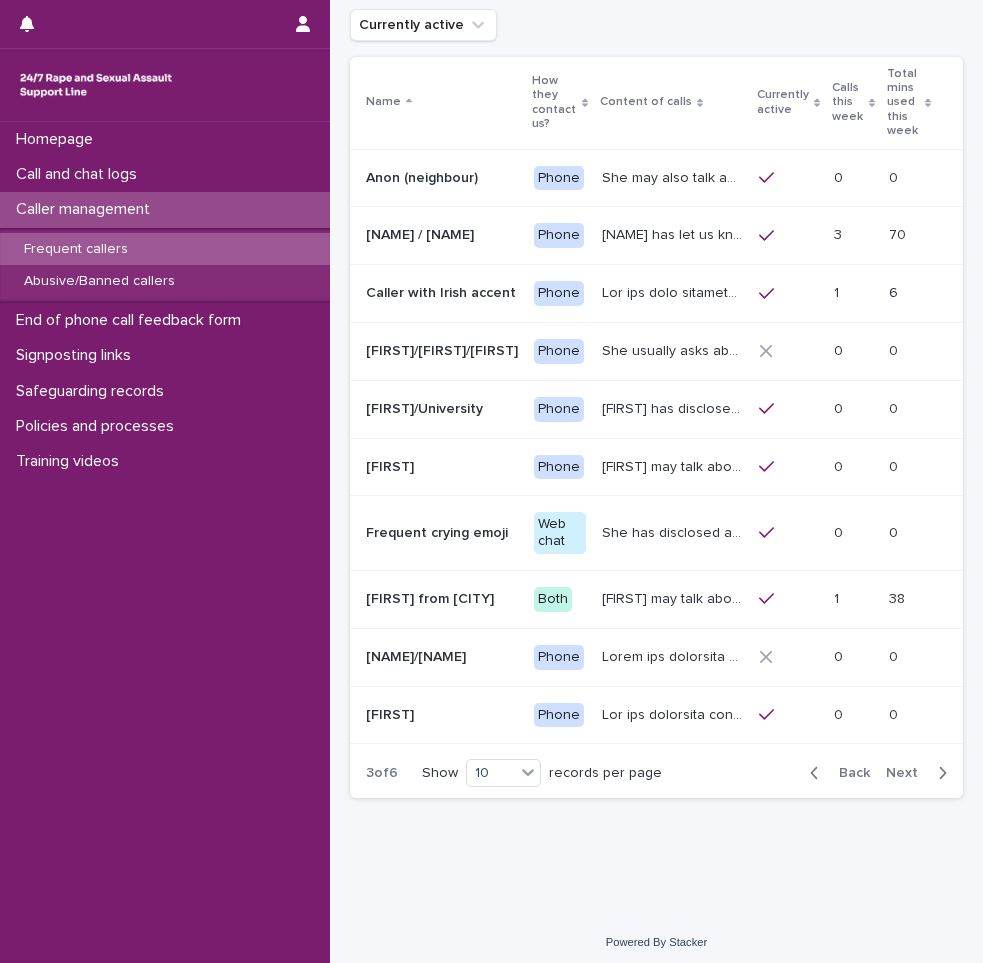 scroll, scrollTop: 136, scrollLeft: 0, axis: vertical 